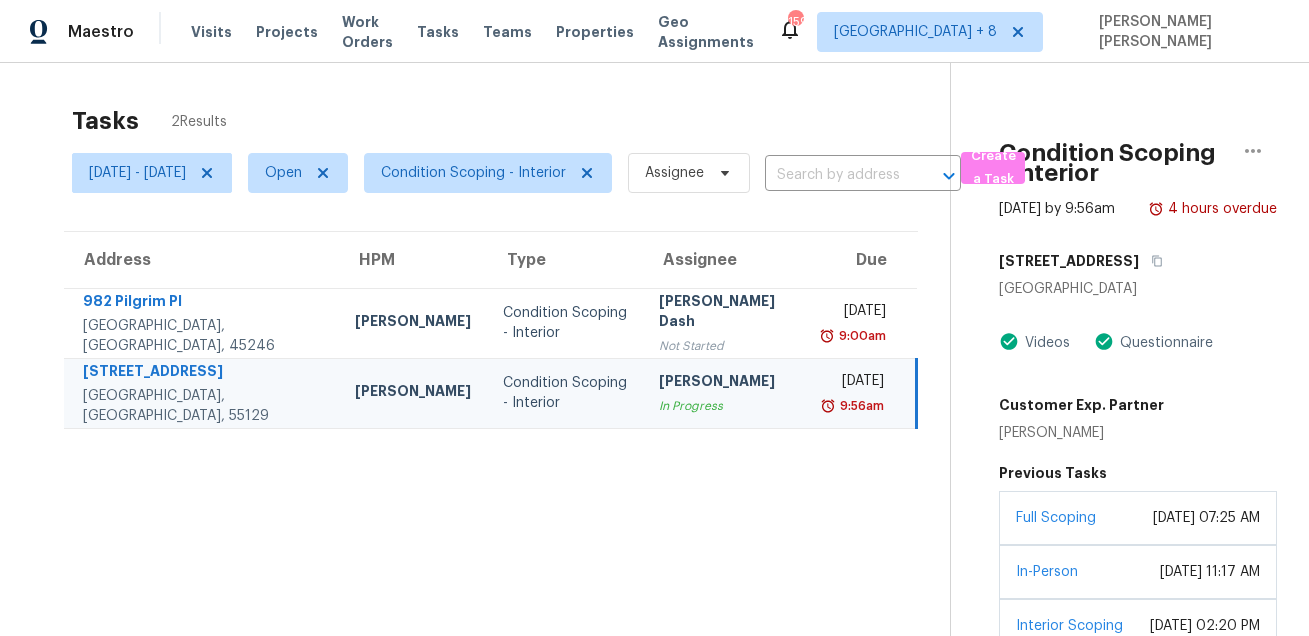 scroll, scrollTop: 0, scrollLeft: 0, axis: both 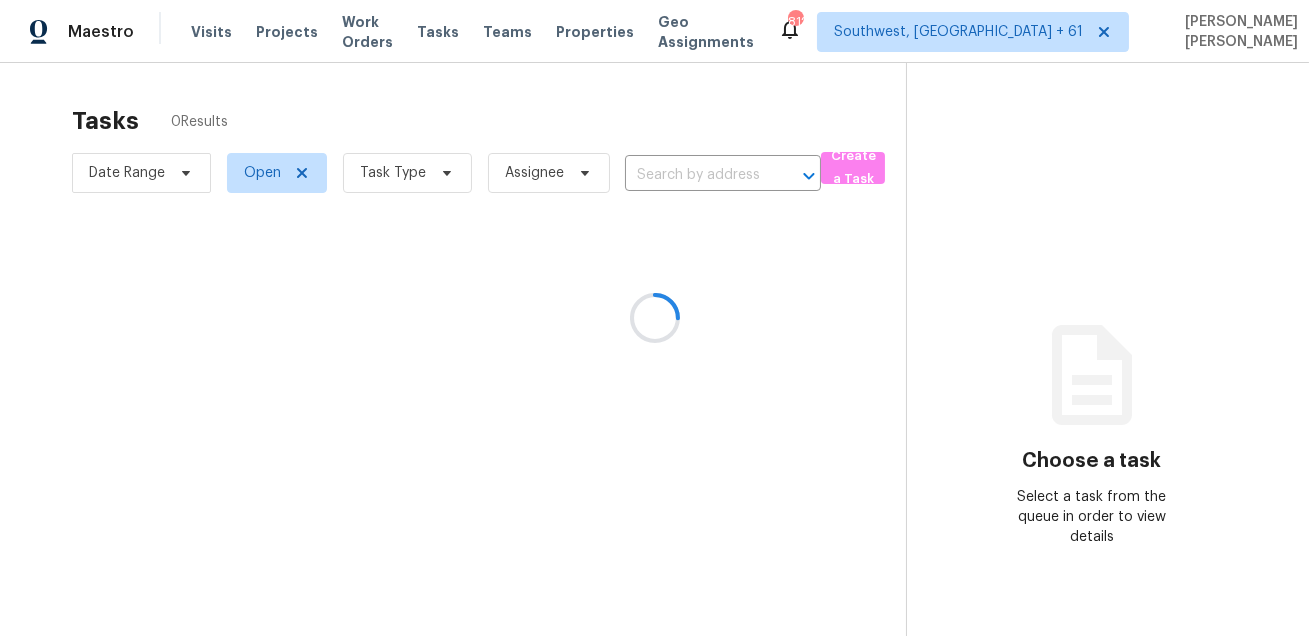 click at bounding box center (654, 318) 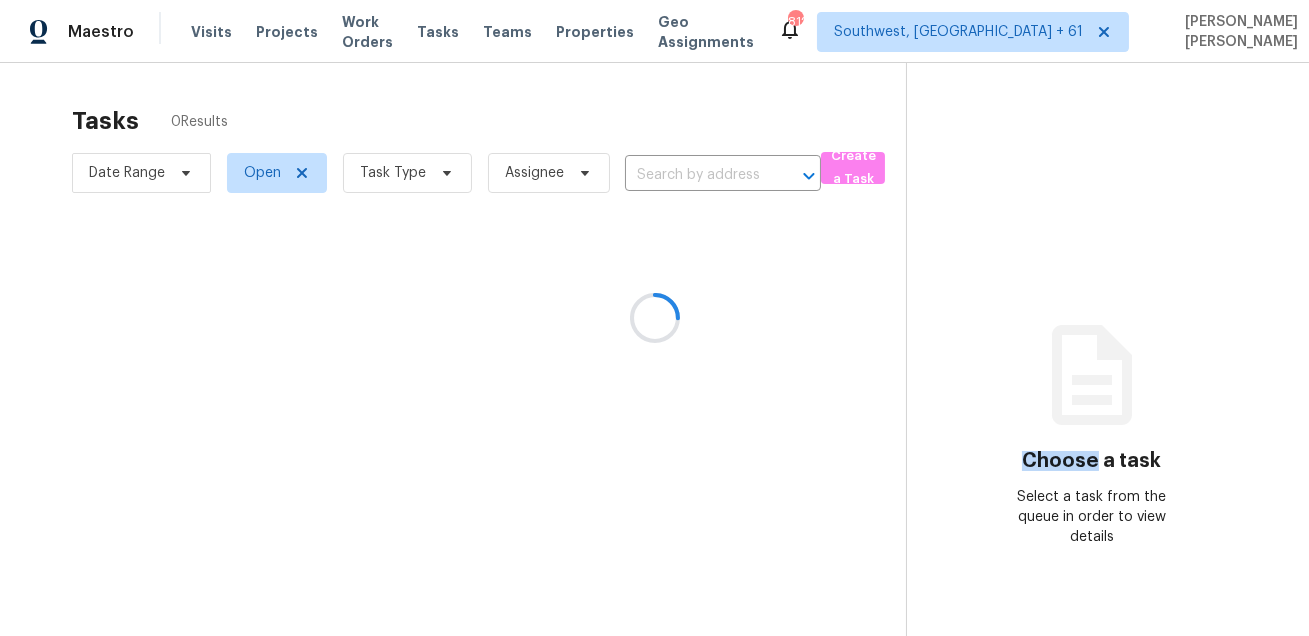 click at bounding box center (654, 318) 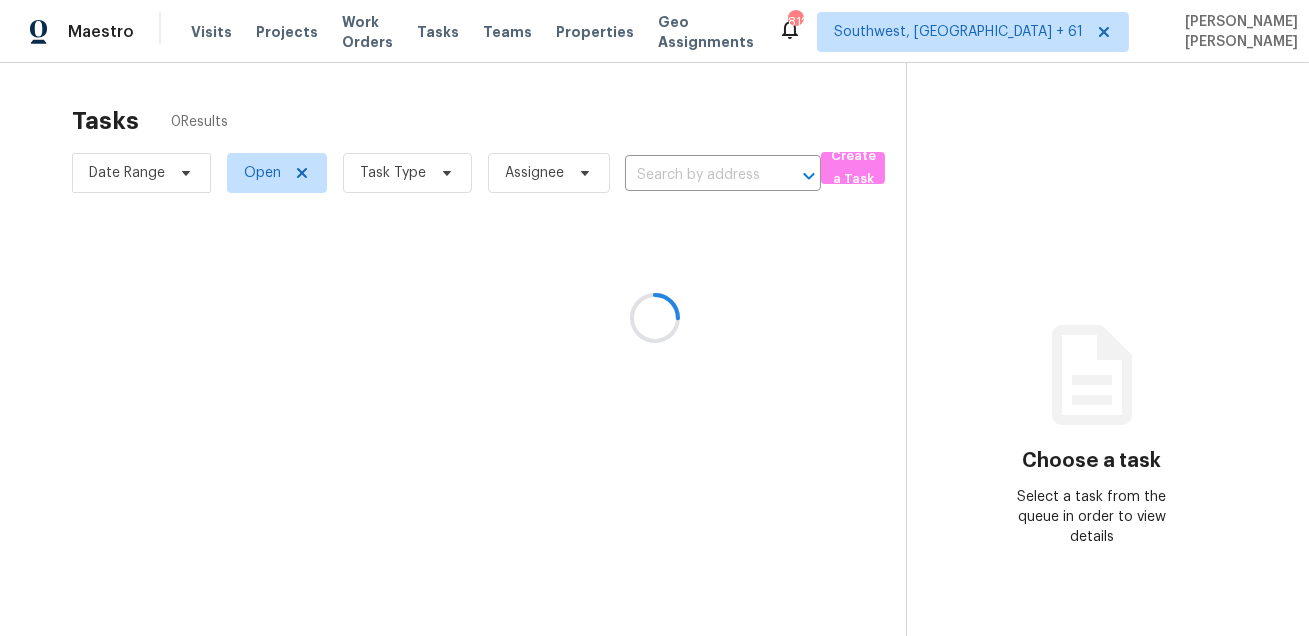 click at bounding box center [654, 318] 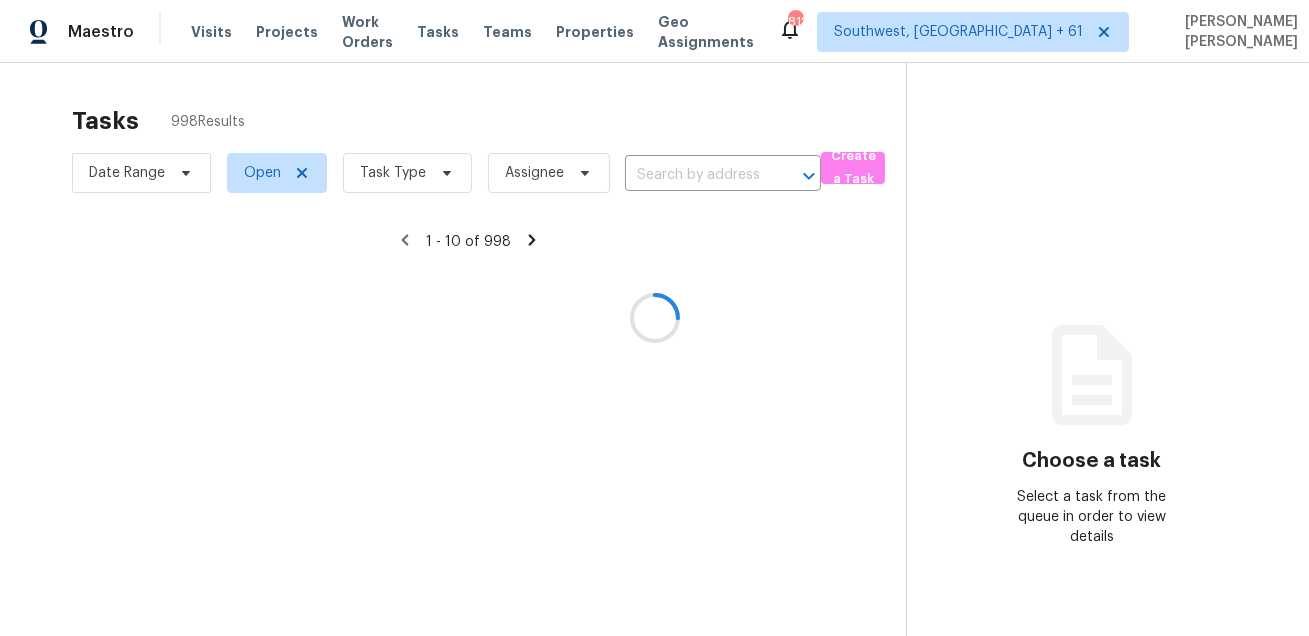 click on "Visits" at bounding box center (211, 32) 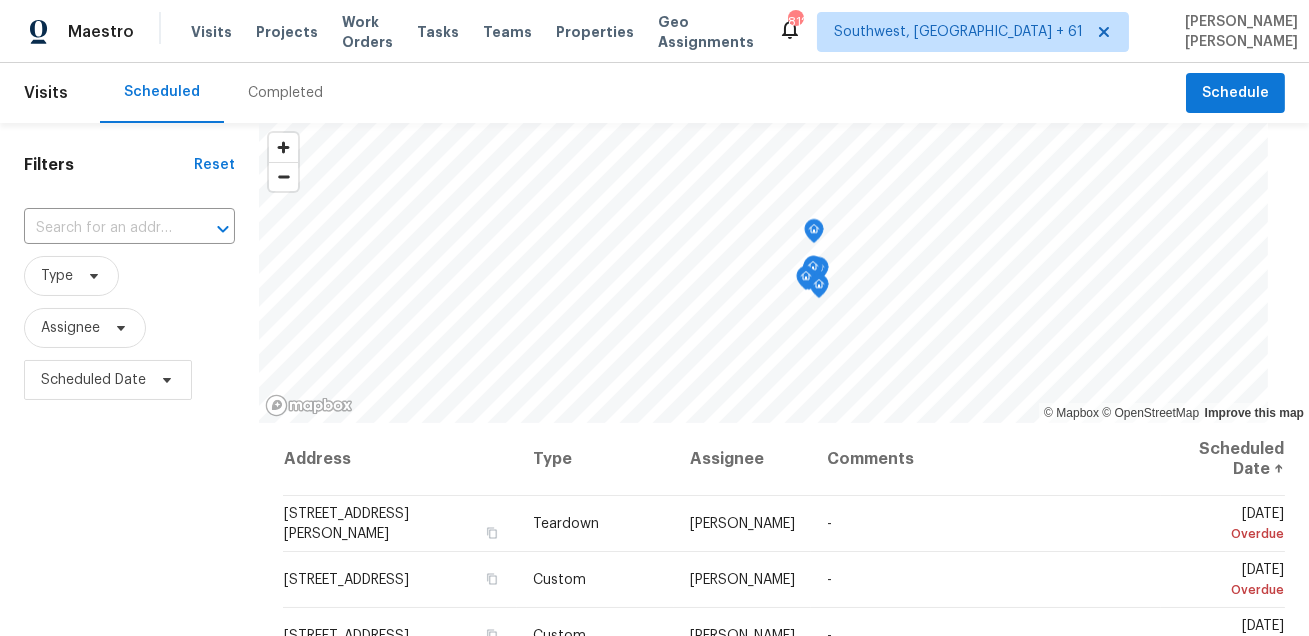 click on "Completed" at bounding box center (285, 93) 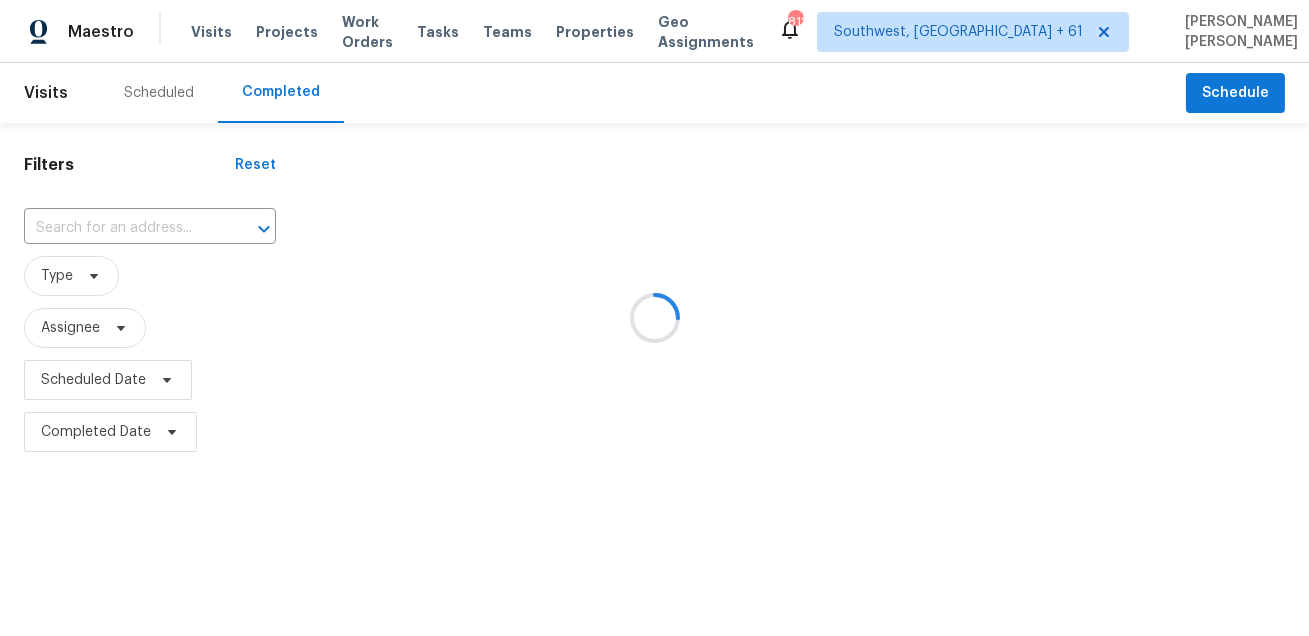 click at bounding box center (654, 318) 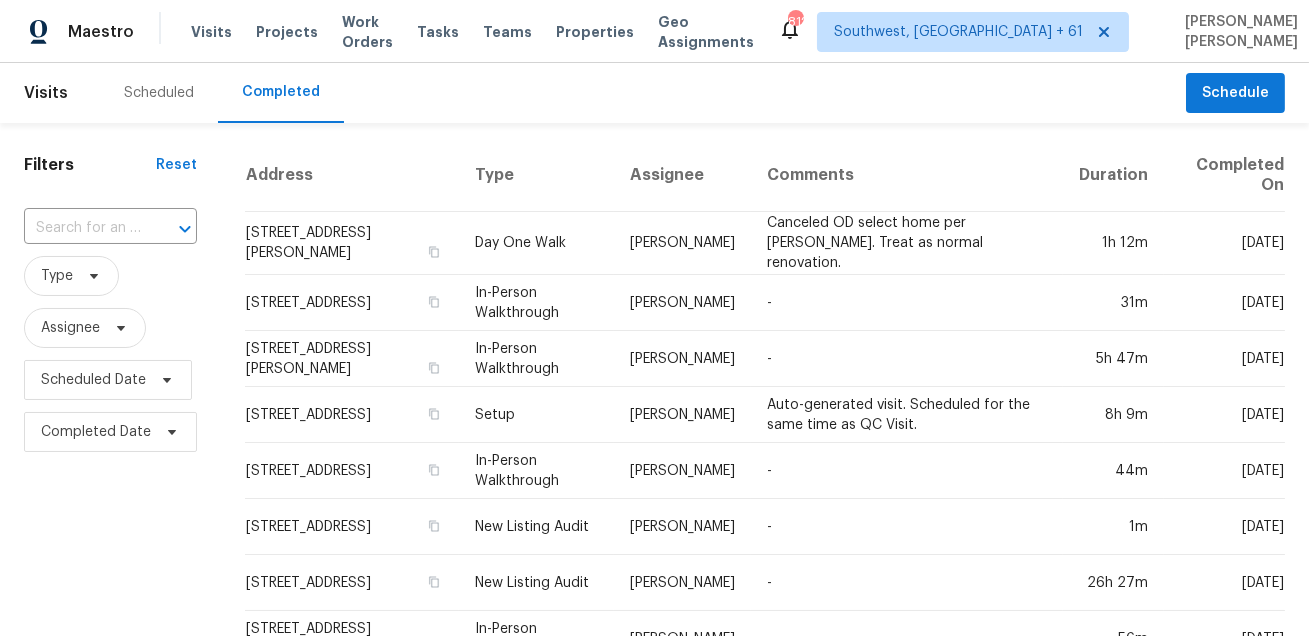 click at bounding box center [171, 229] 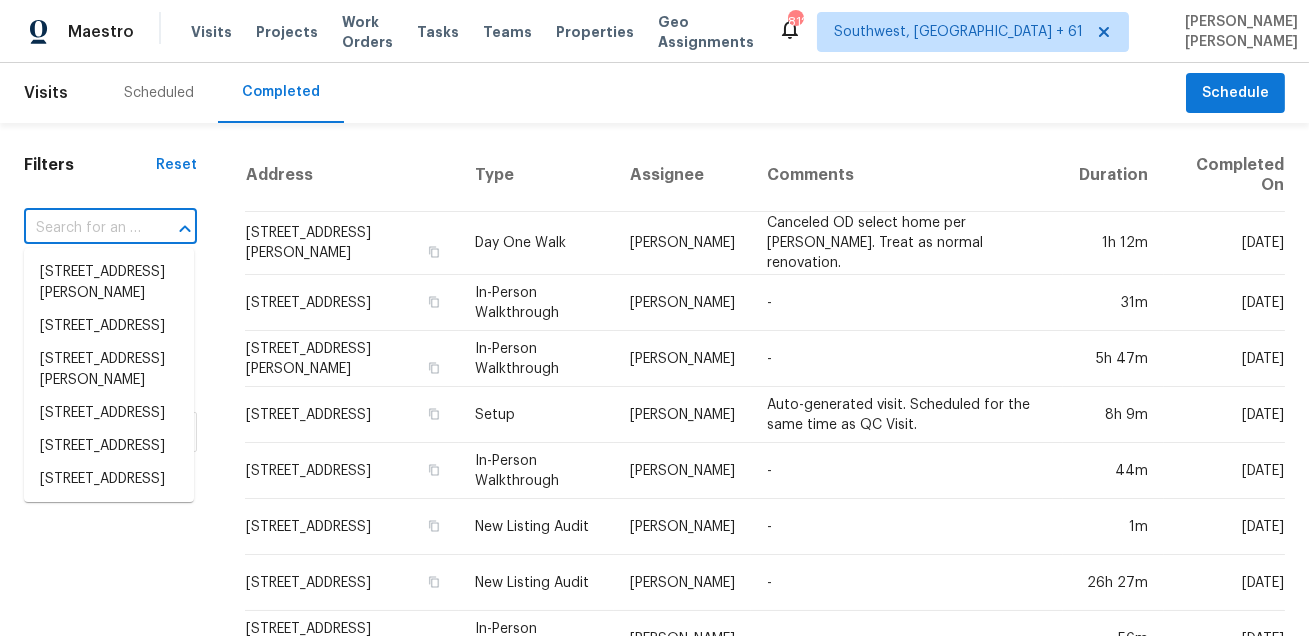 paste on "16 Wheatfield Dr, Palm Coast, FL 32164" 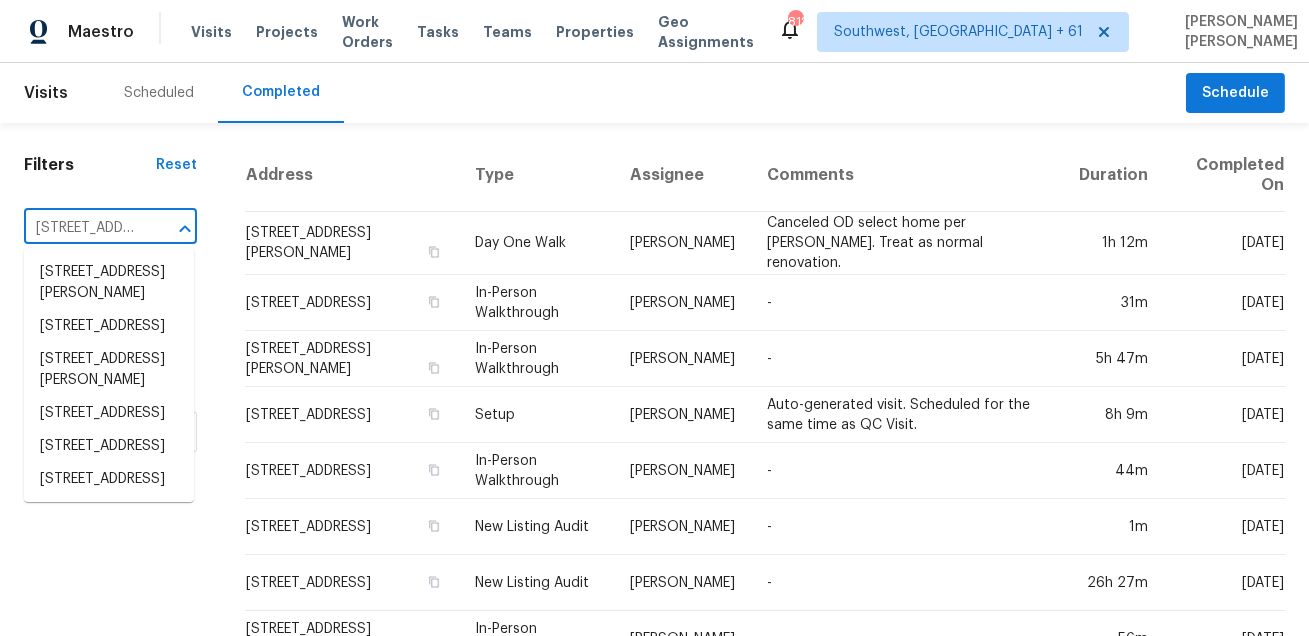 scroll, scrollTop: 0, scrollLeft: 150, axis: horizontal 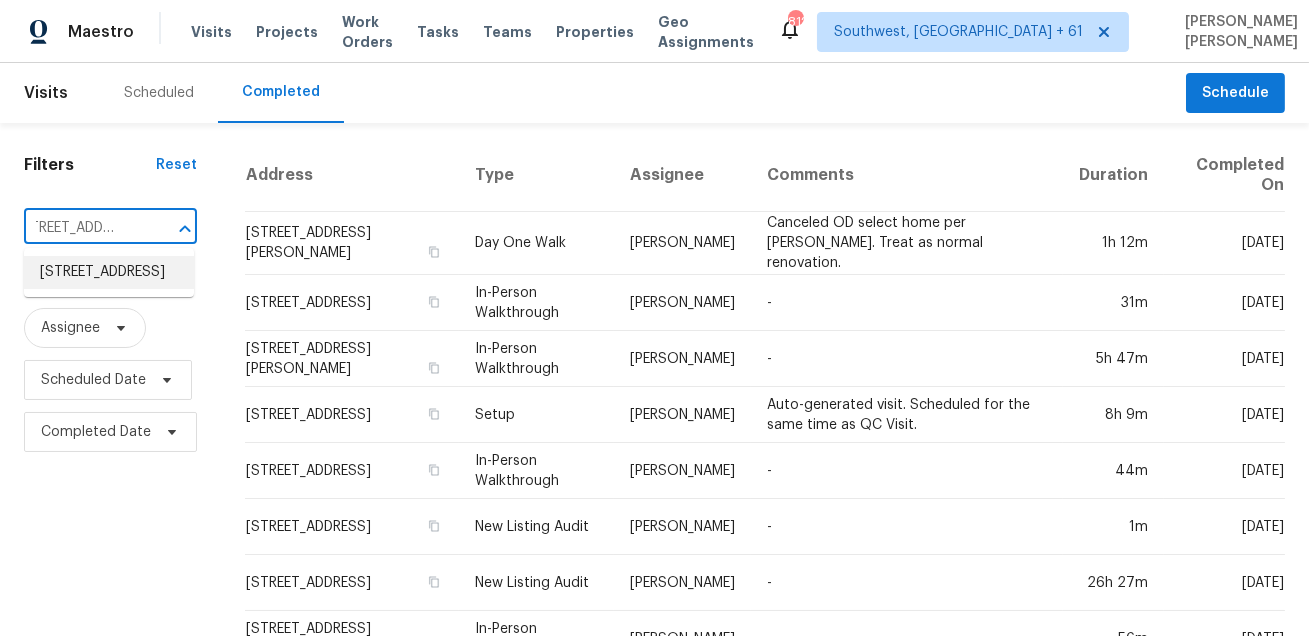click on "16 Wheatfield Dr, Palm Coast, FL 32164" at bounding box center [109, 272] 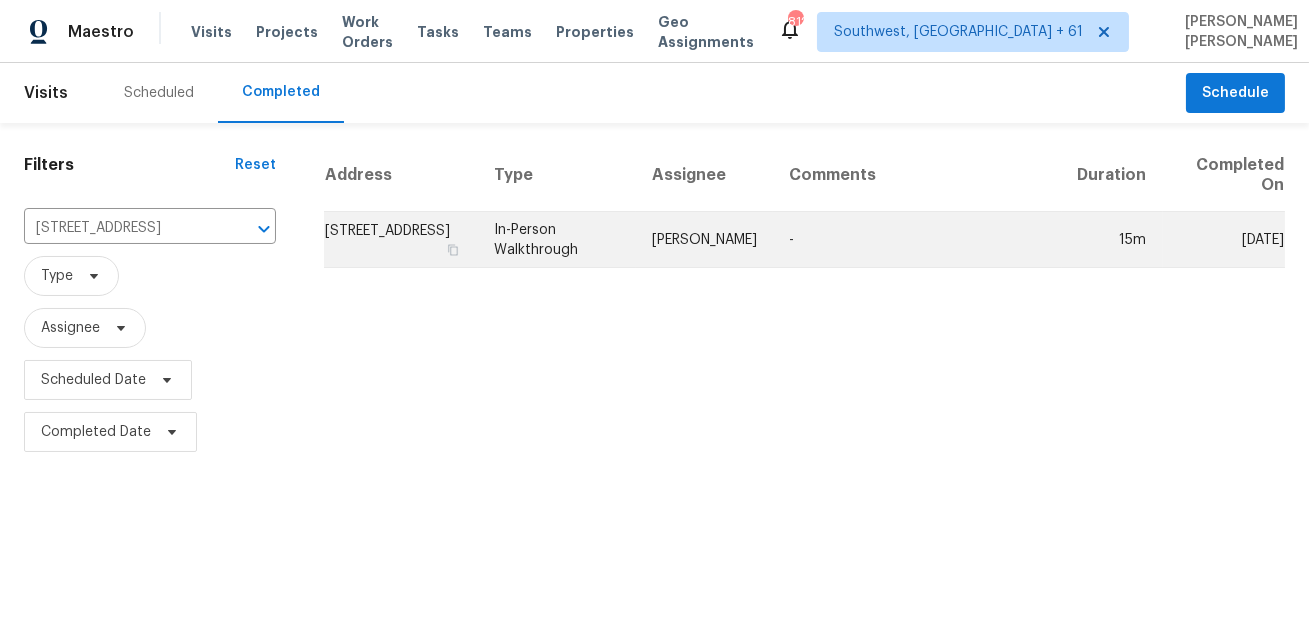 click on "In-Person Walkthrough" at bounding box center (557, 240) 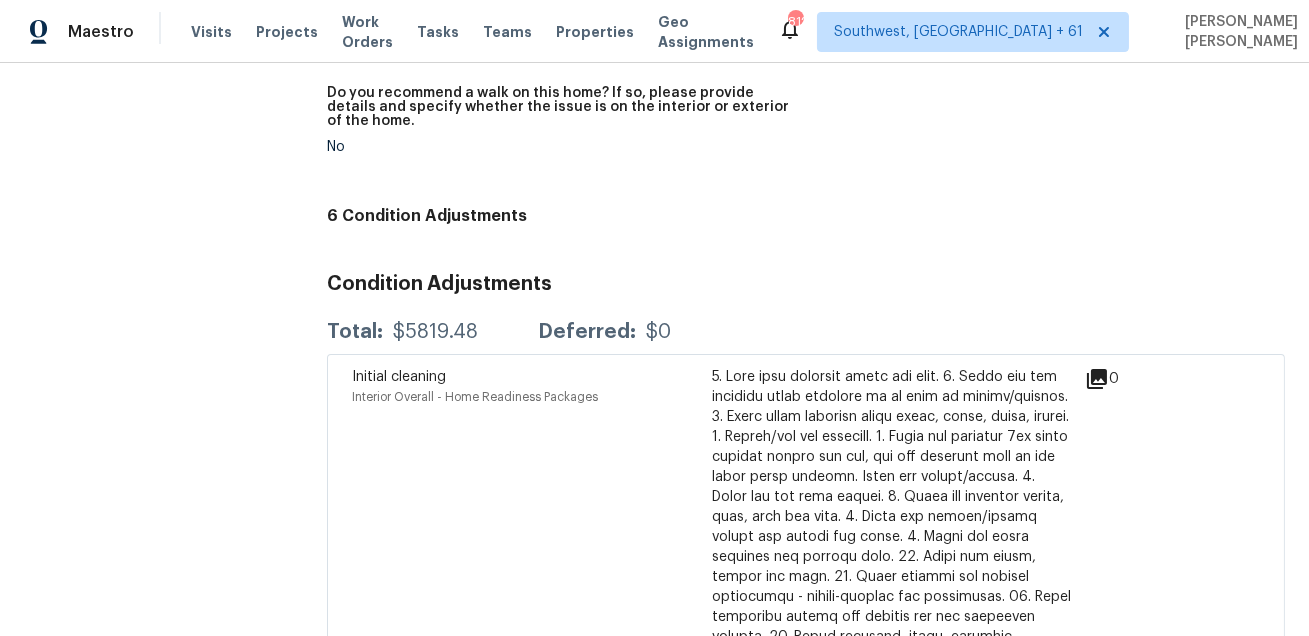 scroll, scrollTop: 4505, scrollLeft: 0, axis: vertical 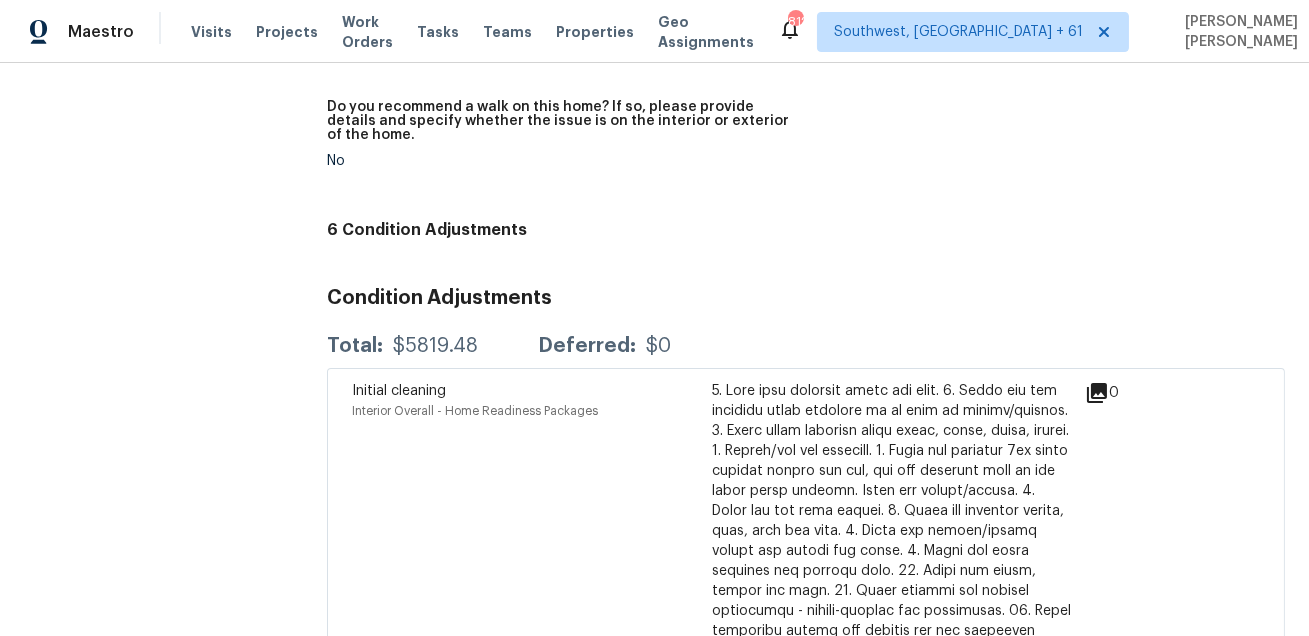 click on "All visits 16 Wheatfield Dr Palm Coast, FL 32164 Home details Other Visits No previous visits In-Person Walkthrough Completed:  7/16/2025, 13:23 PM  to   7/16/2025, 13:38 PM Assignee Carl Biederman Total Scopes 6 Due Date Thu, Jul 17 Questions Pricing Add repair scope Is there any noticeable new construction in the immediate or neighboring subdivision of the home? Yes Comment:   New construction in progress near by Did you notice any neighbors who haven't kept up with their homes (ex. lots of debris, etc.), loud barking dogs, or is there noticeable traffic noise at the home? No Does either the front yard or back yard have a severe slope? No Rate the curb appeal of the home from 1-9 (1 being the worst home on the street, 9 being the best home on the street)? 6 If the home has a pool, what condition is it in? No Pool Is there a strong odor that doesn't go away as your nose adjusts? (4+ on a 5 point scale) Please specify where the odor exists and provide details. No 3 Exterior Add repair scope Notes: Utilities" at bounding box center (654, -1387) 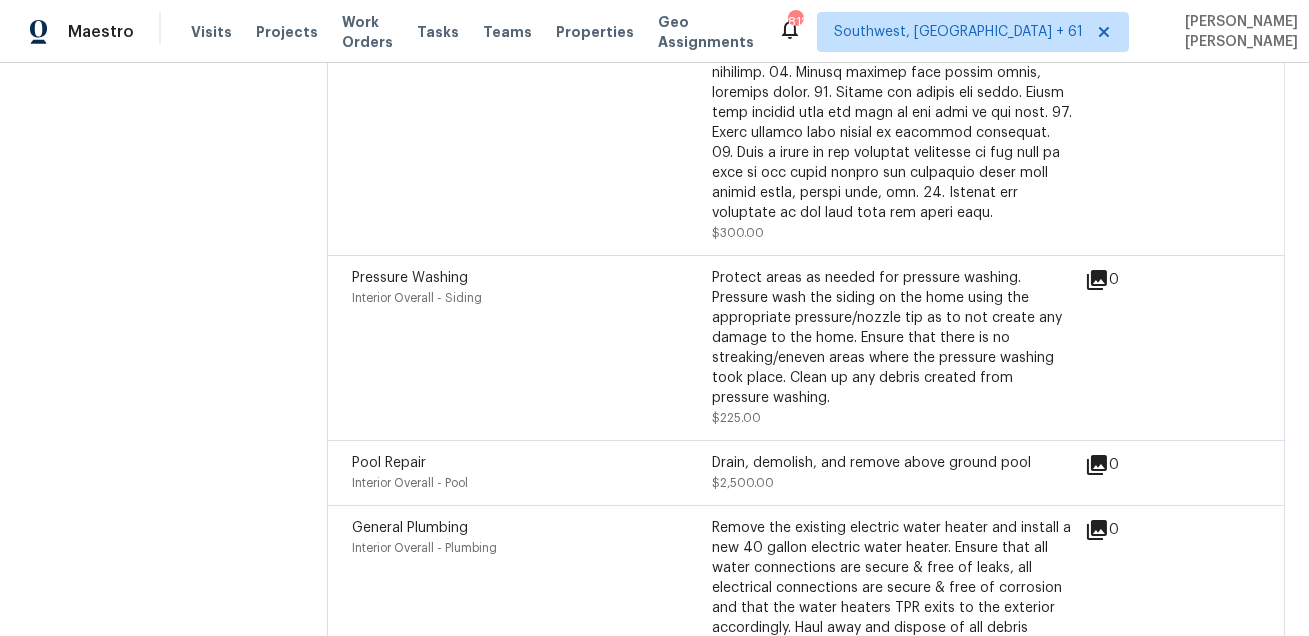 scroll, scrollTop: 5500, scrollLeft: 0, axis: vertical 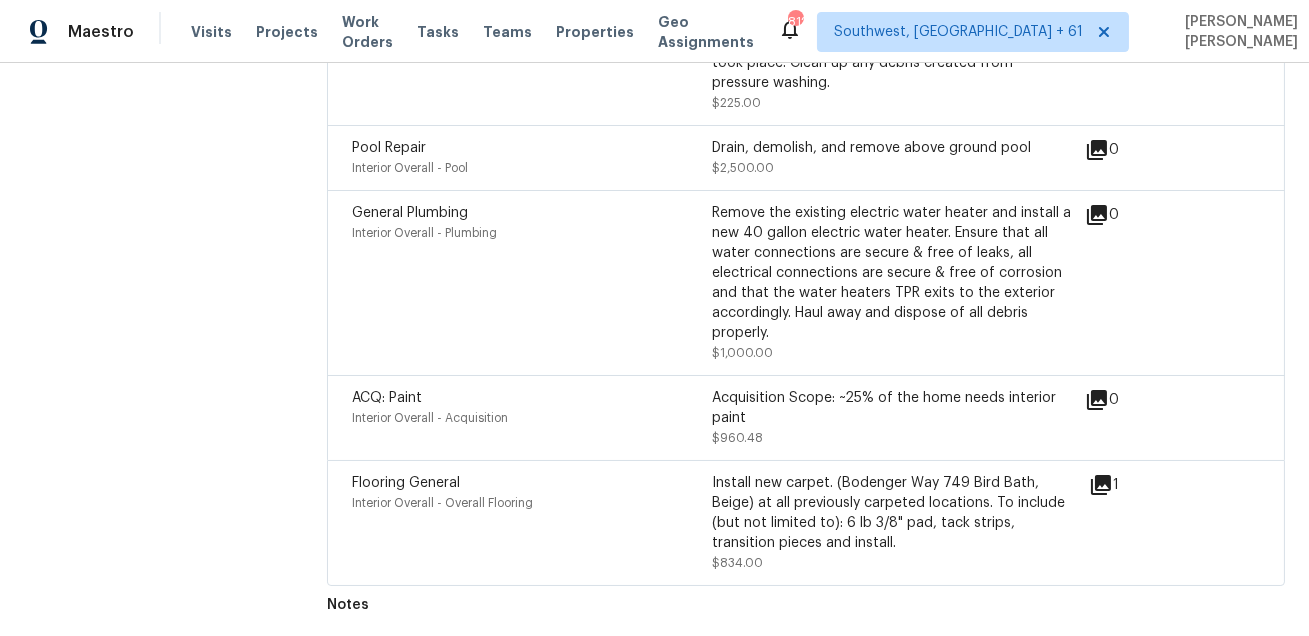 click on "Pool Repair" at bounding box center (532, 148) 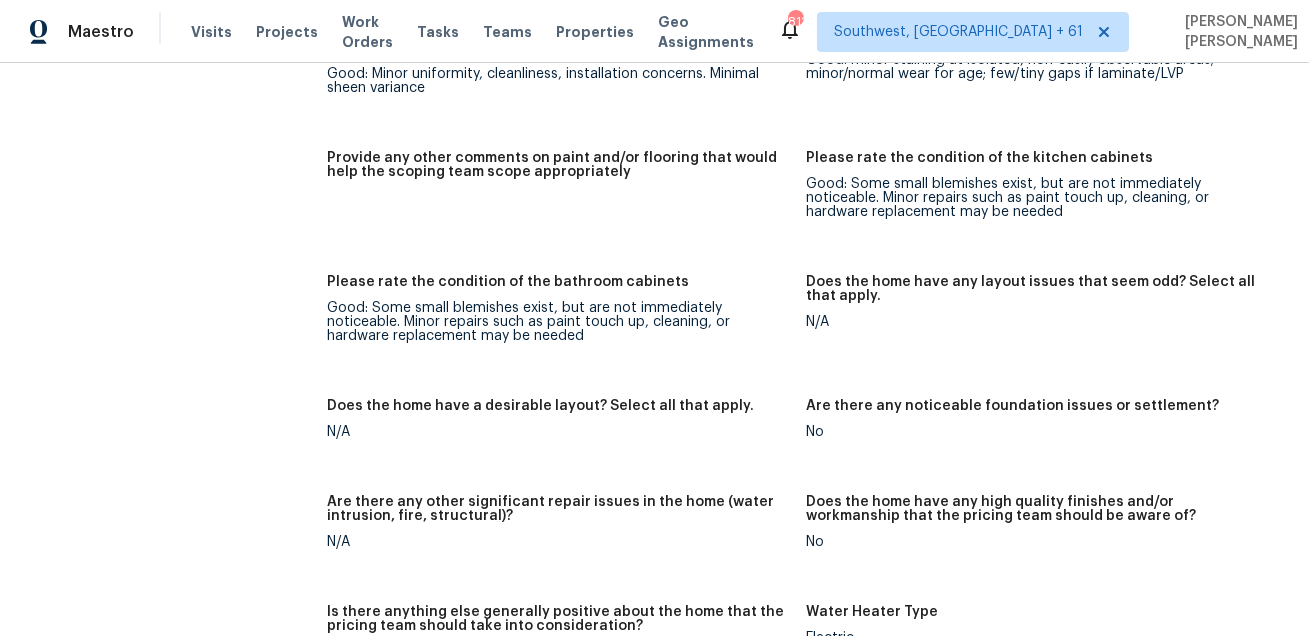 scroll, scrollTop: 2865, scrollLeft: 0, axis: vertical 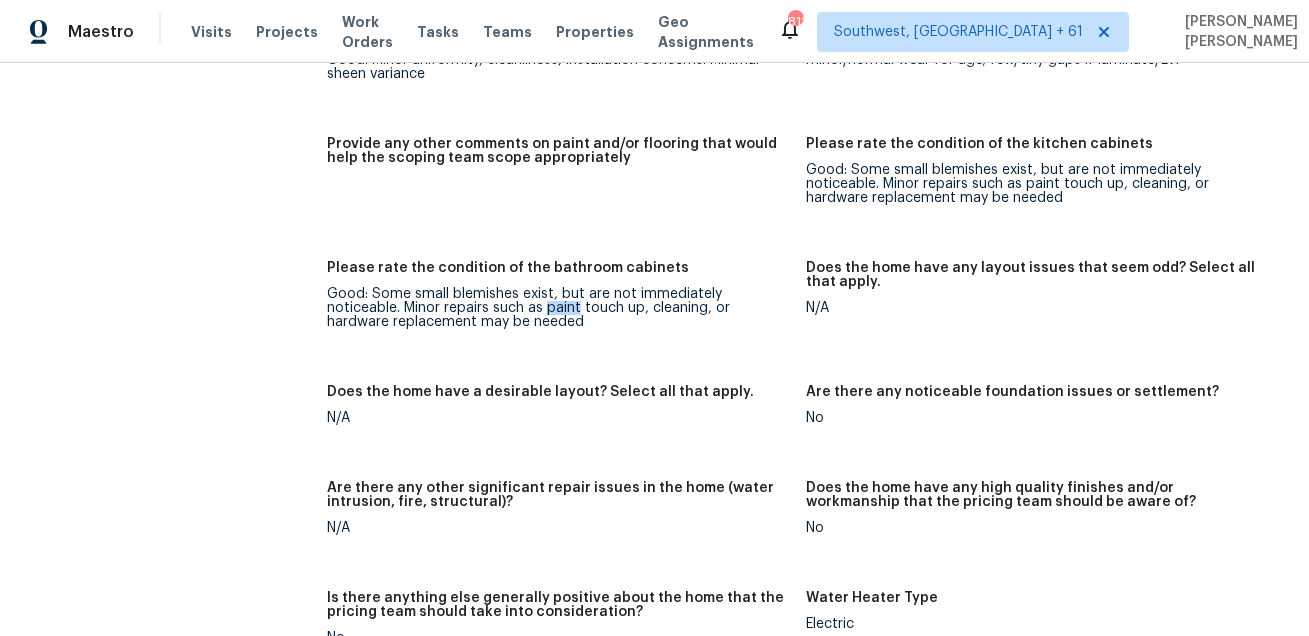 click on "Please rate the condition of the kitchen cabinets Good: Some small blemishes exist, but are not immediately noticeable. Minor repairs such as paint touch up, cleaning, or hardware replacement may be needed" at bounding box center [1045, 187] 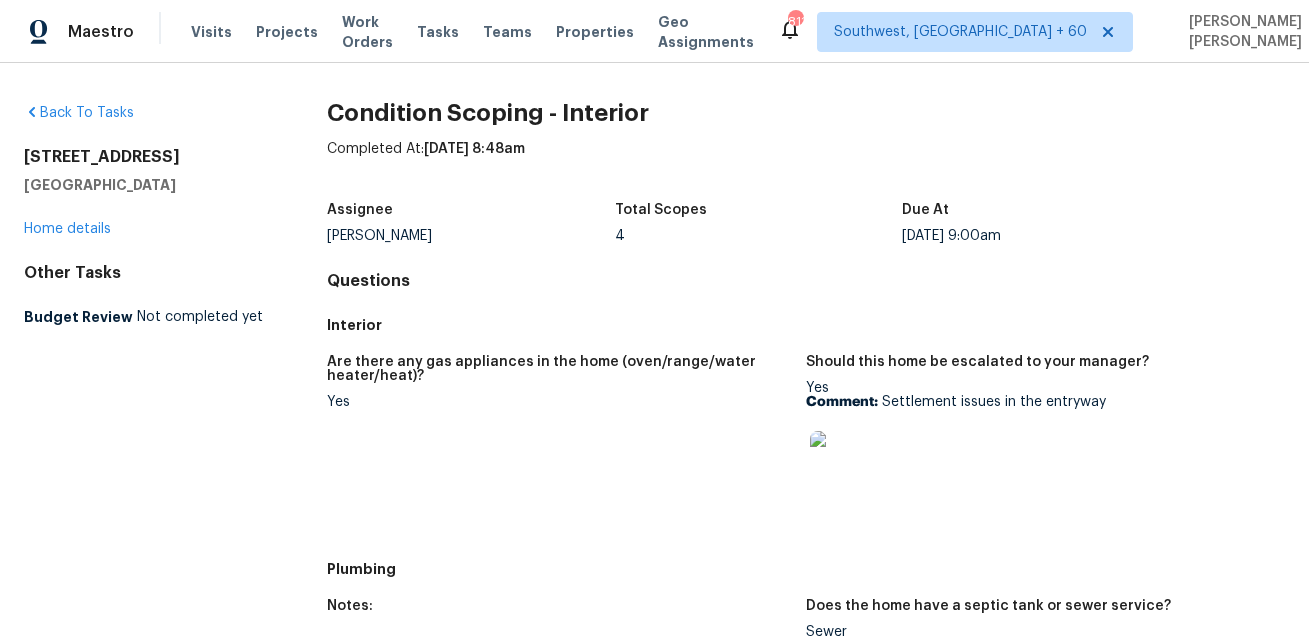 scroll, scrollTop: 0, scrollLeft: 0, axis: both 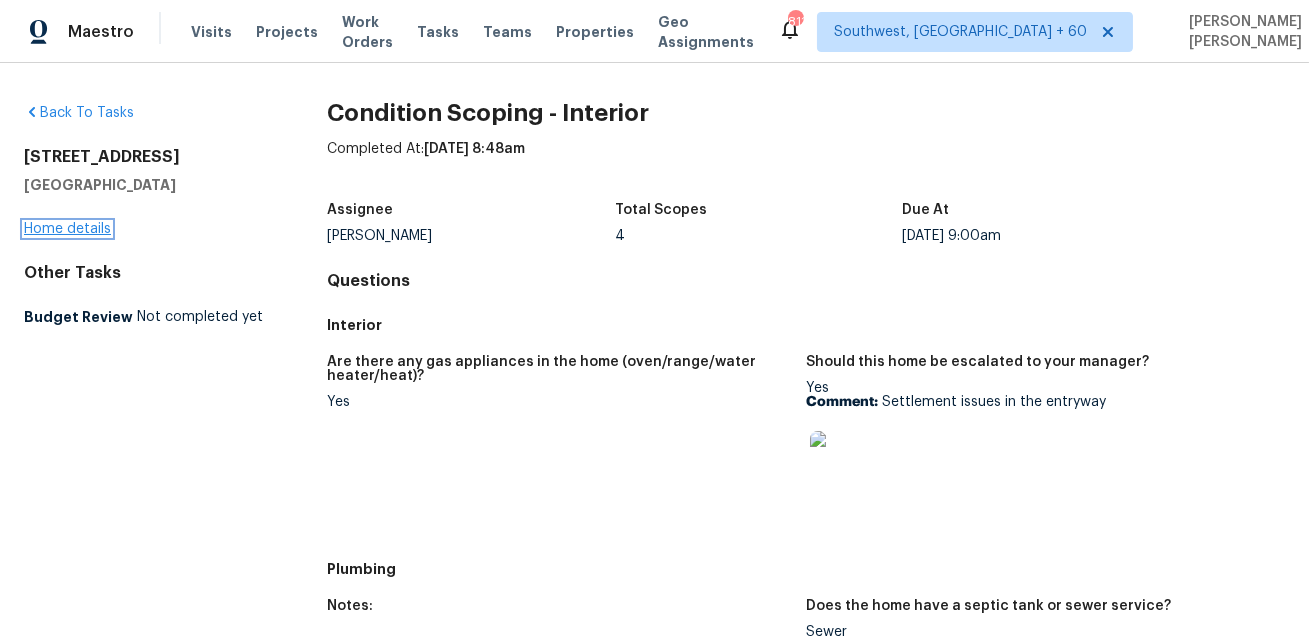 click on "Home details" at bounding box center [67, 229] 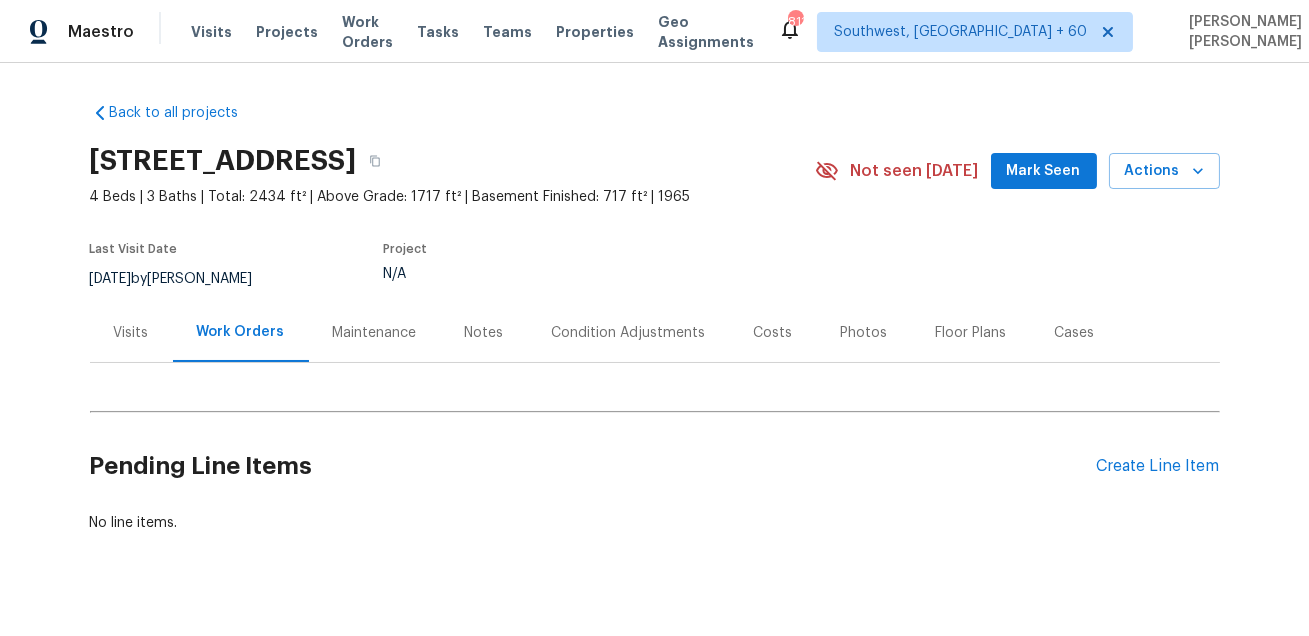 click on "Condition Adjustments" at bounding box center [629, 332] 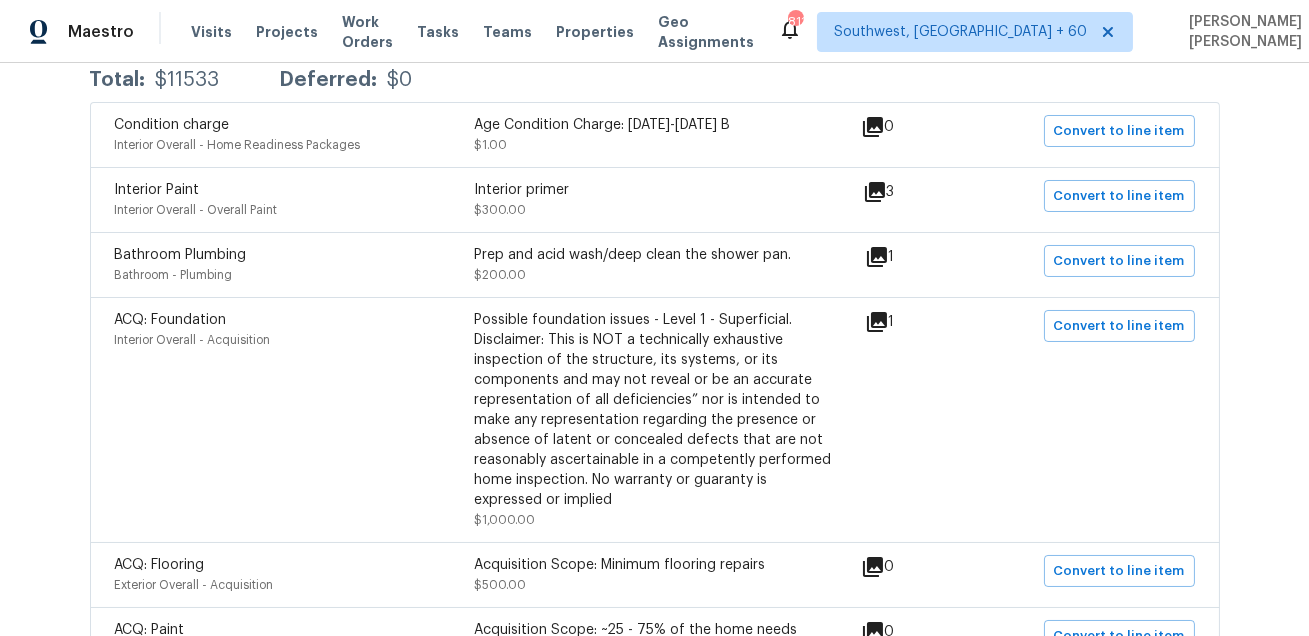 scroll, scrollTop: 392, scrollLeft: 0, axis: vertical 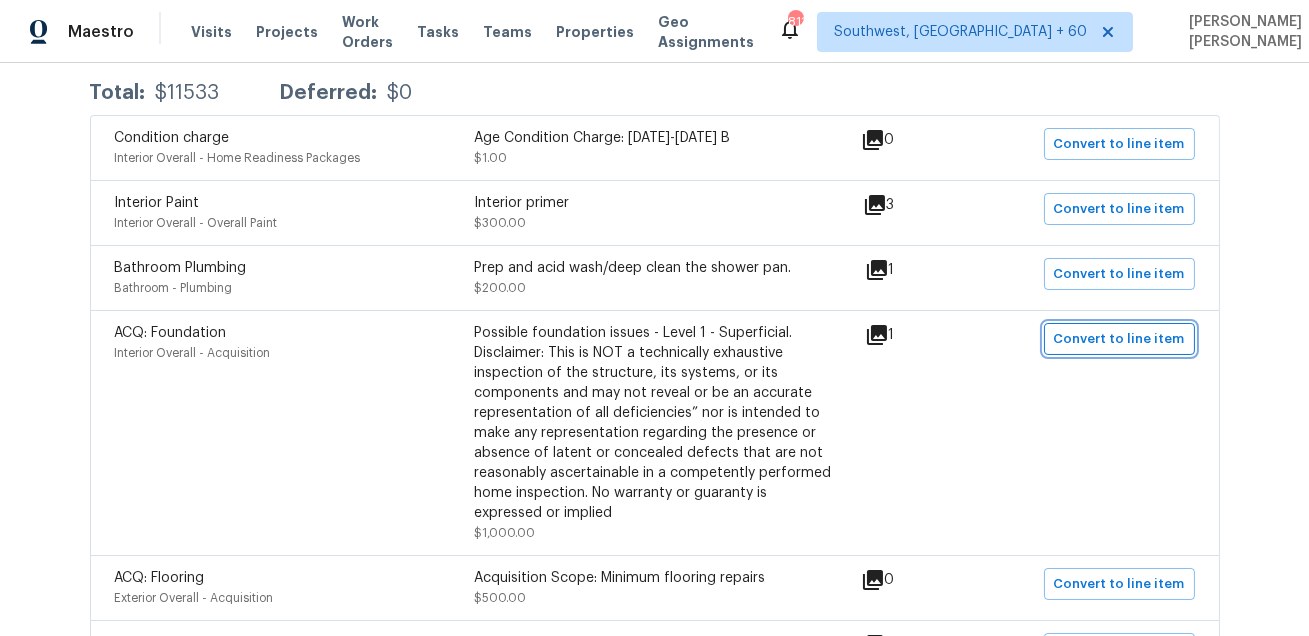 click on "Convert to line item" at bounding box center (1119, 339) 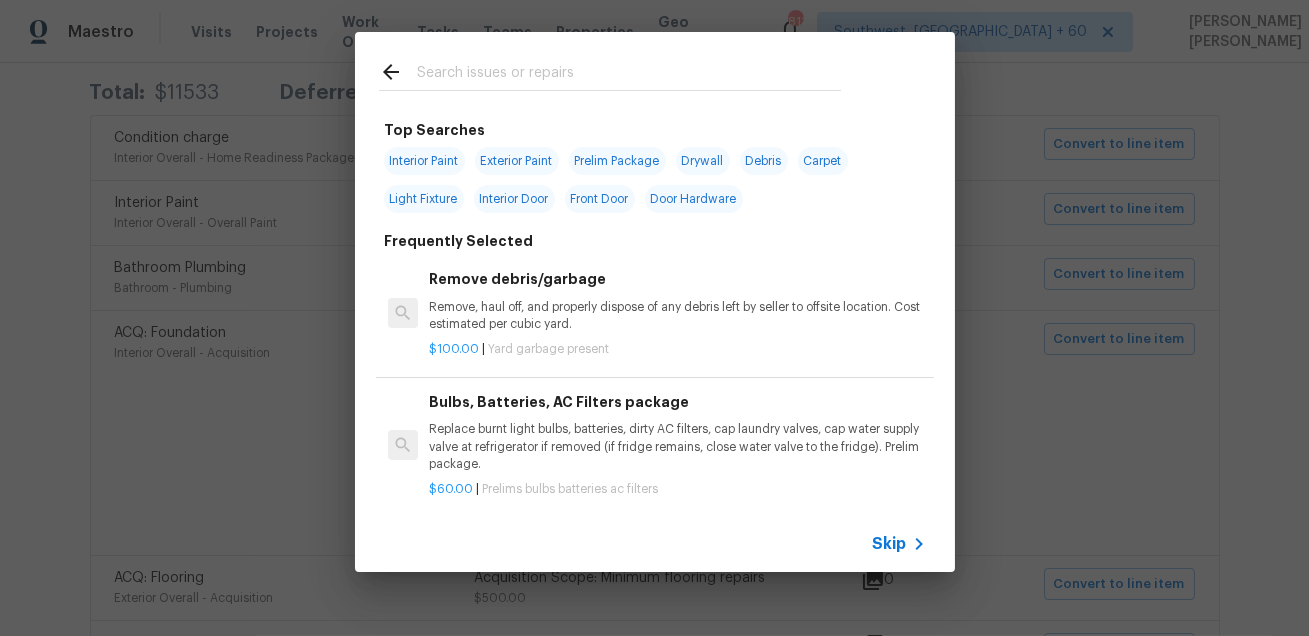 click on "Skip" at bounding box center [890, 544] 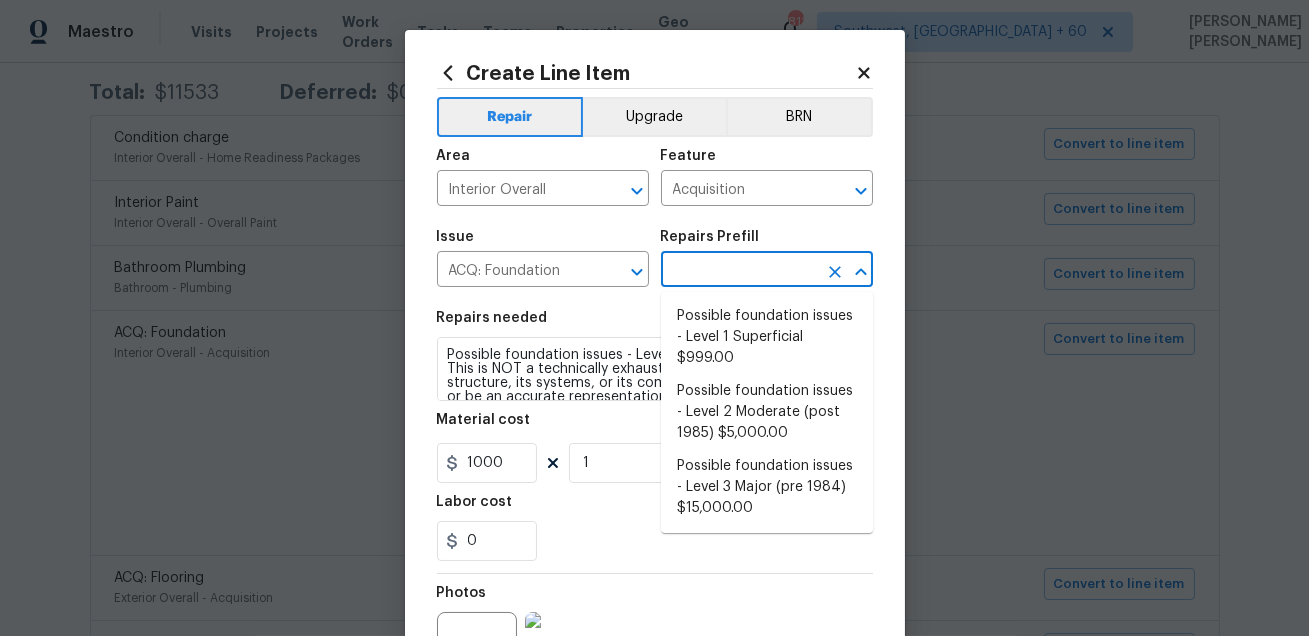 click at bounding box center [739, 271] 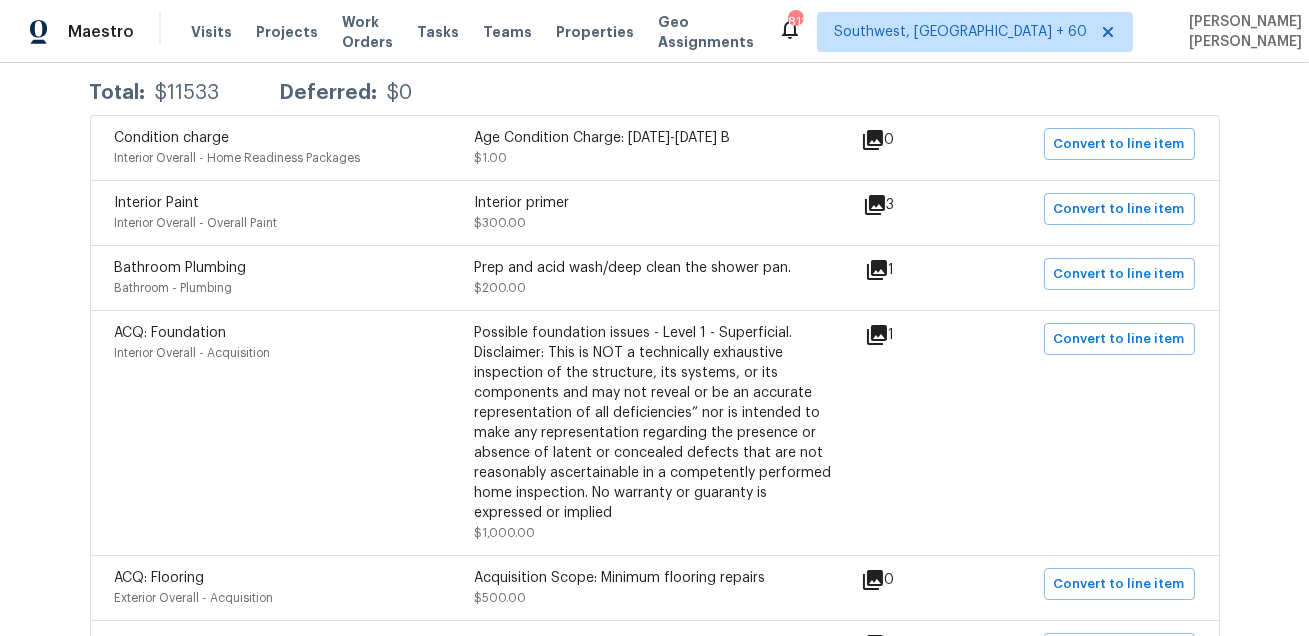 click 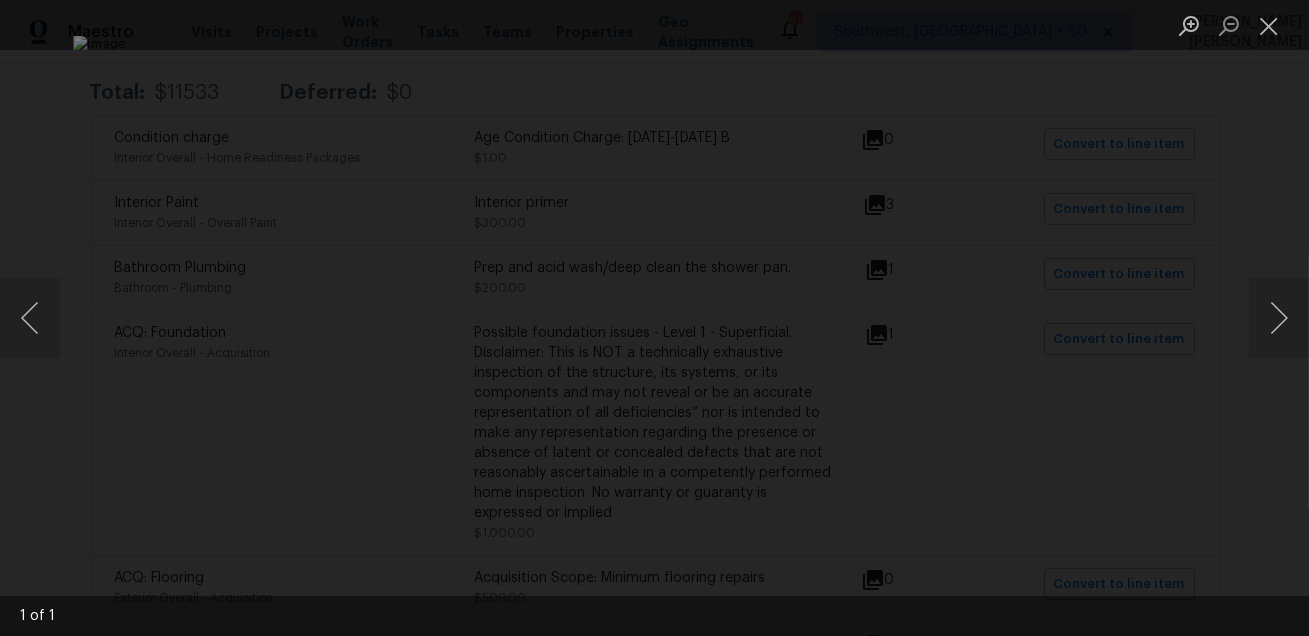 click at bounding box center [654, 318] 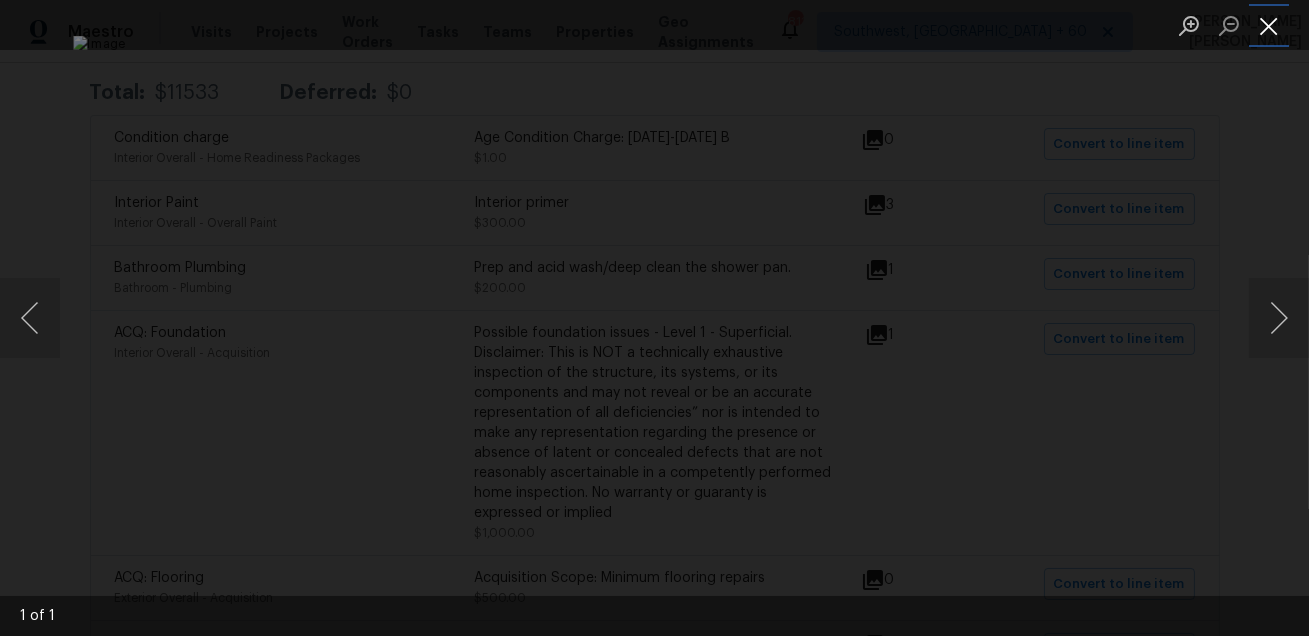 click at bounding box center [1269, 25] 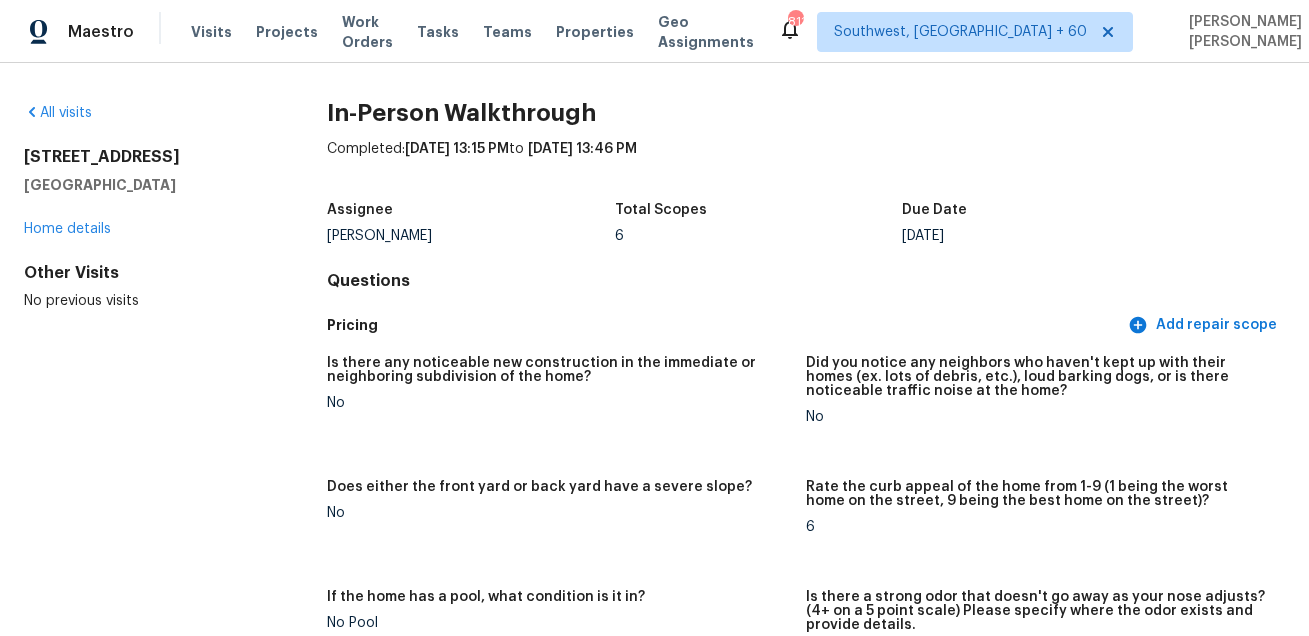 scroll, scrollTop: 0, scrollLeft: 0, axis: both 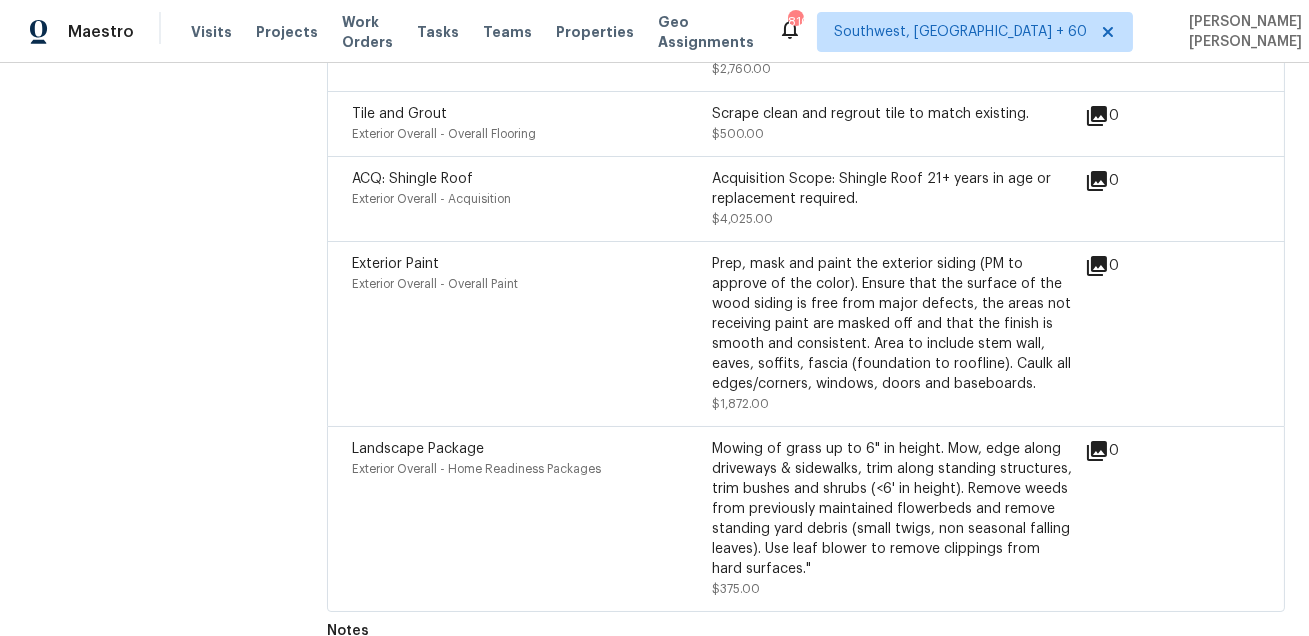 click on "Exterior Paint Exterior Overall - Overall Paint" at bounding box center (532, 334) 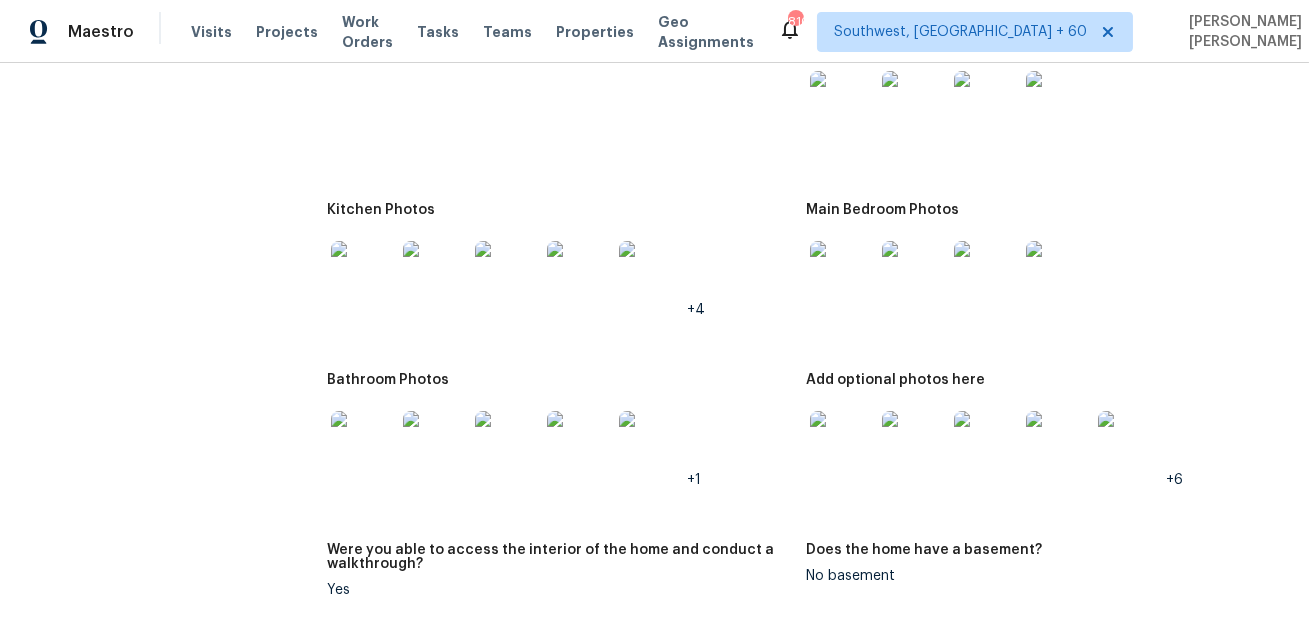 scroll, scrollTop: 3152, scrollLeft: 0, axis: vertical 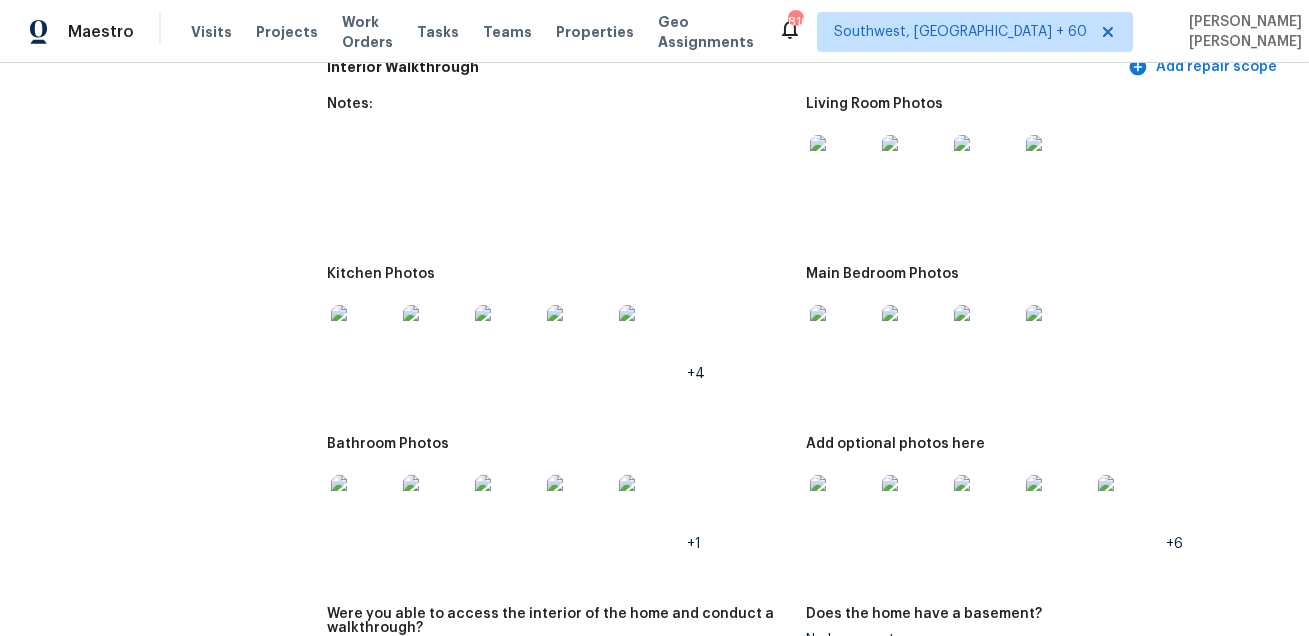 click at bounding box center [842, 167] 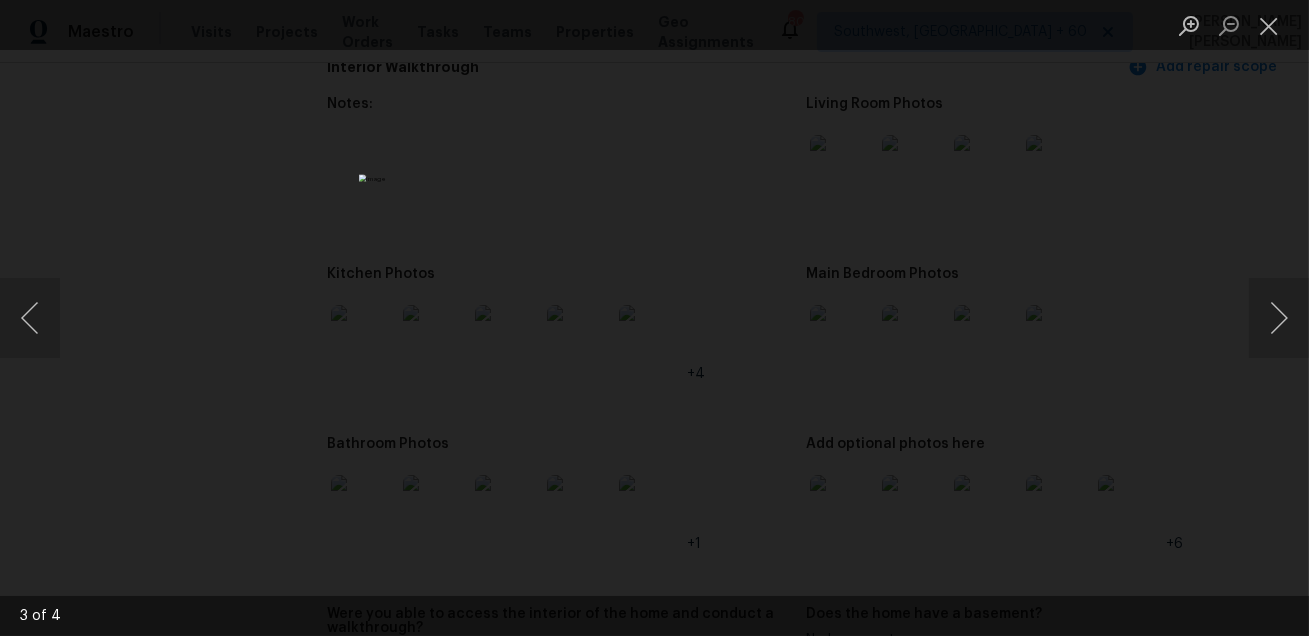 click at bounding box center (654, 318) 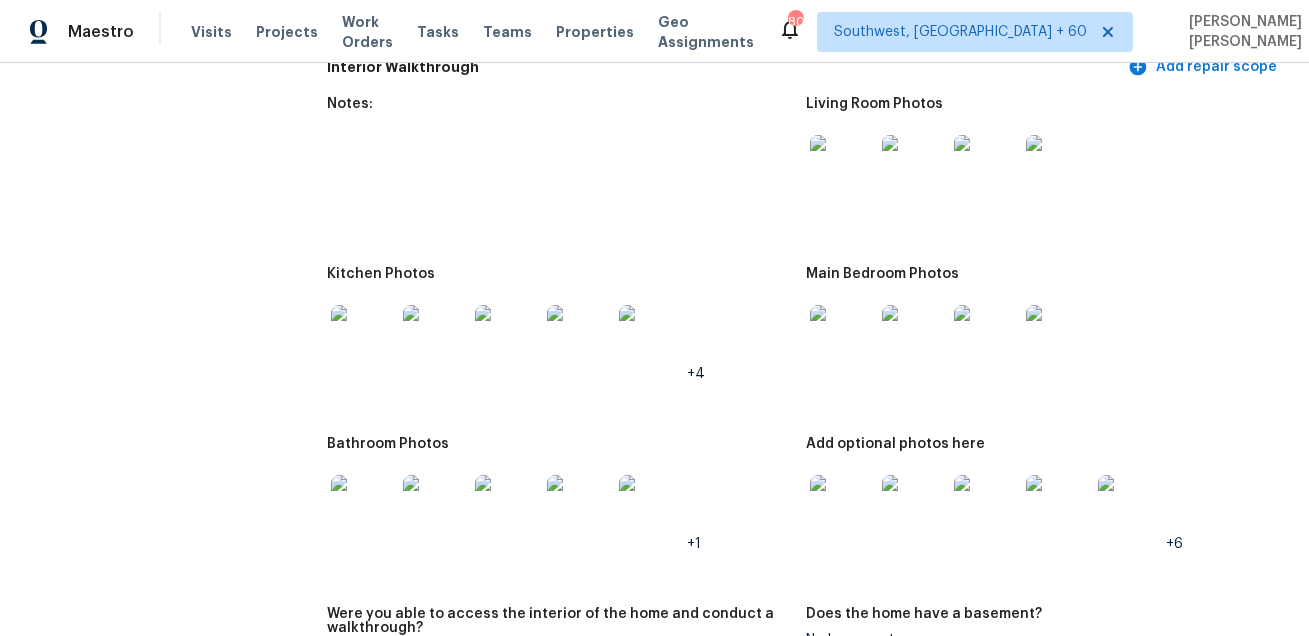 click at bounding box center [363, 337] 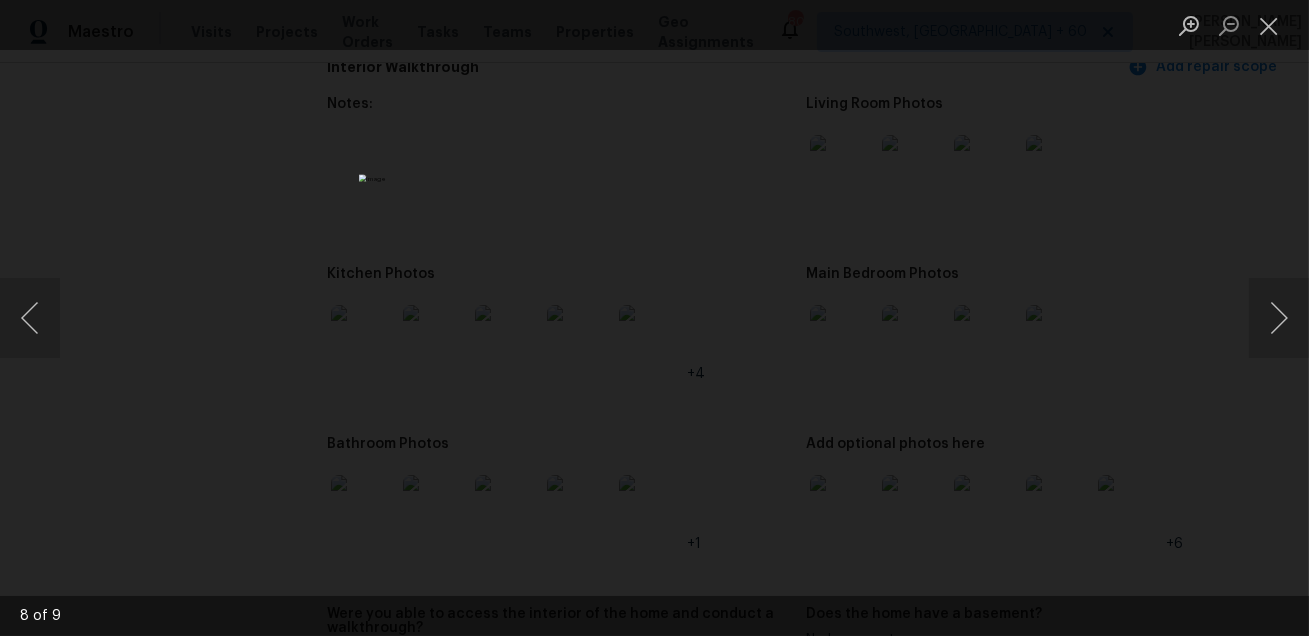click at bounding box center [654, 318] 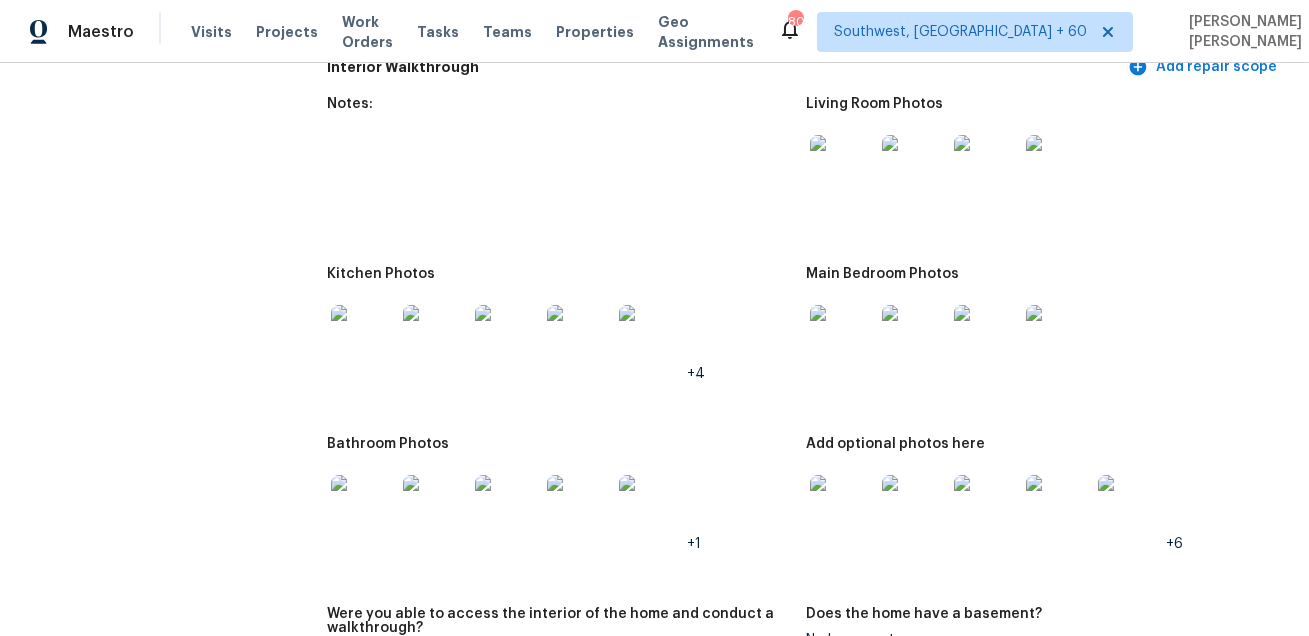 click at bounding box center (842, 337) 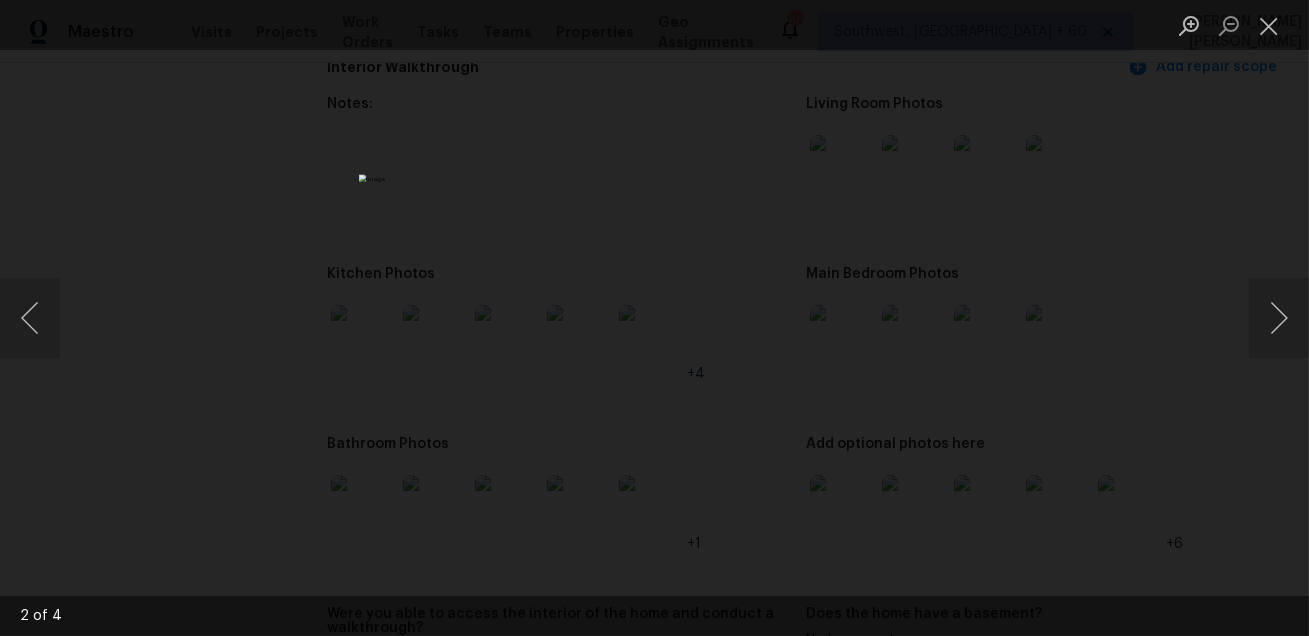 click at bounding box center [654, 318] 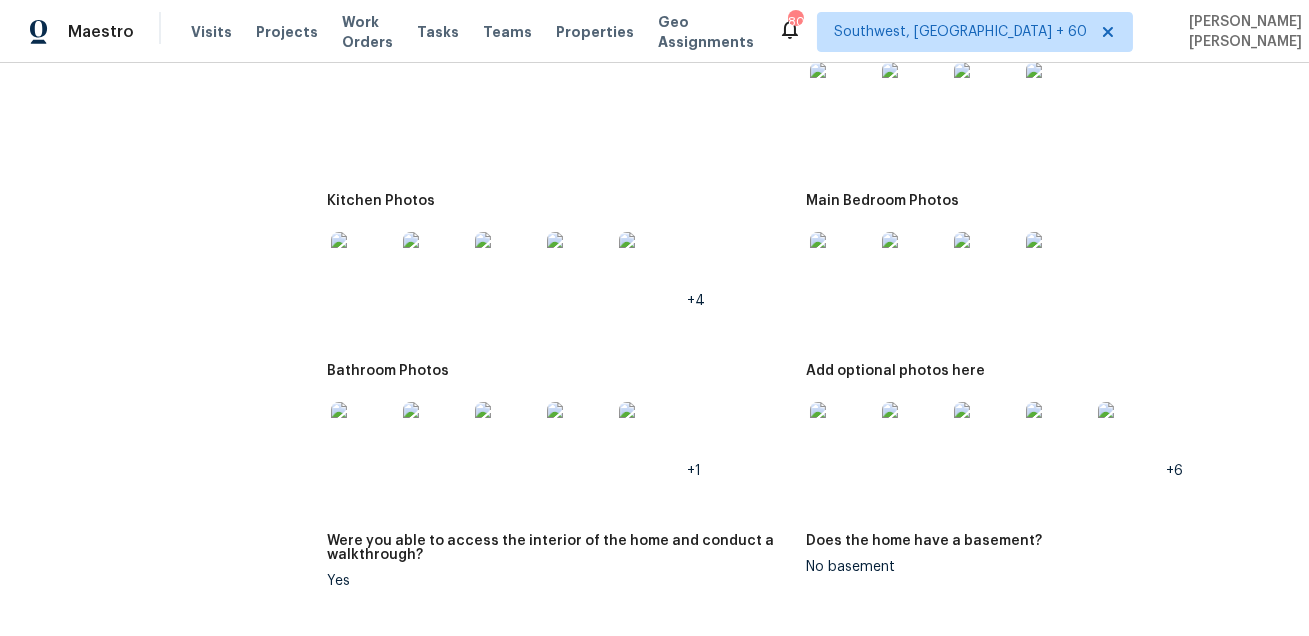 scroll, scrollTop: 3304, scrollLeft: 0, axis: vertical 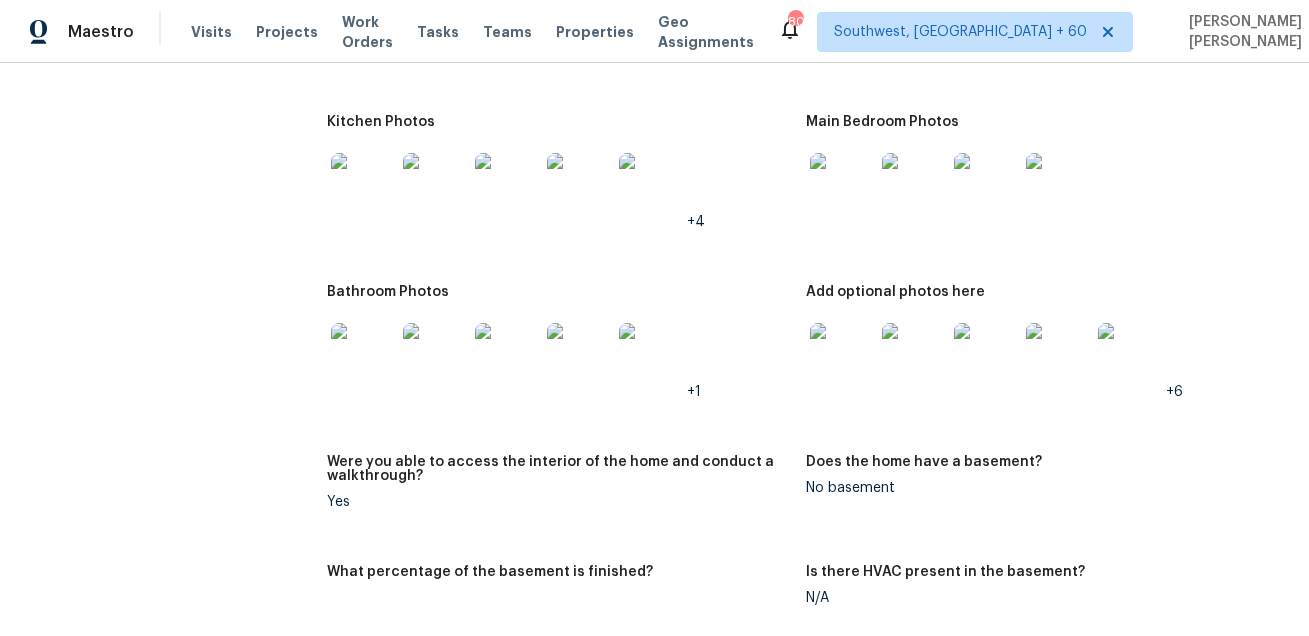 click at bounding box center (363, 355) 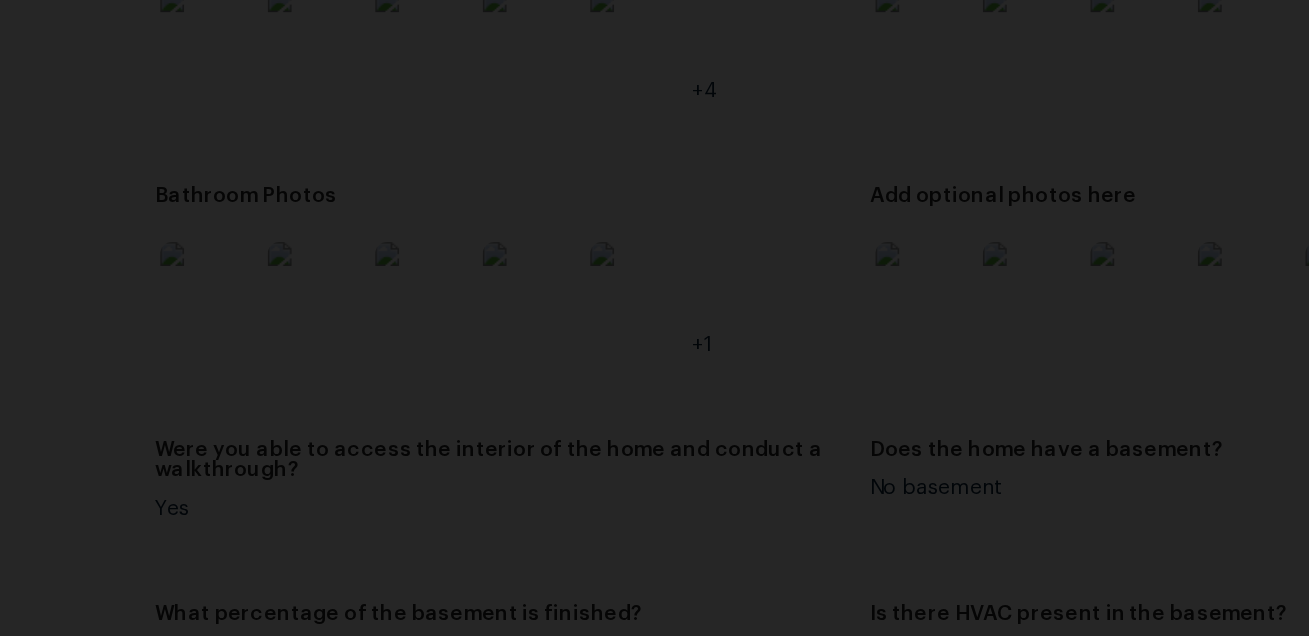 click at bounding box center [652, 143] 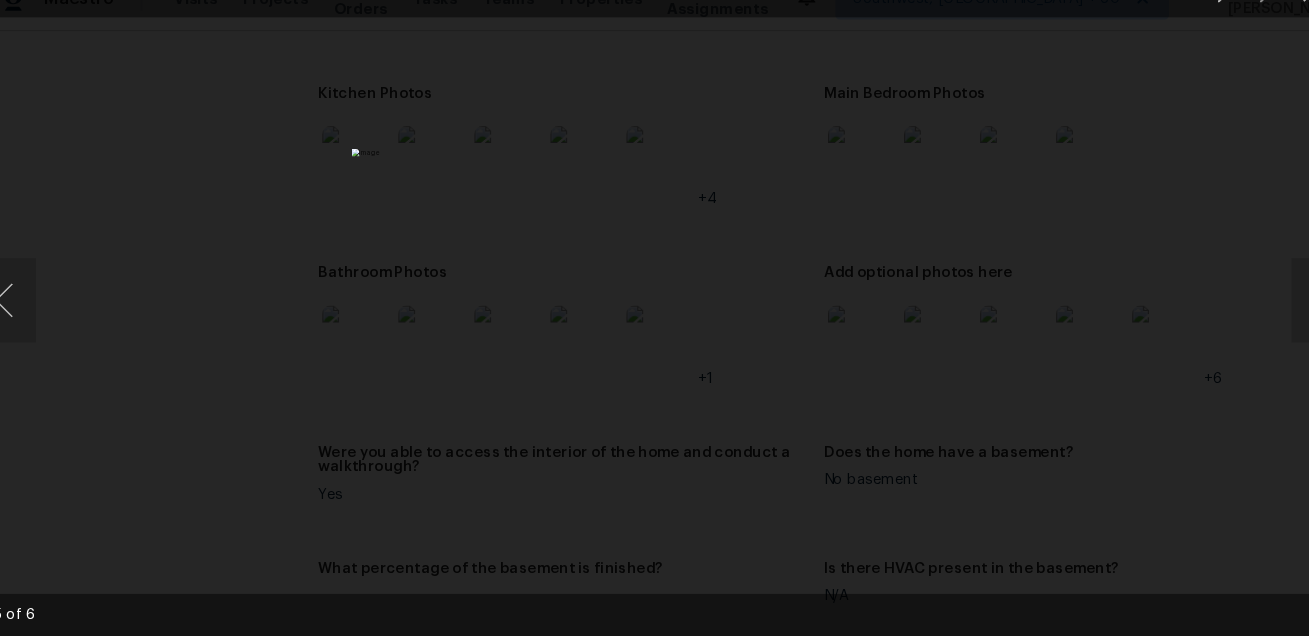 scroll, scrollTop: 0, scrollLeft: 0, axis: both 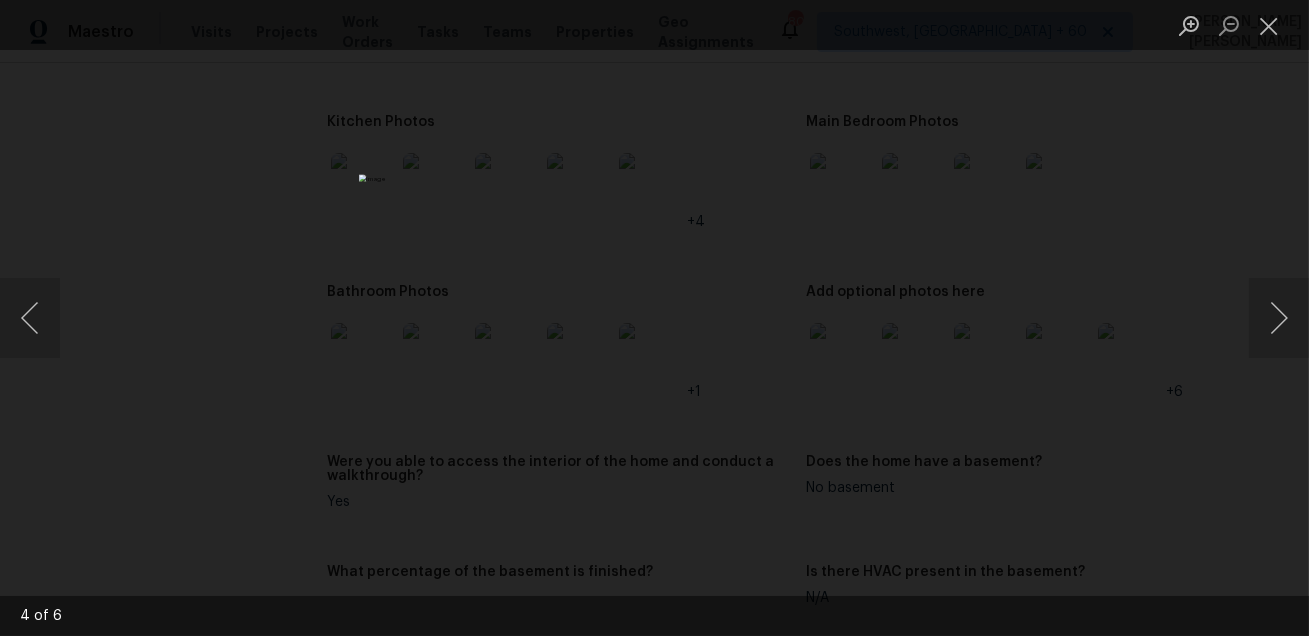 click at bounding box center [654, 318] 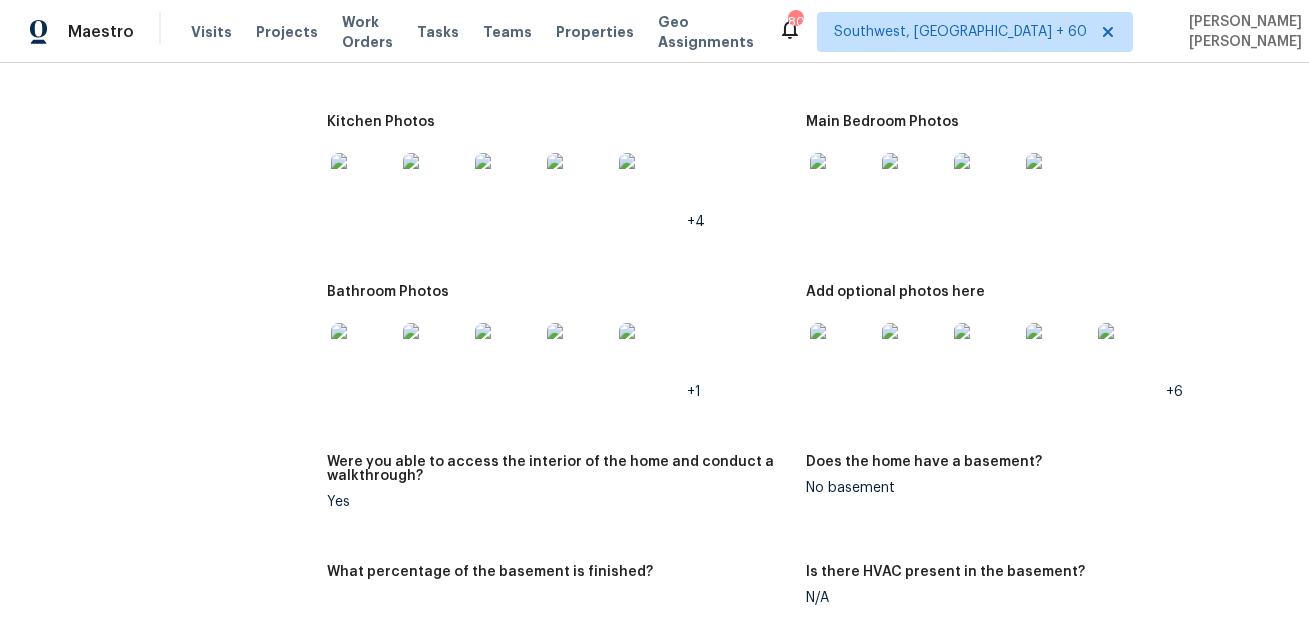 click at bounding box center [842, 355] 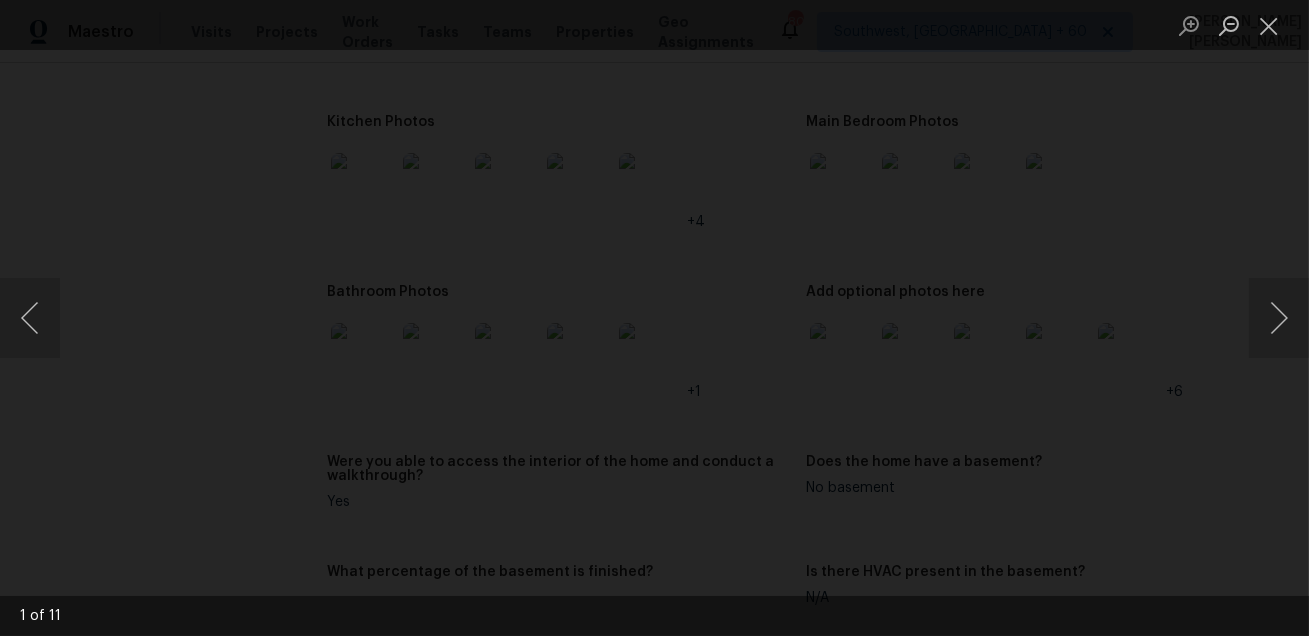 click at bounding box center (1156, -211) 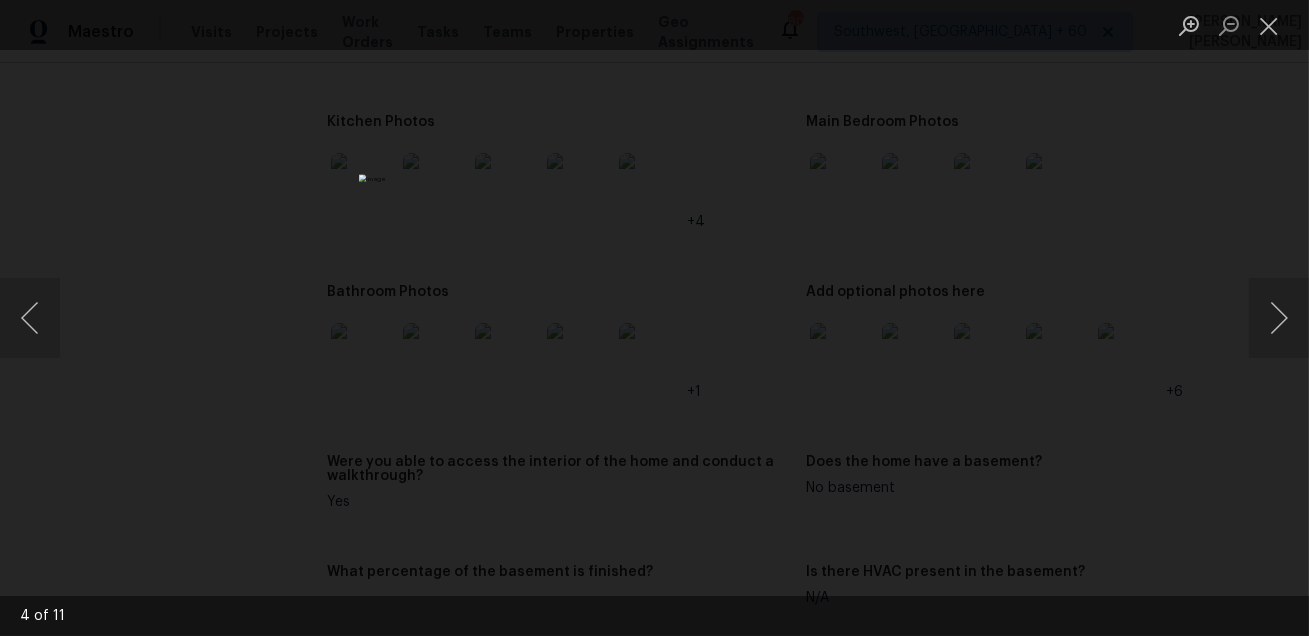 click at bounding box center [654, 318] 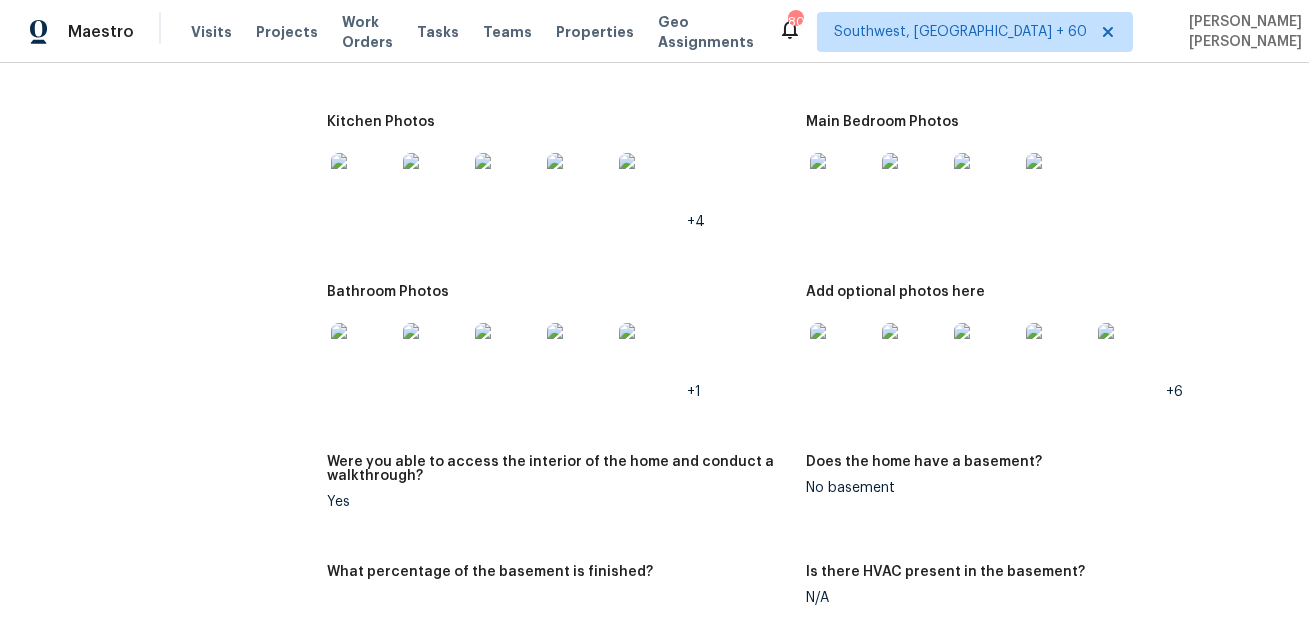 scroll, scrollTop: 4838, scrollLeft: 0, axis: vertical 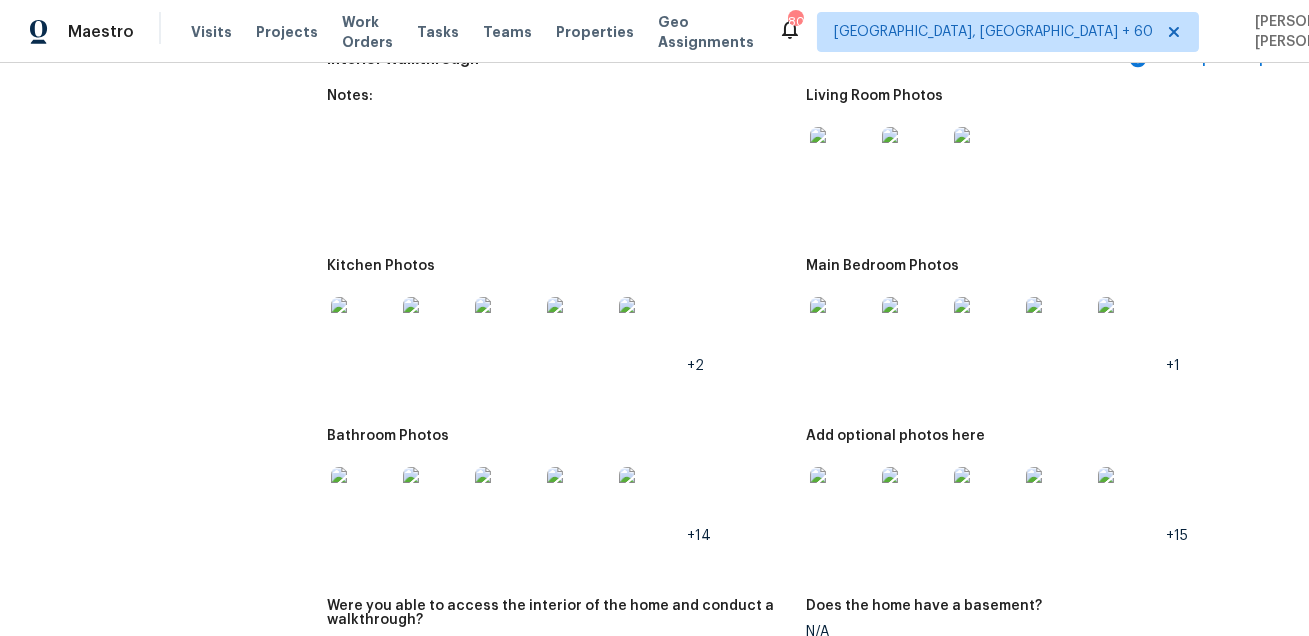 click on "Notes:" at bounding box center (566, 162) 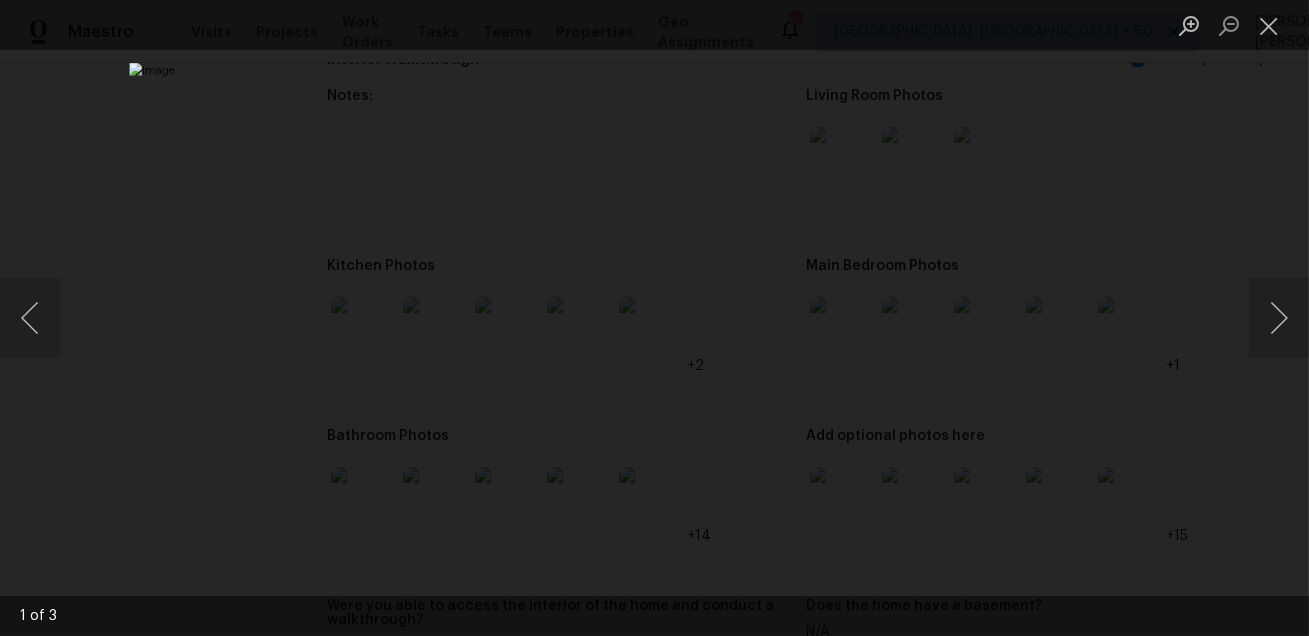 click at bounding box center [654, 318] 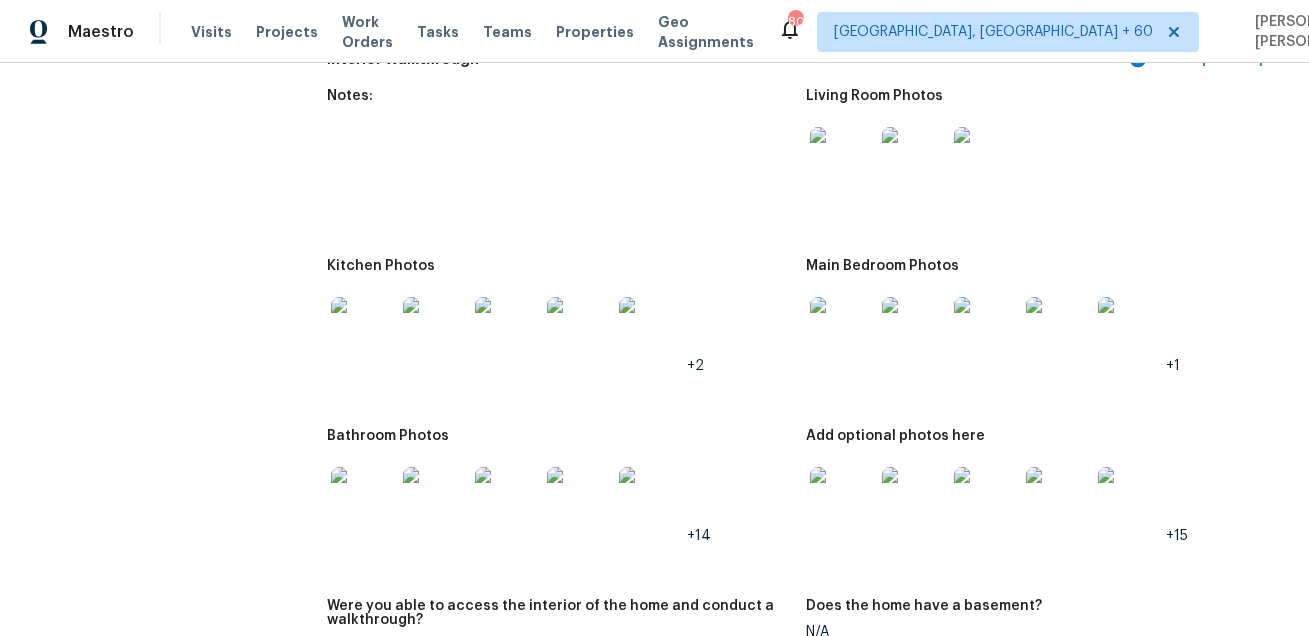 click at bounding box center (363, 329) 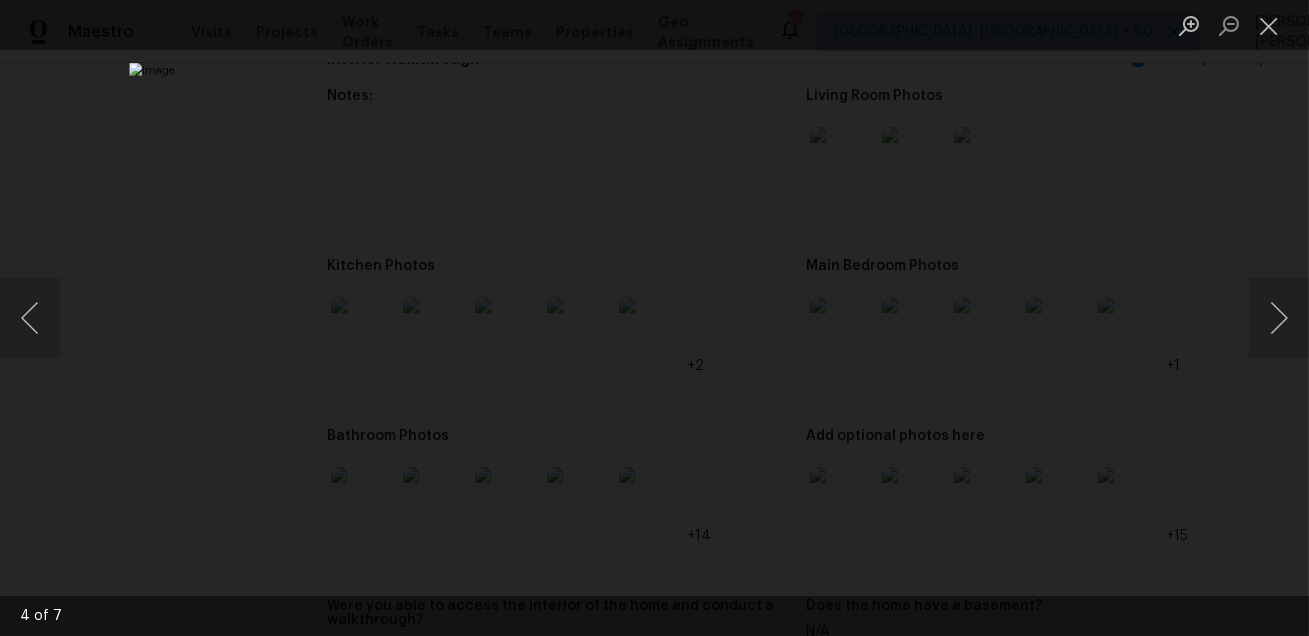 click at bounding box center (654, 318) 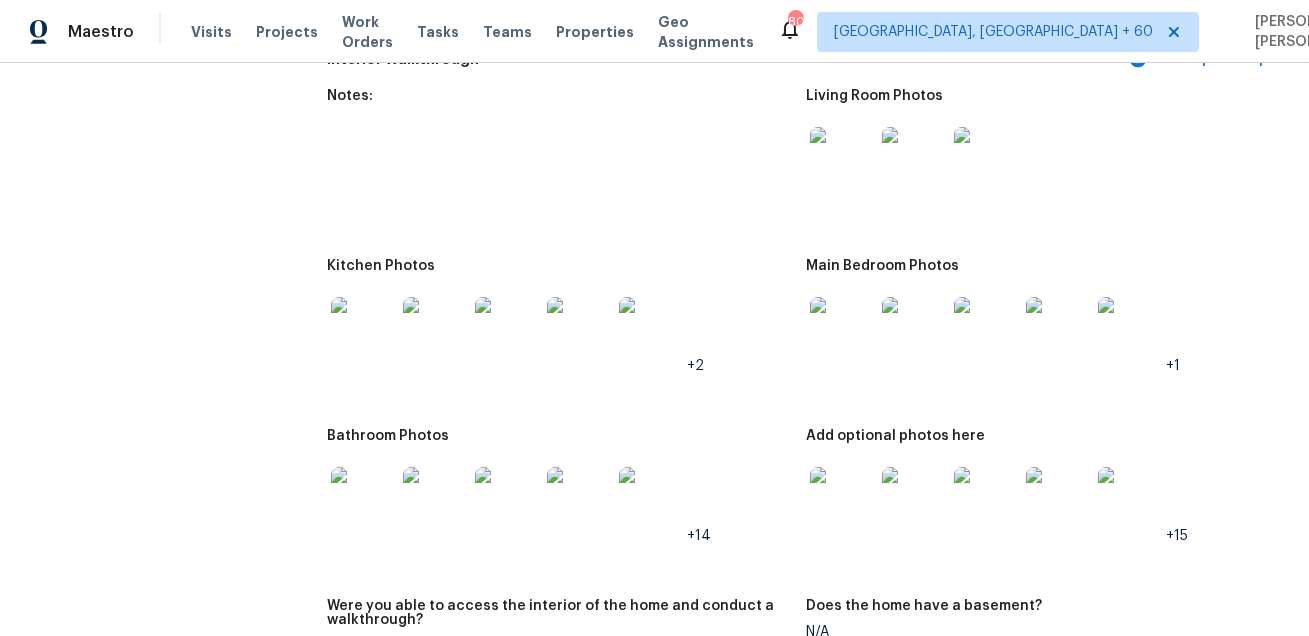 click at bounding box center (363, 499) 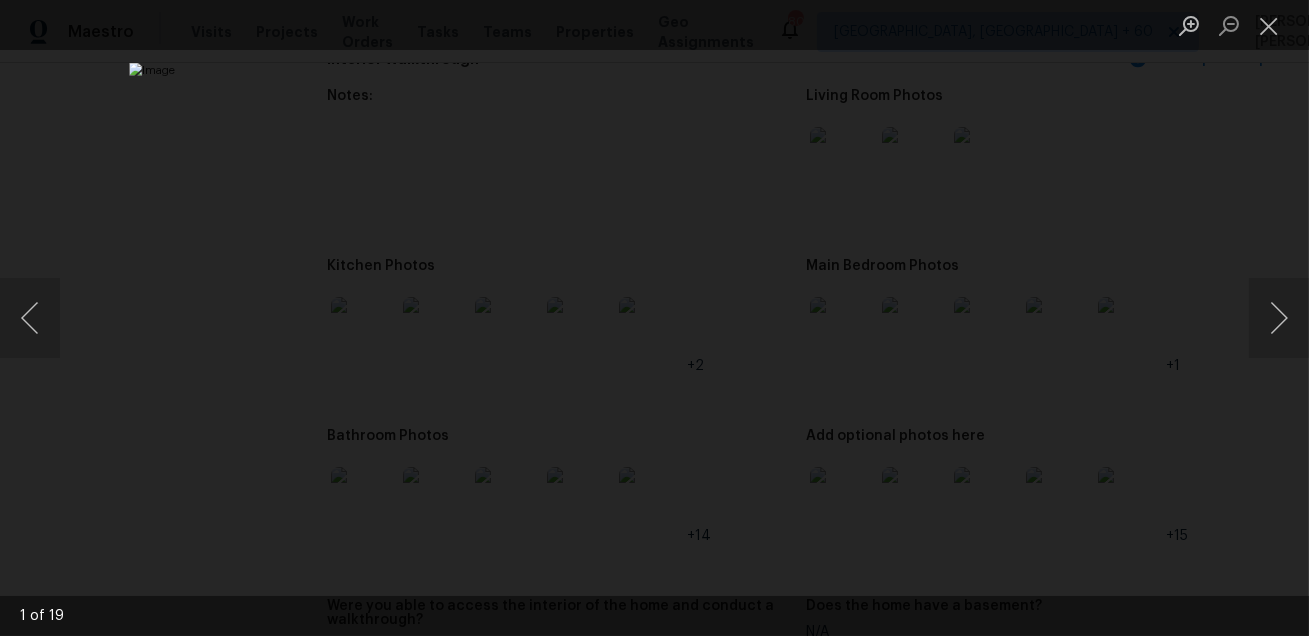 click at bounding box center [654, 318] 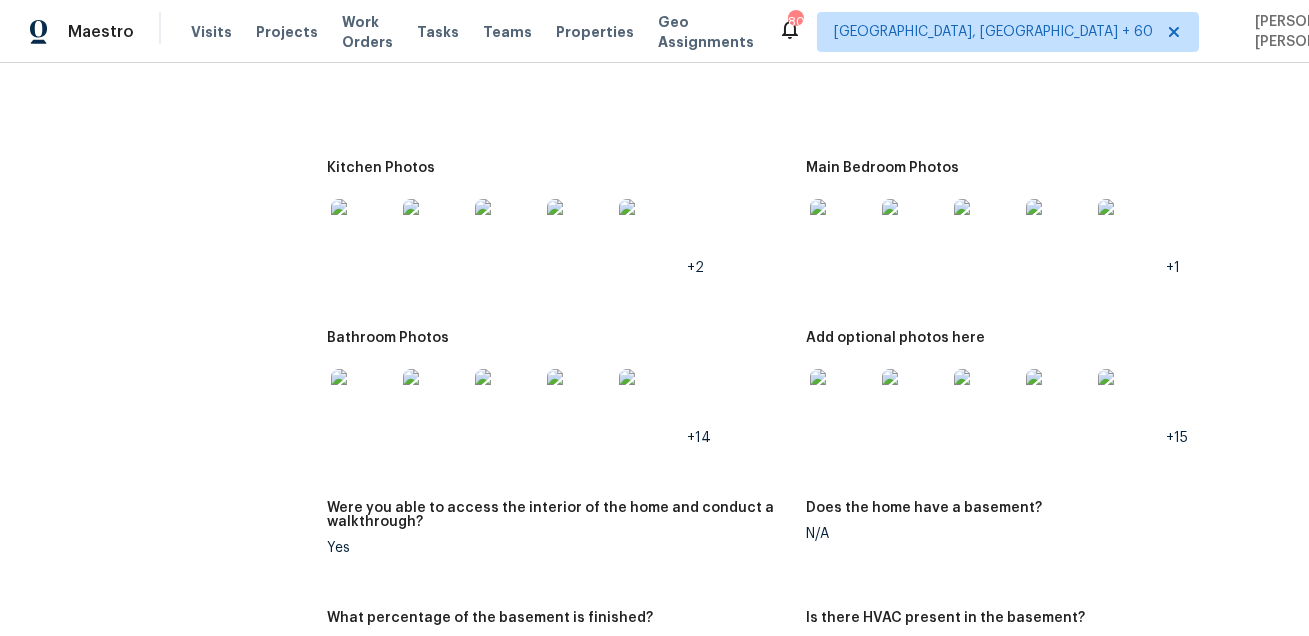 scroll, scrollTop: 2707, scrollLeft: 0, axis: vertical 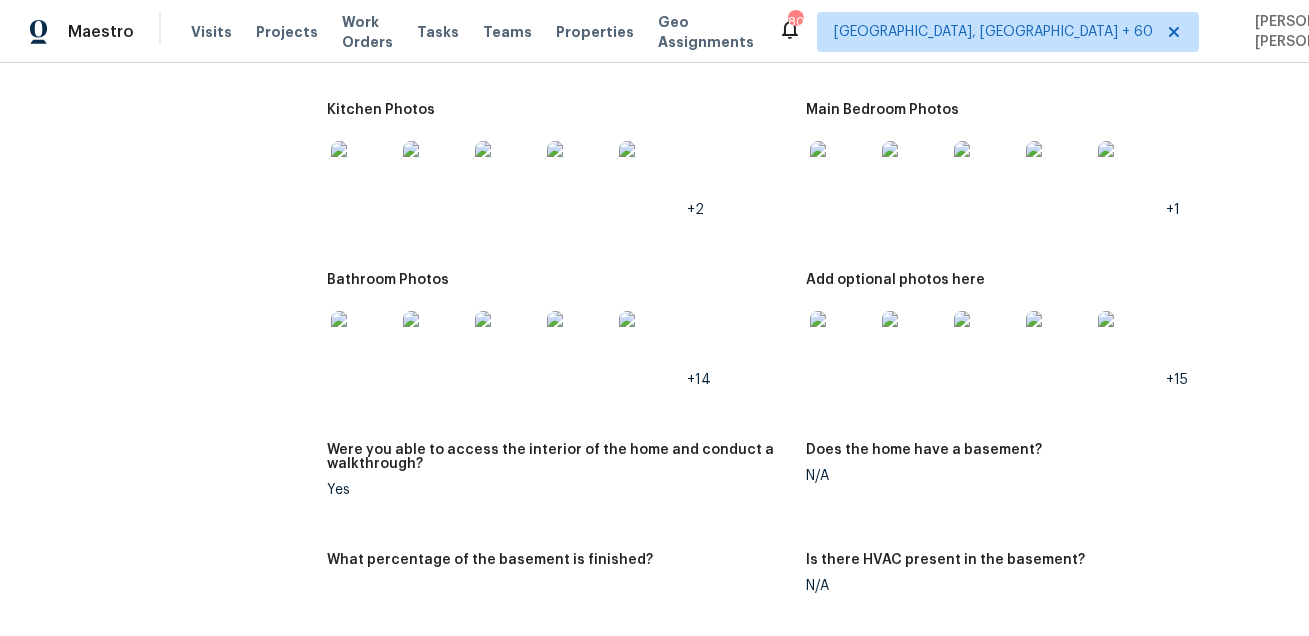 click at bounding box center [842, 343] 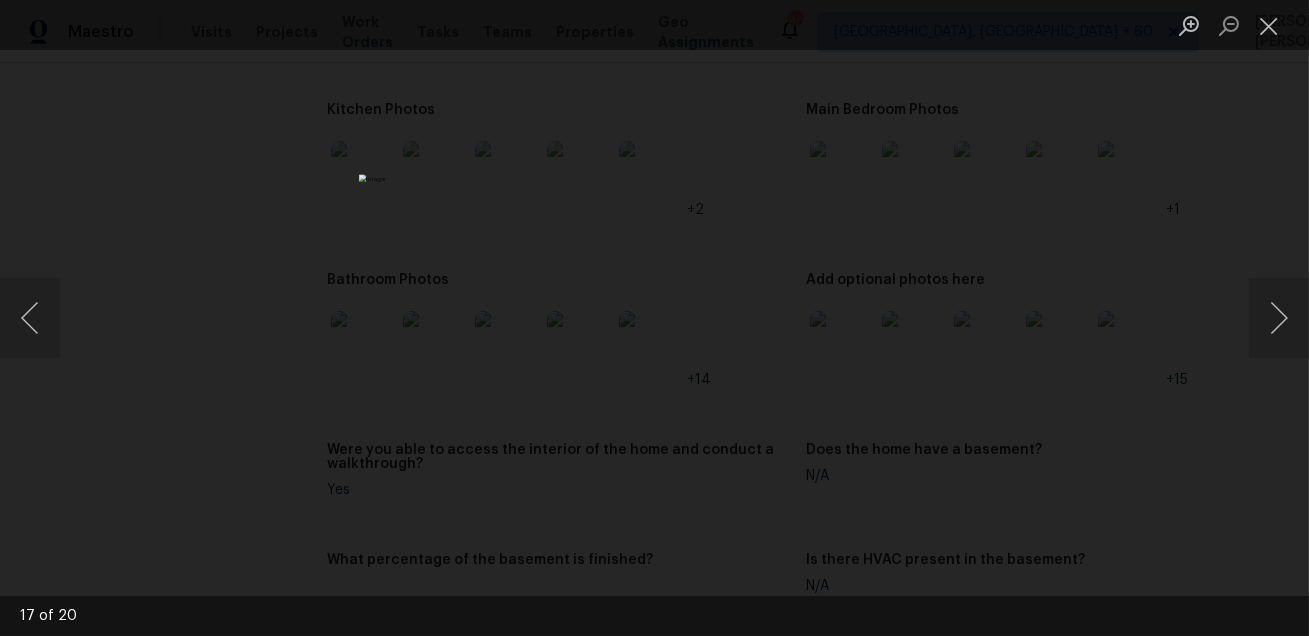 click at bounding box center [654, 318] 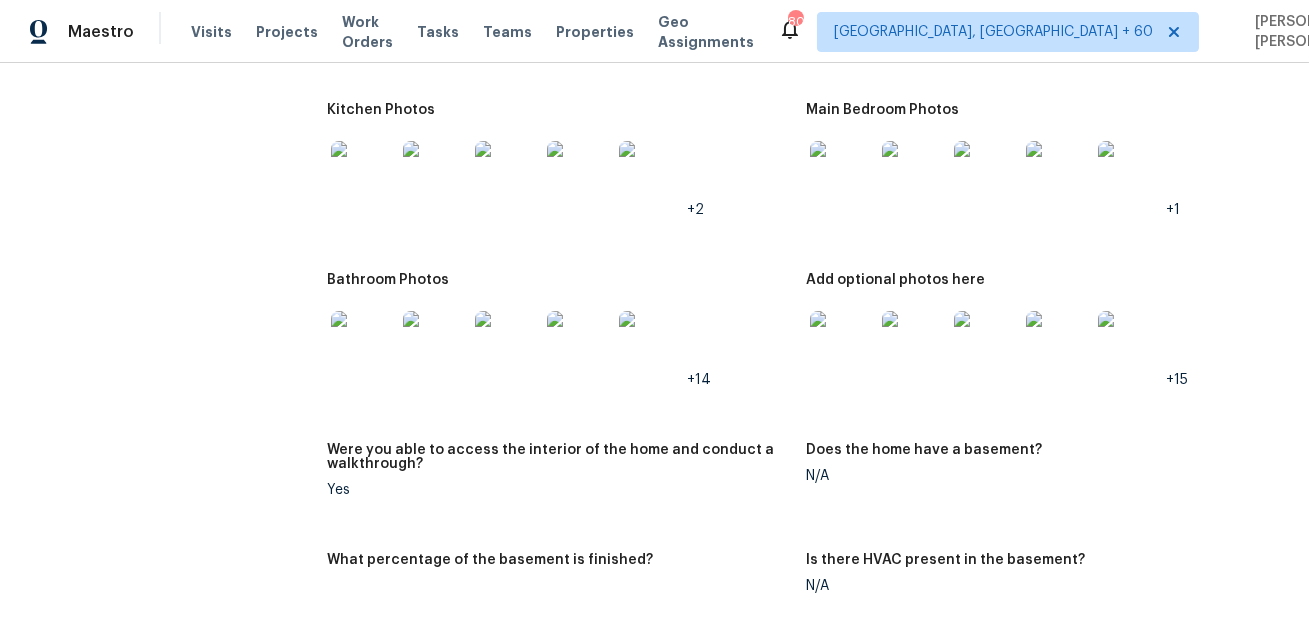 scroll, scrollTop: 5079, scrollLeft: 0, axis: vertical 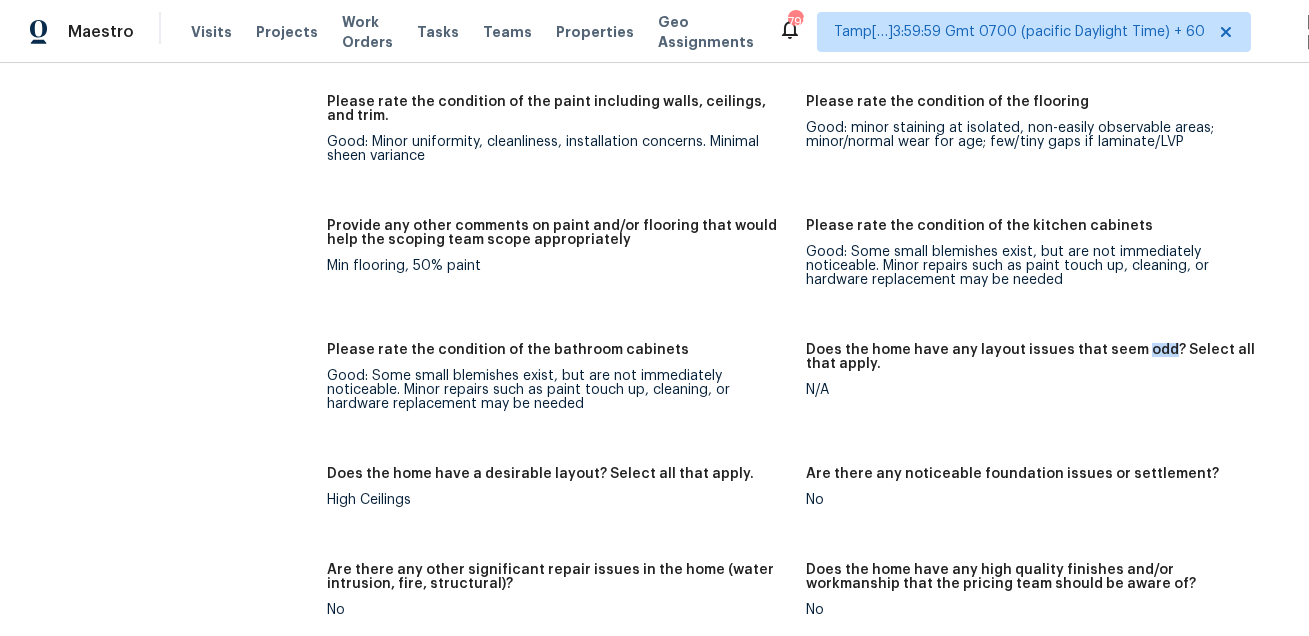 click on "Good: Some small blemishes exist, but are not immediately noticeable. Minor repairs such as paint touch up, cleaning, or hardware replacement may be needed" at bounding box center [558, 390] 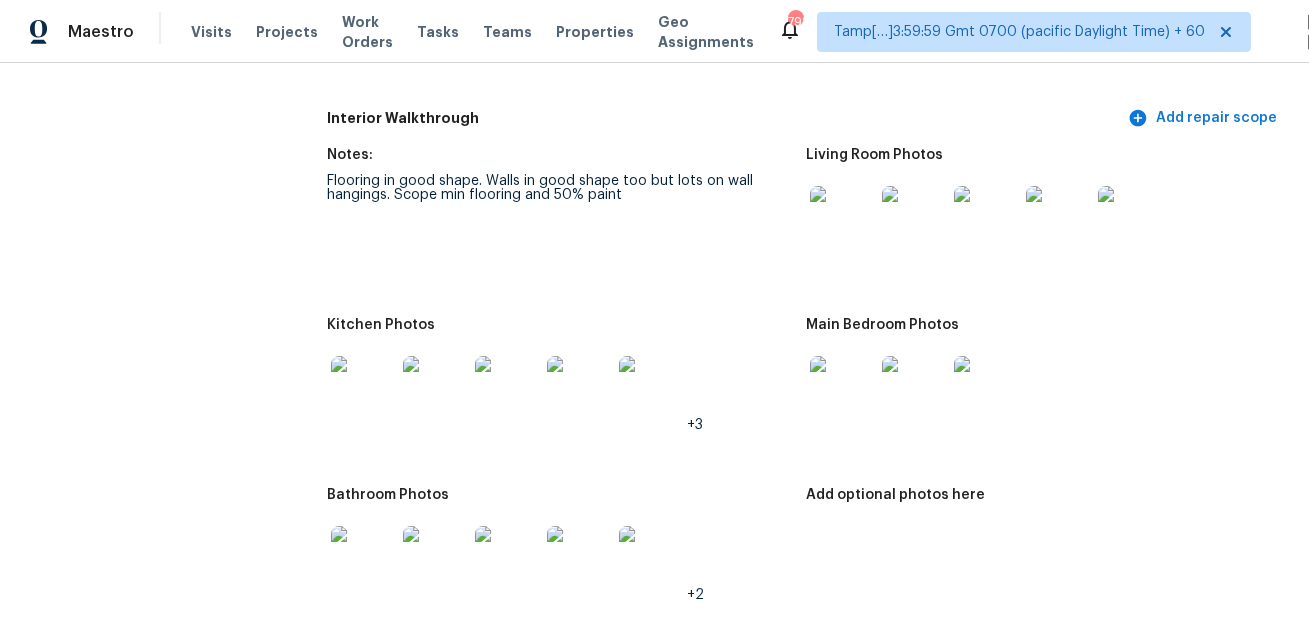 scroll, scrollTop: 2585, scrollLeft: 0, axis: vertical 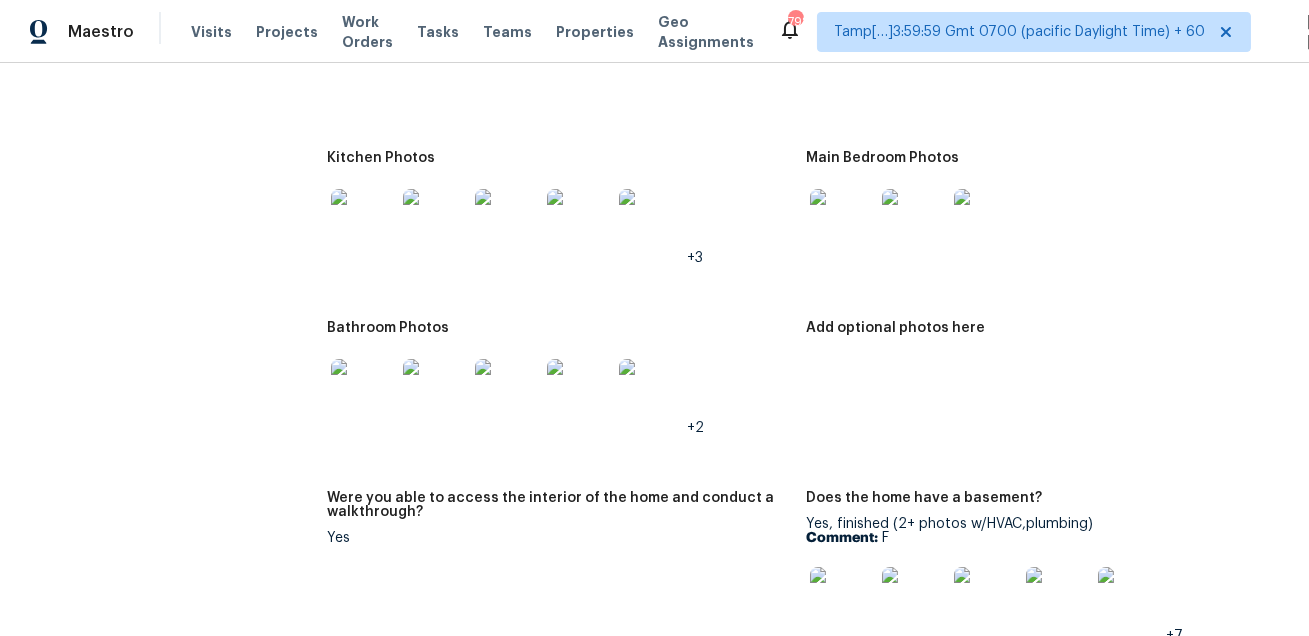 click at bounding box center [842, 51] 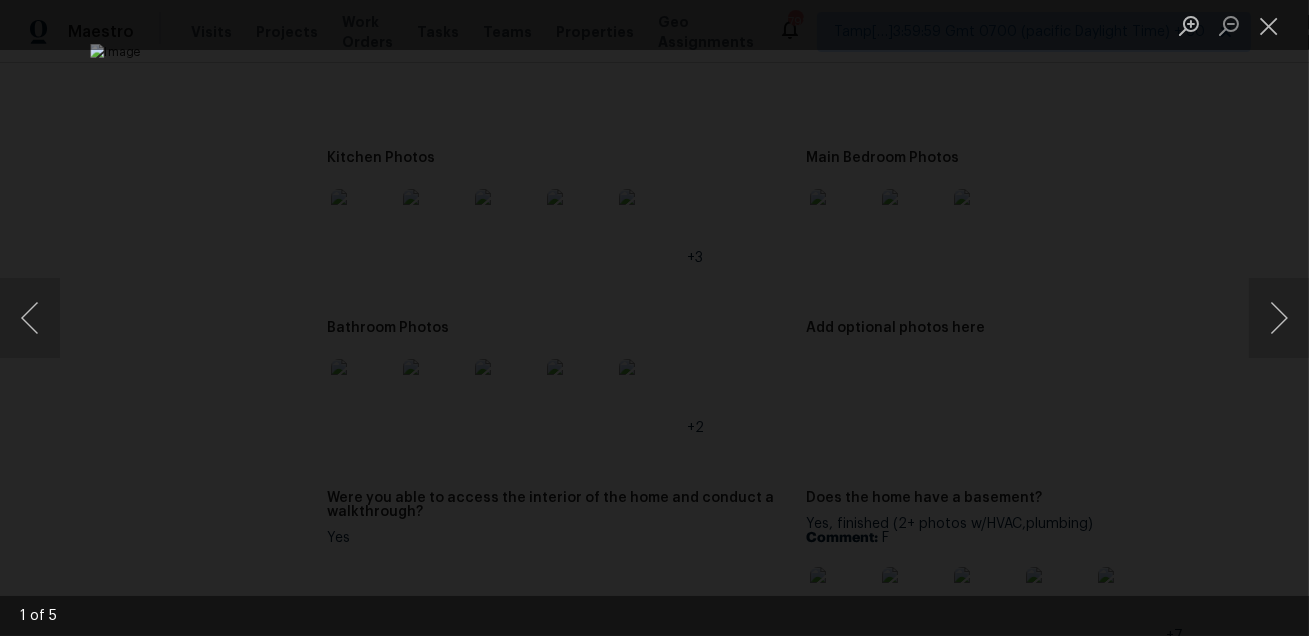 click at bounding box center [654, 318] 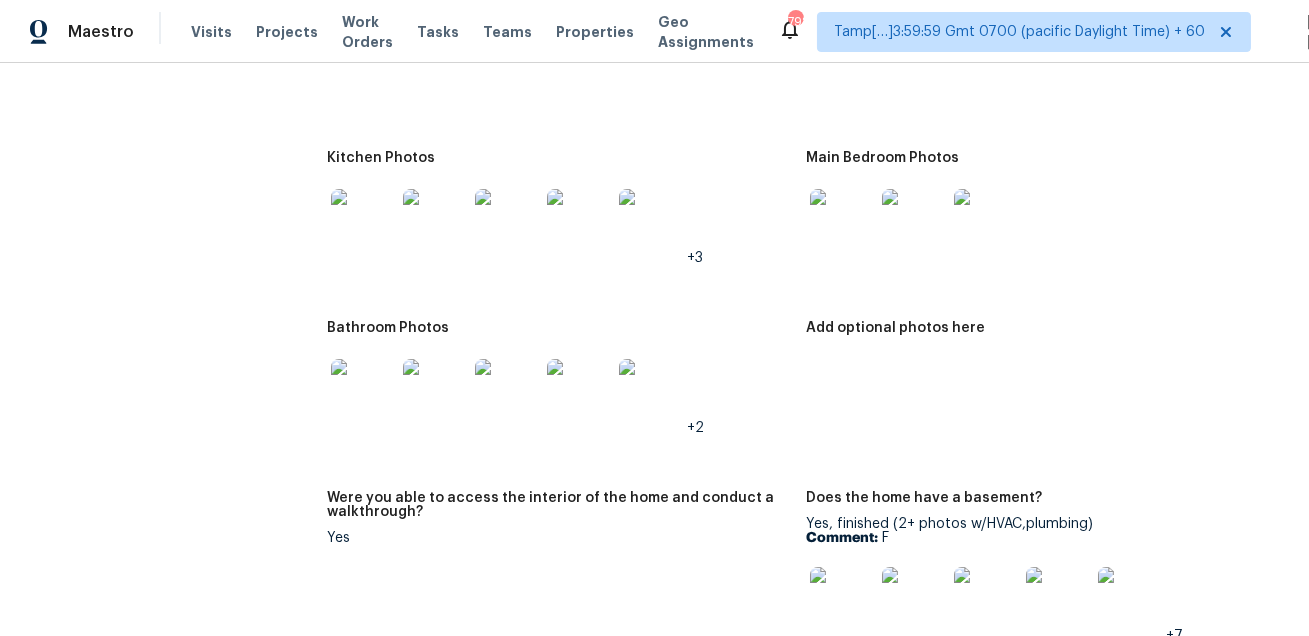 click at bounding box center [363, 221] 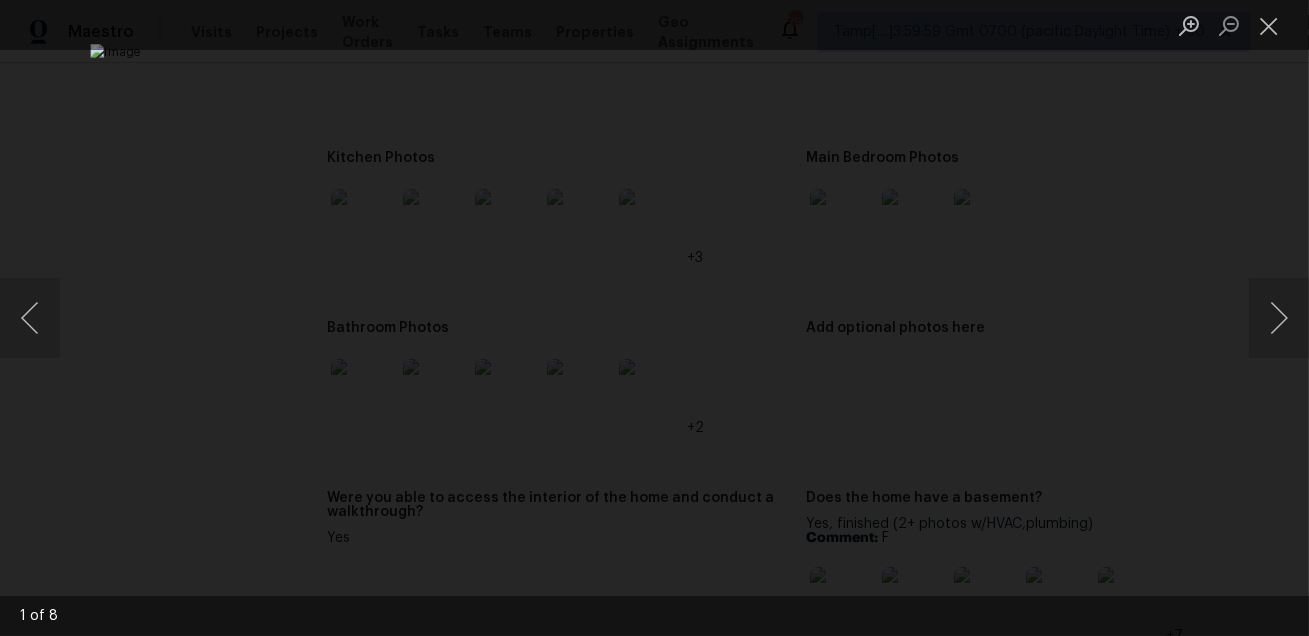 click at bounding box center (654, 318) 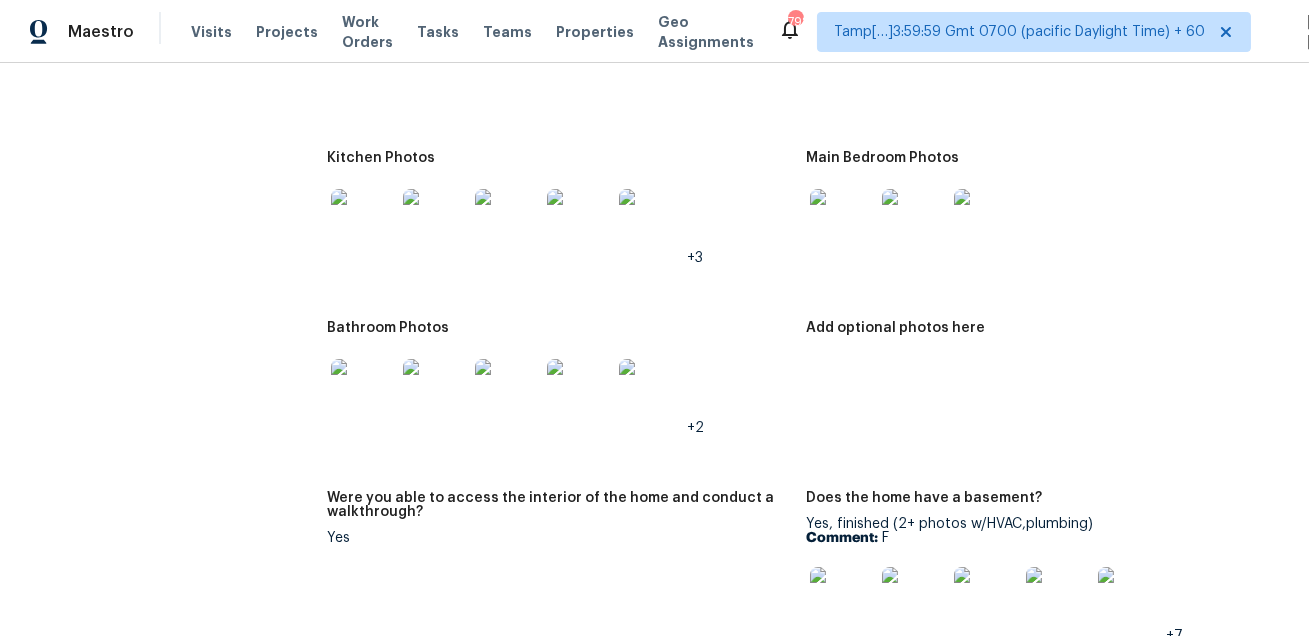 click at bounding box center (842, 221) 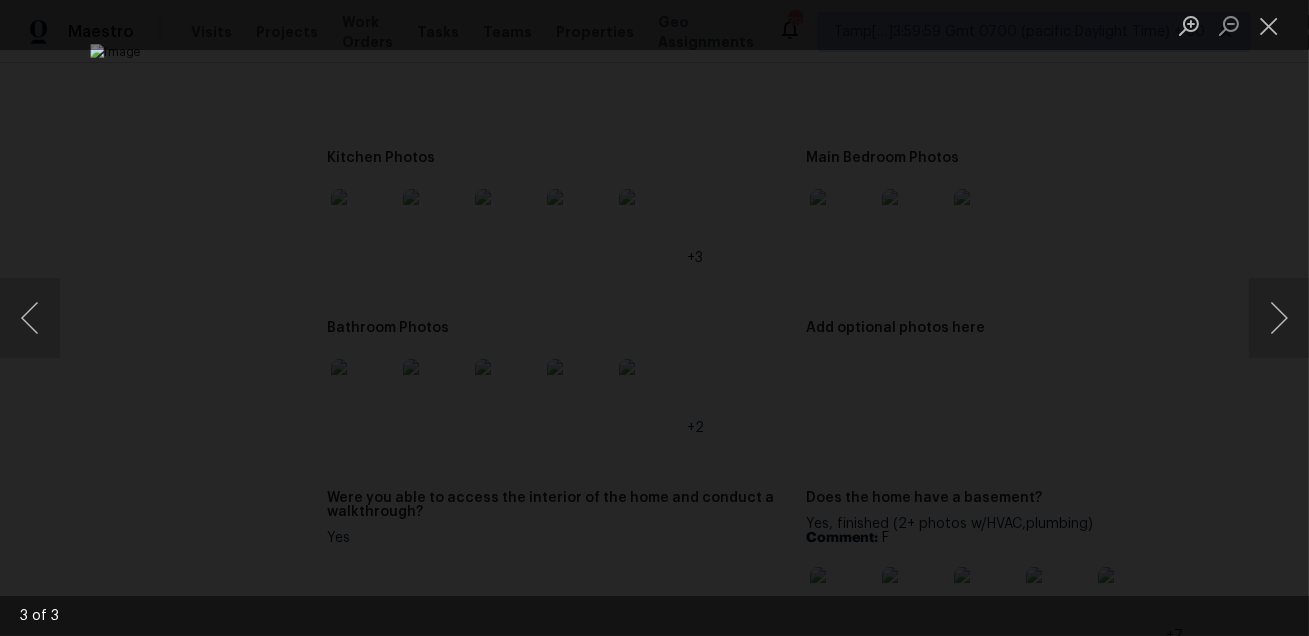 click at bounding box center (654, 318) 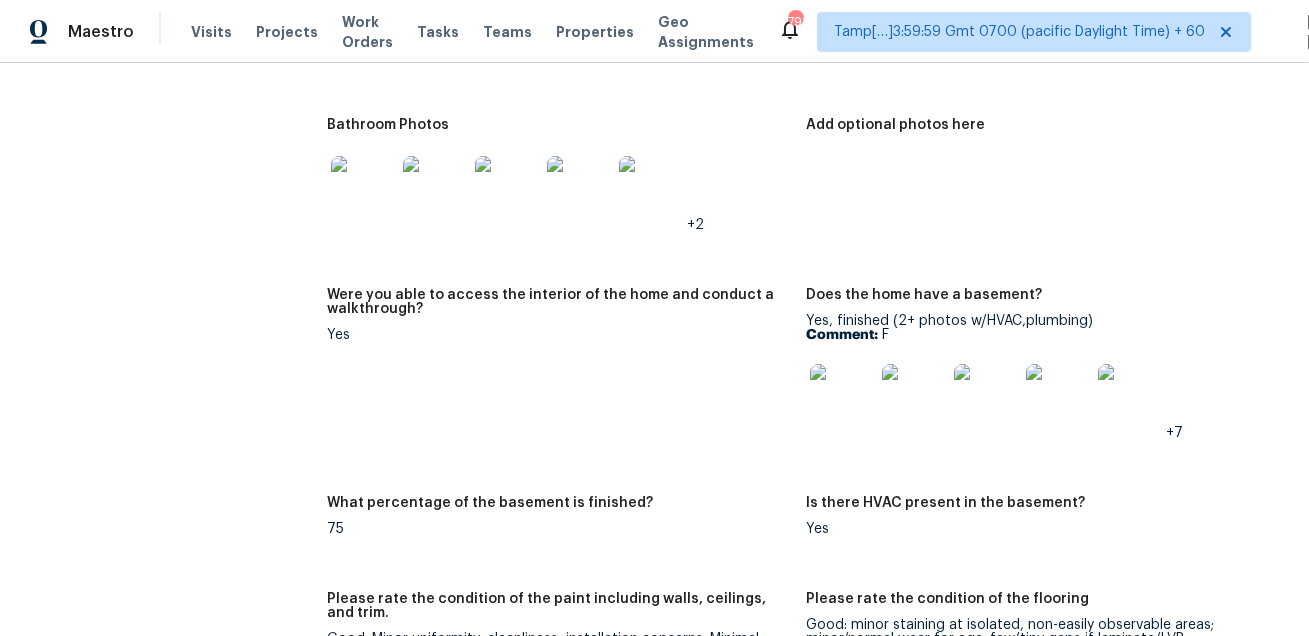 scroll, scrollTop: 4075, scrollLeft: 0, axis: vertical 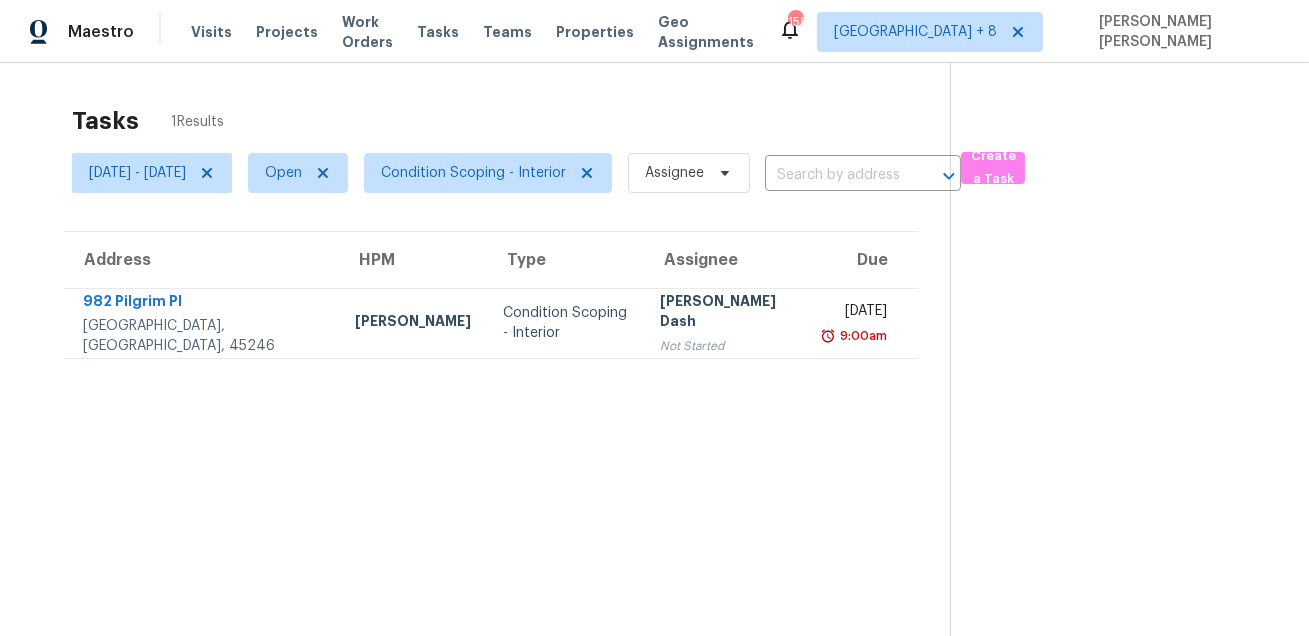 click on "Tasks 1  Results" at bounding box center [511, 121] 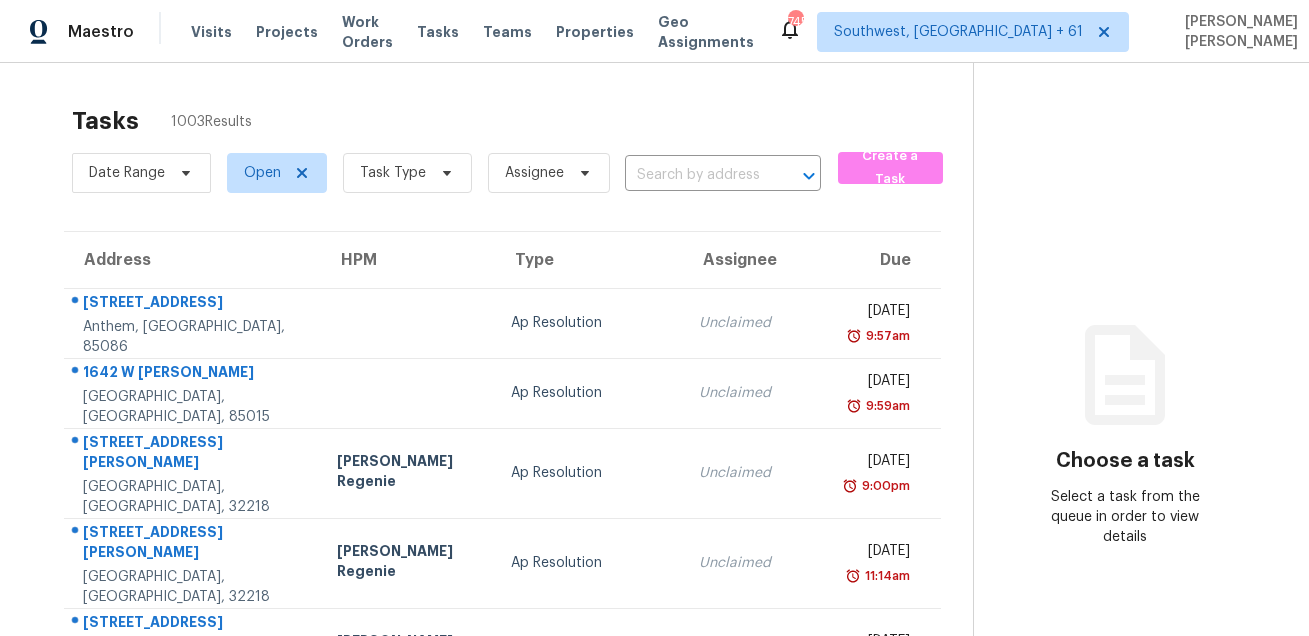 scroll, scrollTop: 0, scrollLeft: 0, axis: both 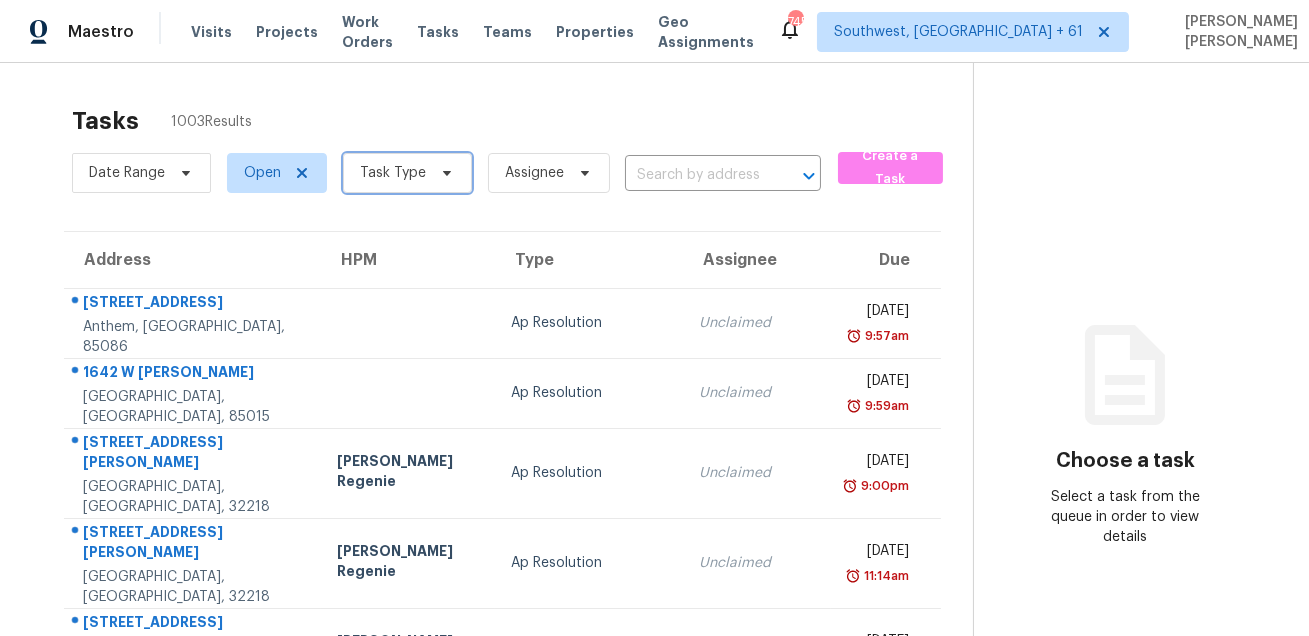 click on "Task Type" at bounding box center [393, 173] 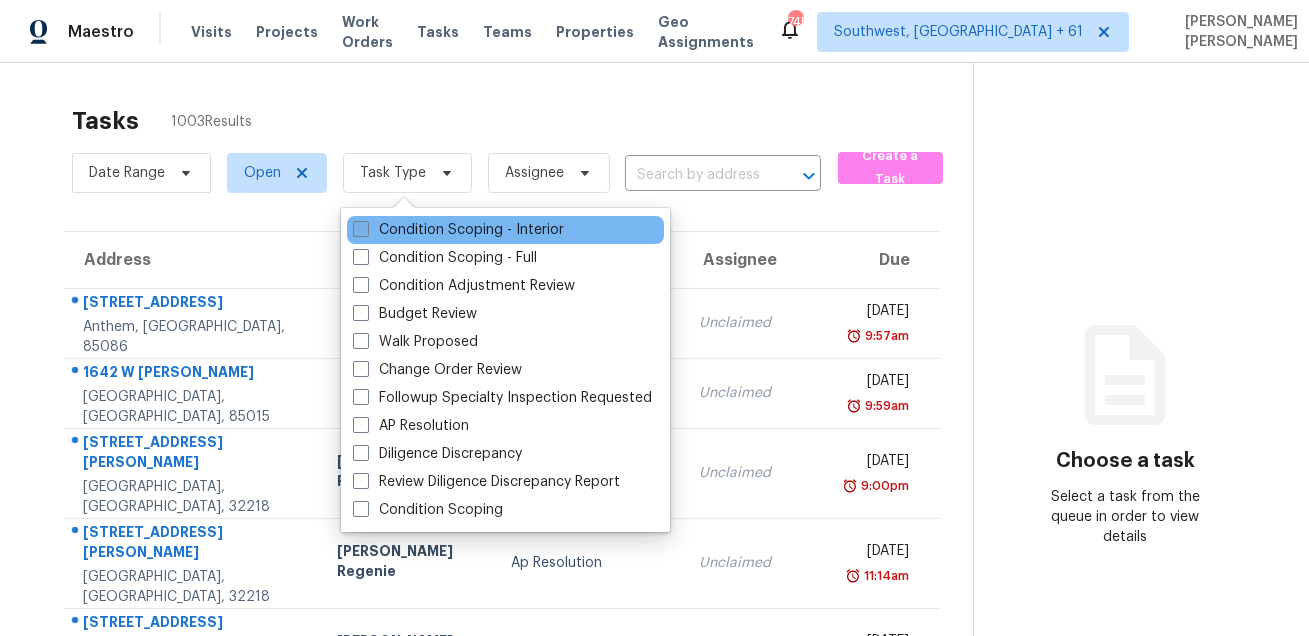 click on "Condition Scoping - Interior" at bounding box center (458, 230) 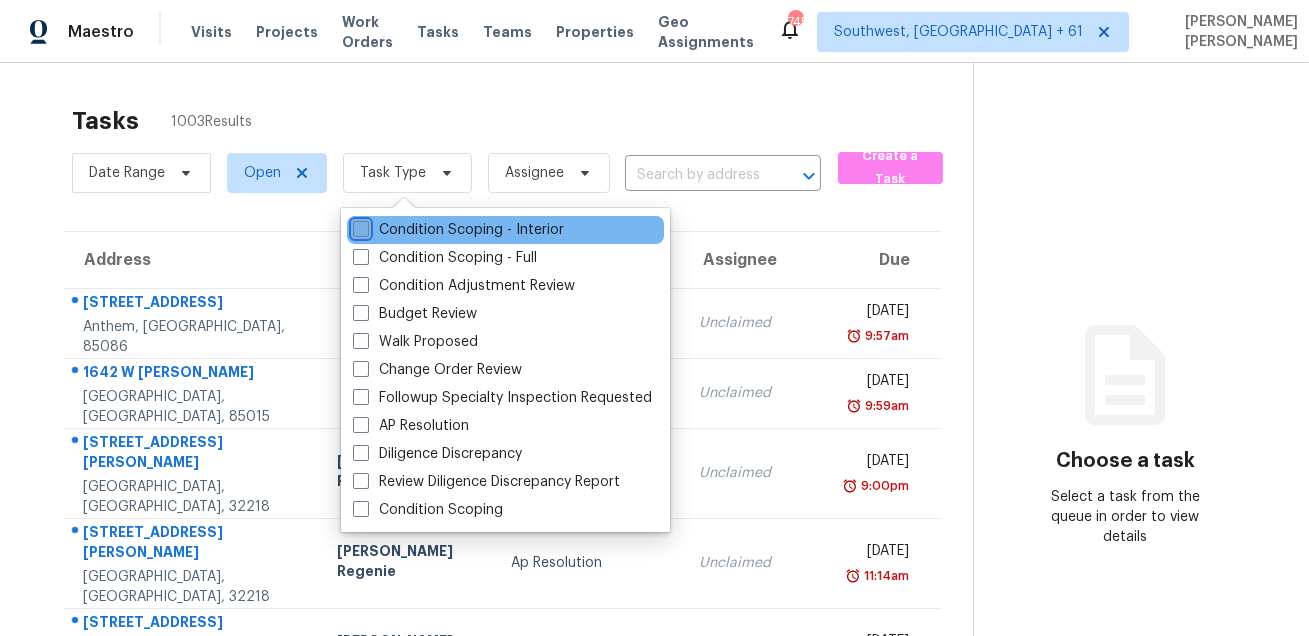 click on "Condition Scoping - Interior" at bounding box center (359, 226) 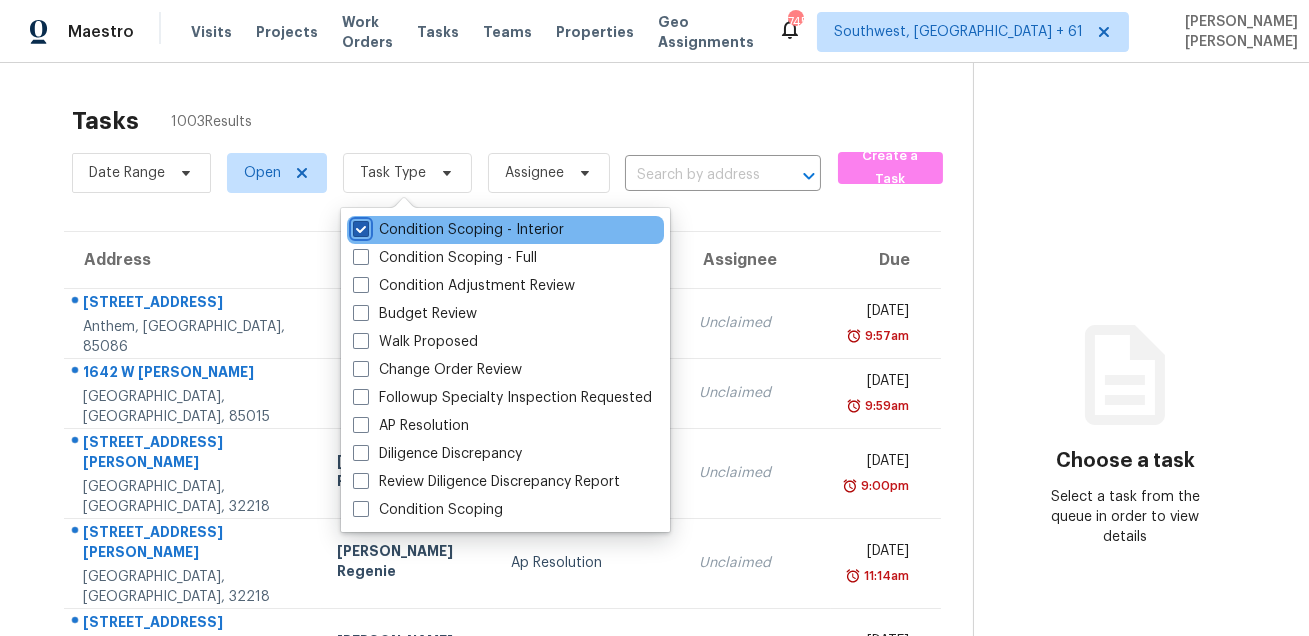 checkbox on "true" 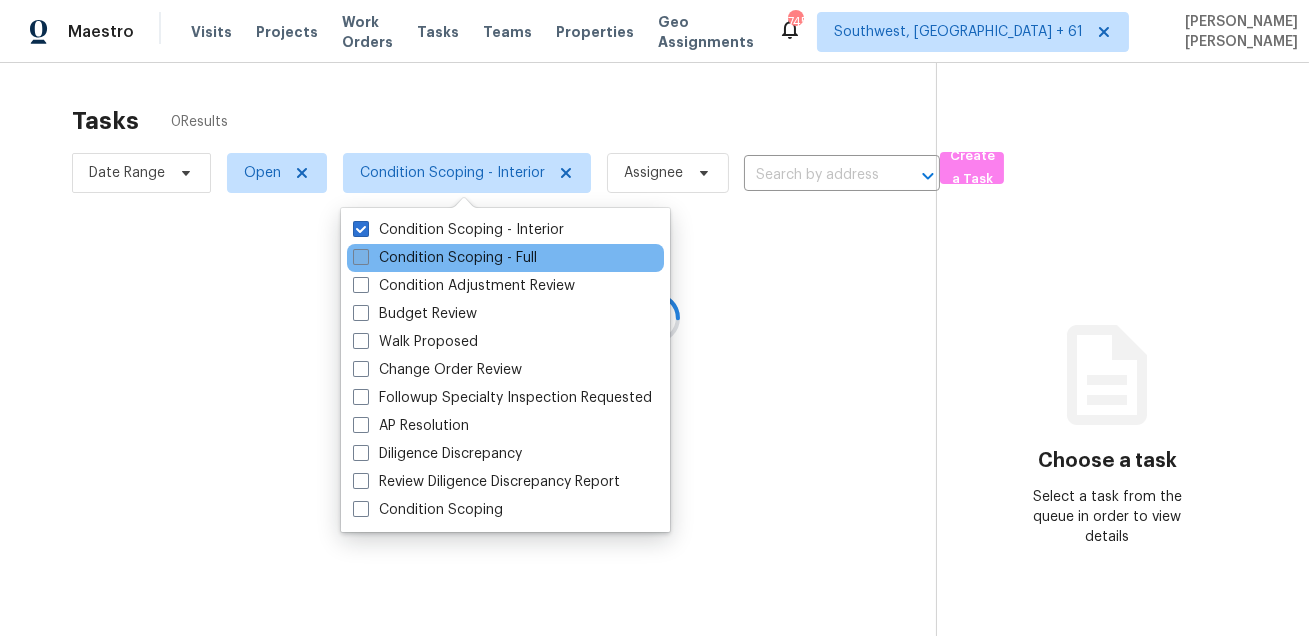 click on "Condition Scoping - Full" at bounding box center (445, 258) 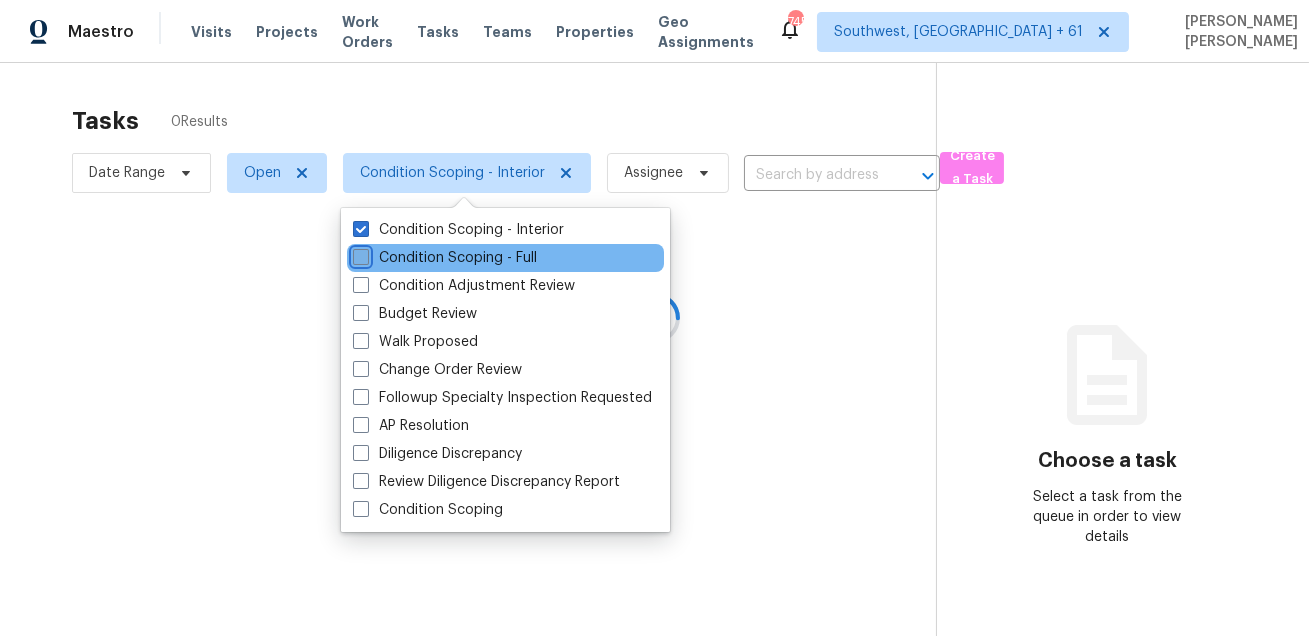 click on "Condition Scoping - Full" at bounding box center (359, 254) 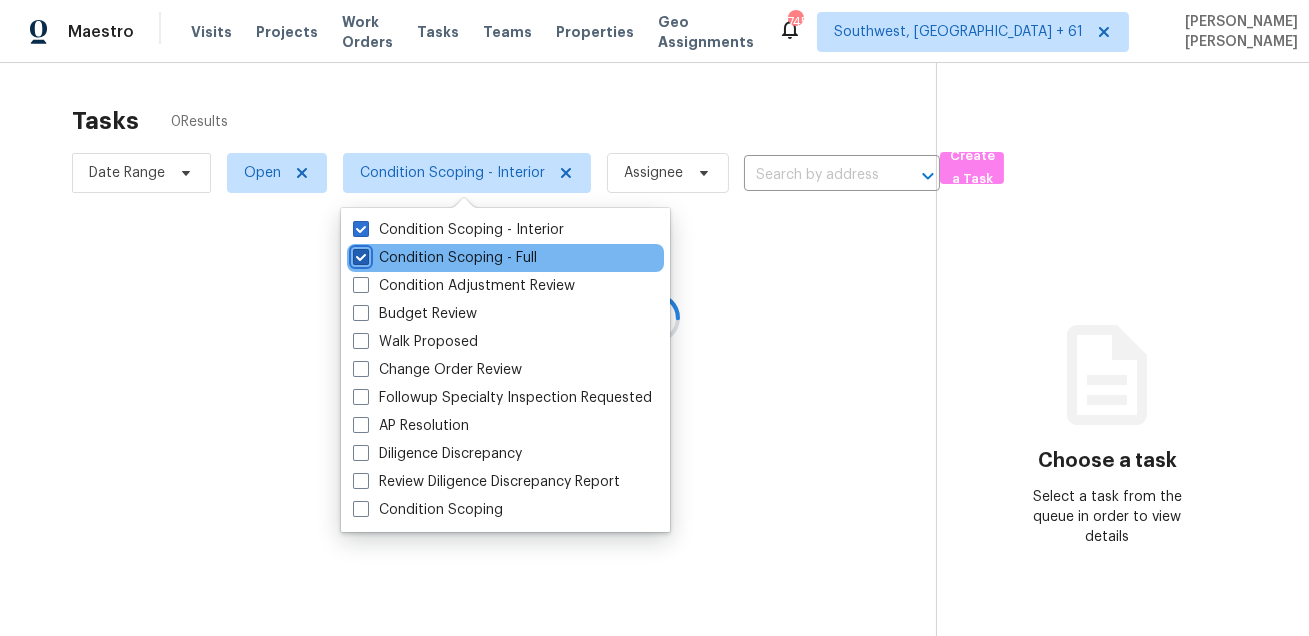 checkbox on "true" 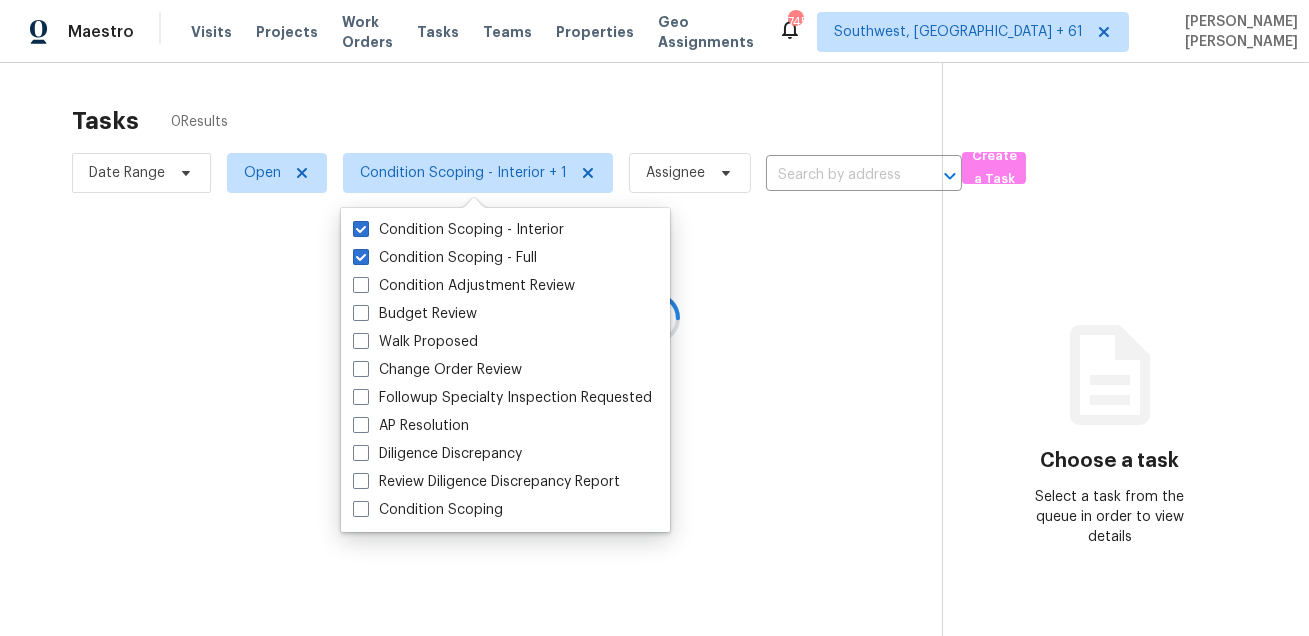click at bounding box center (654, 318) 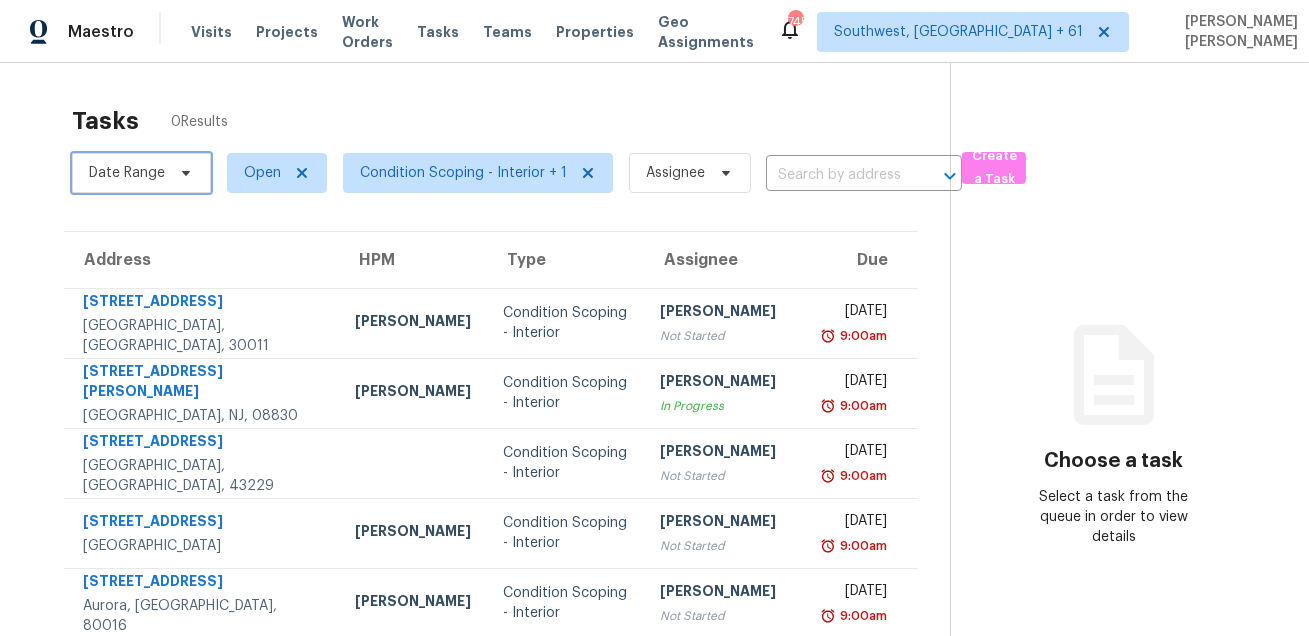 click on "Date Range" at bounding box center [127, 173] 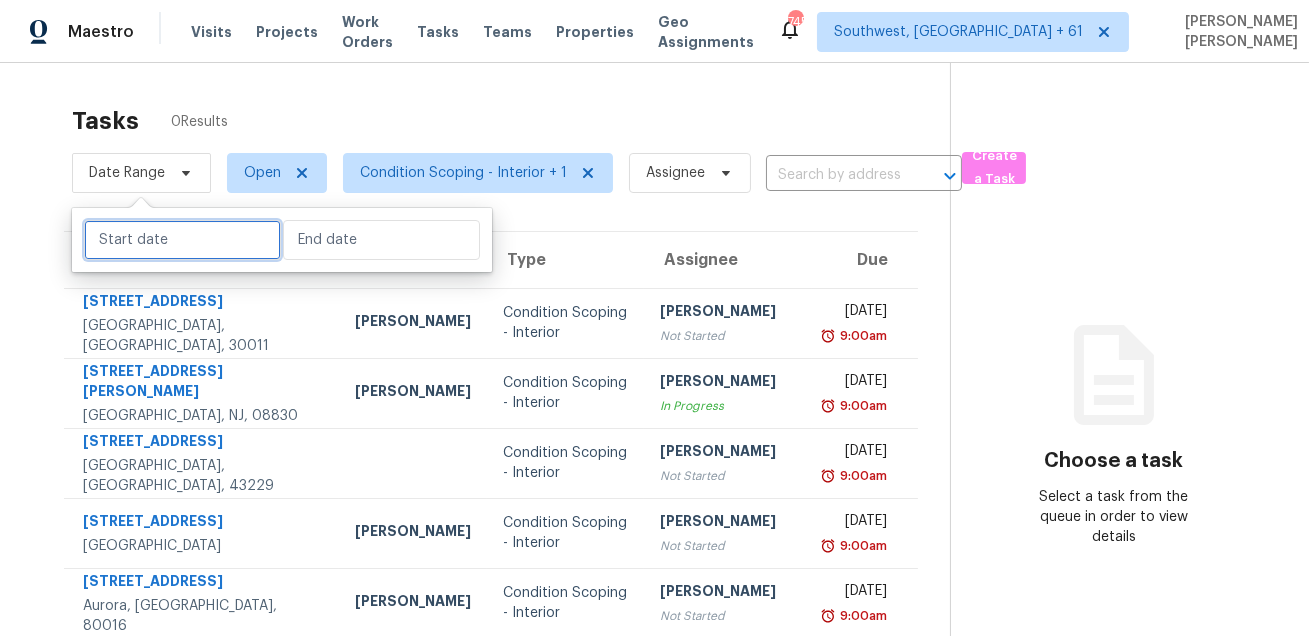 click at bounding box center (182, 240) 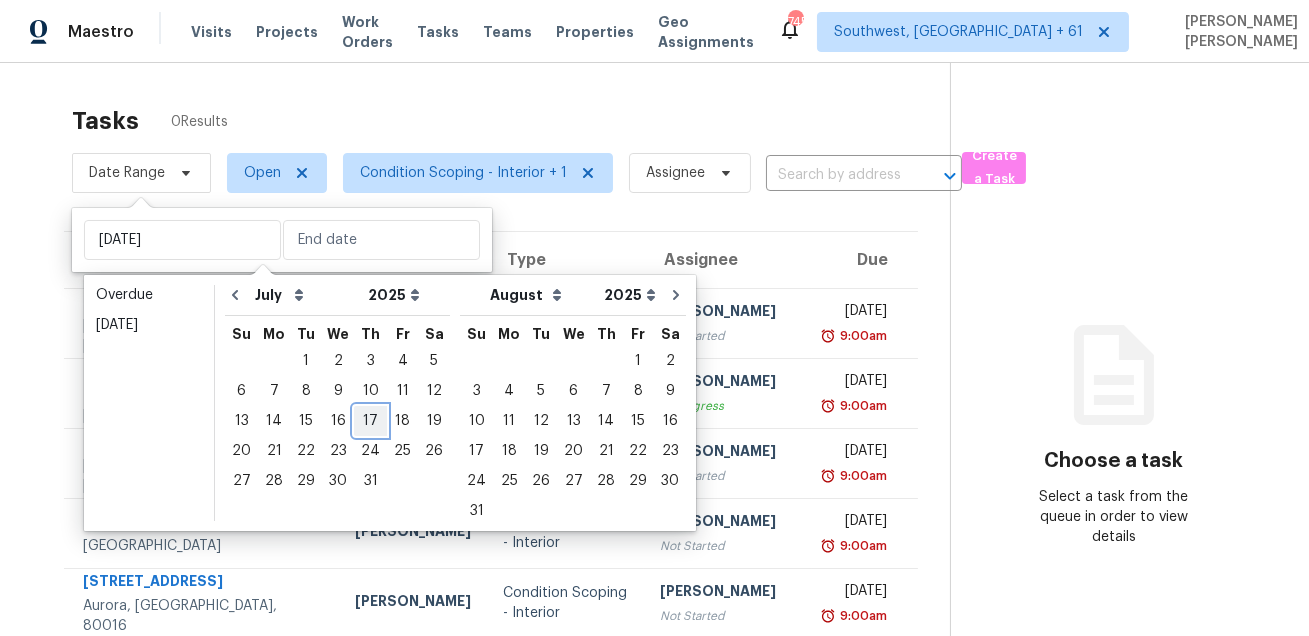click on "17" at bounding box center (370, 421) 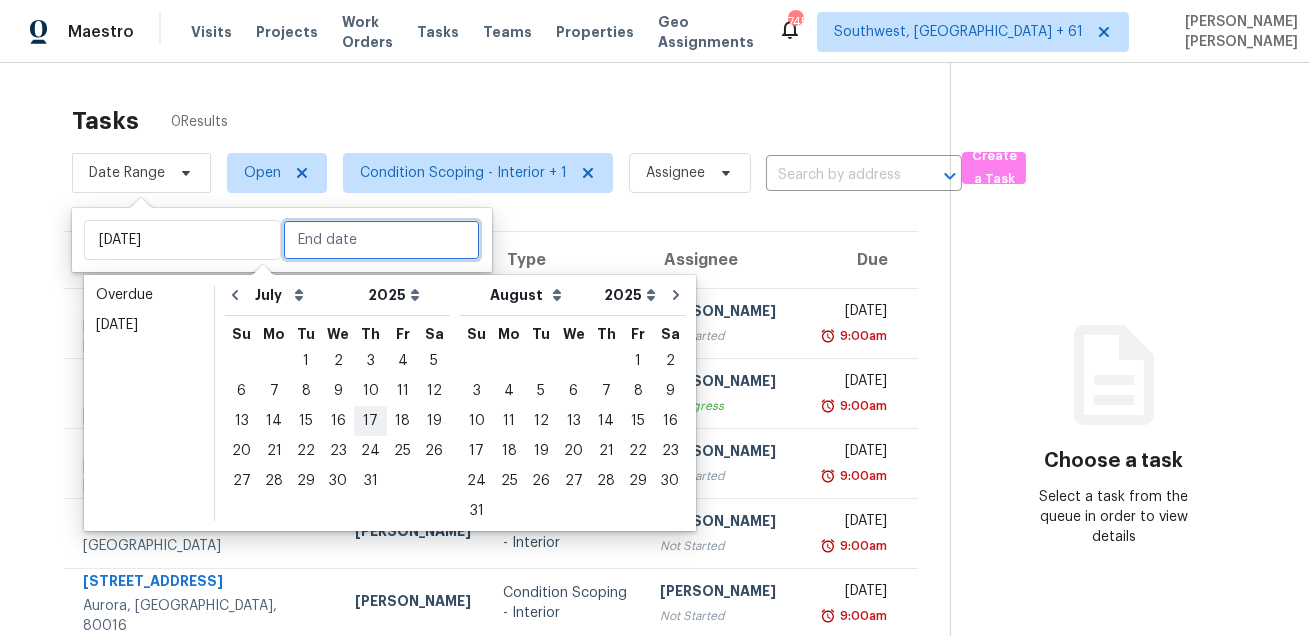 type on "Thu, Jul 17" 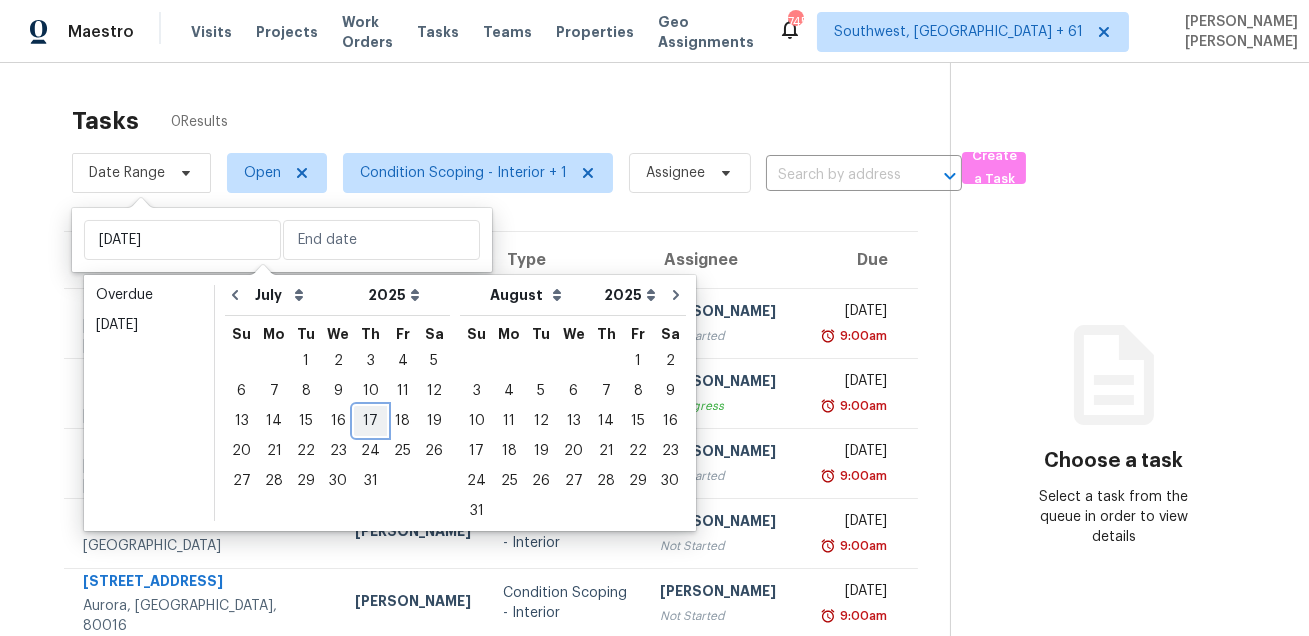 click on "17" at bounding box center (370, 421) 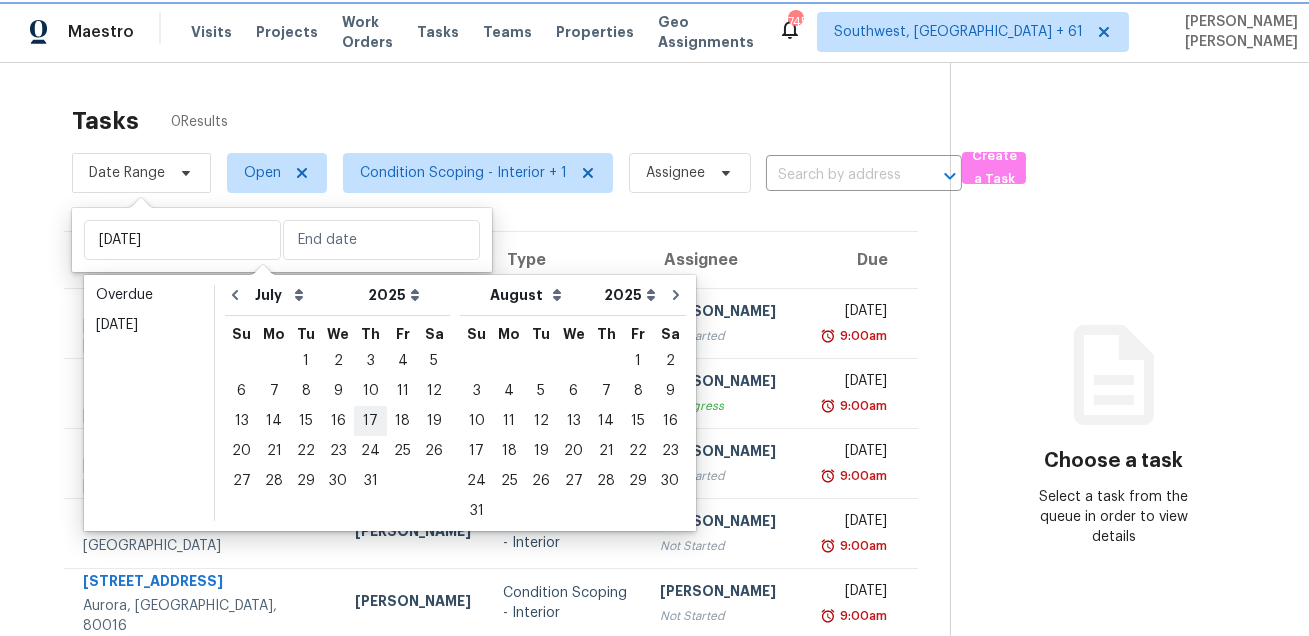 type on "Thu, Jul 17" 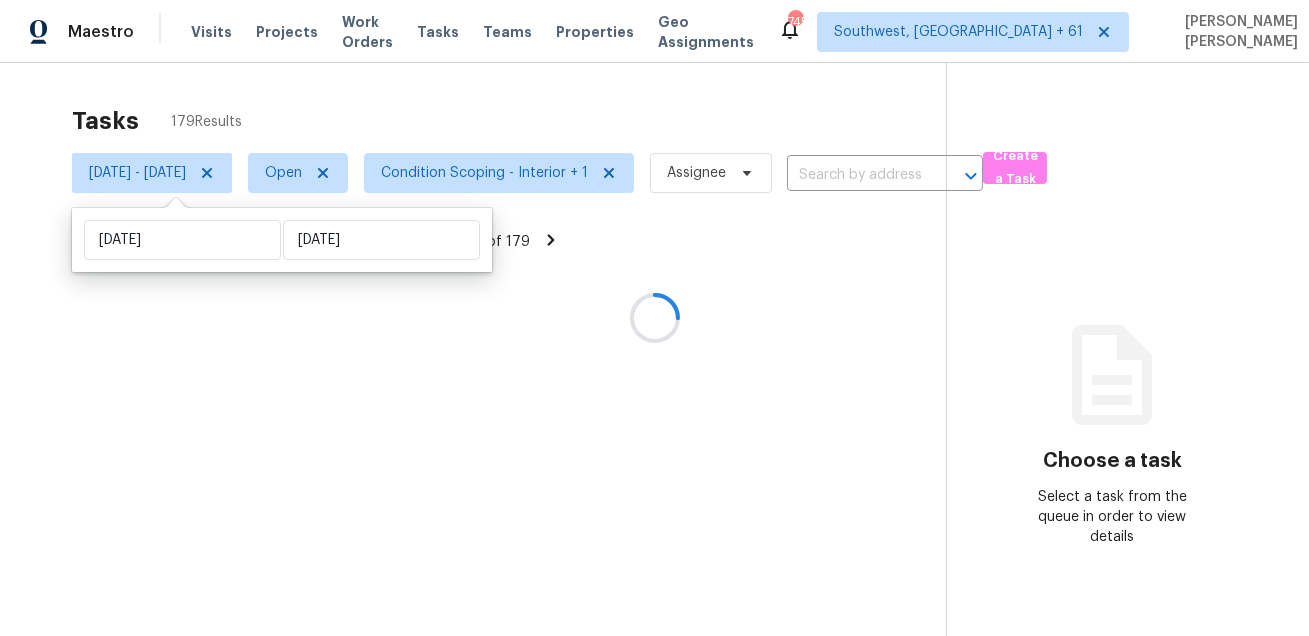 click at bounding box center (654, 318) 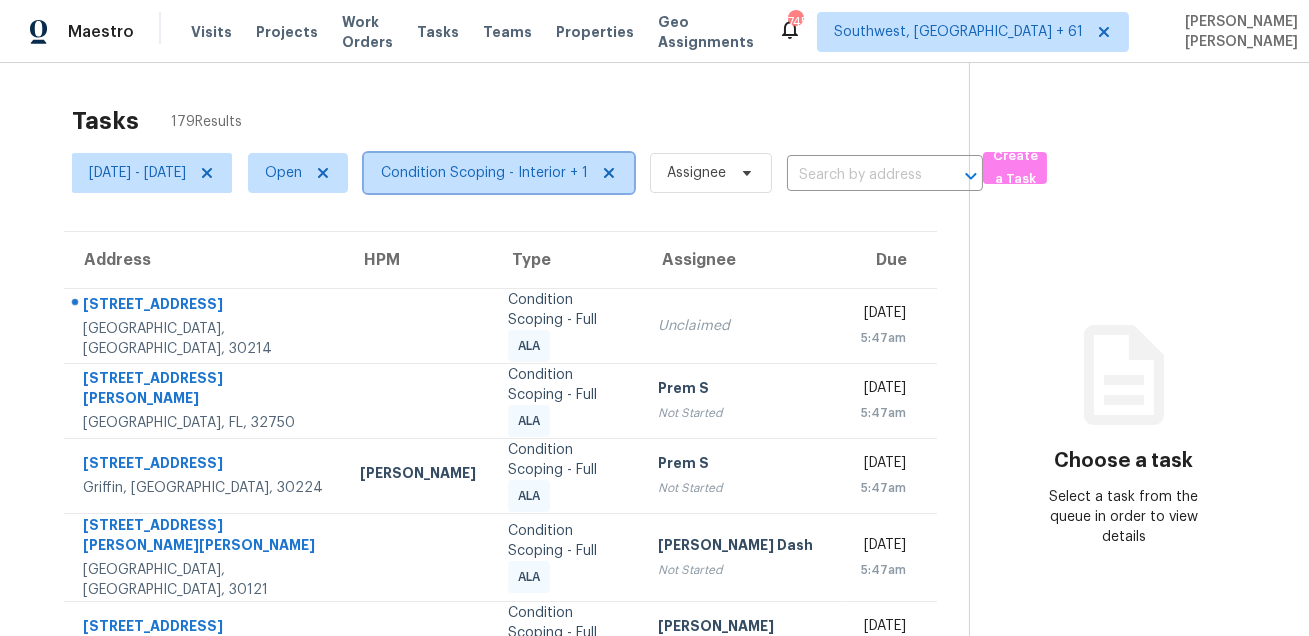 click on "Condition Scoping - Interior + 1" at bounding box center [484, 173] 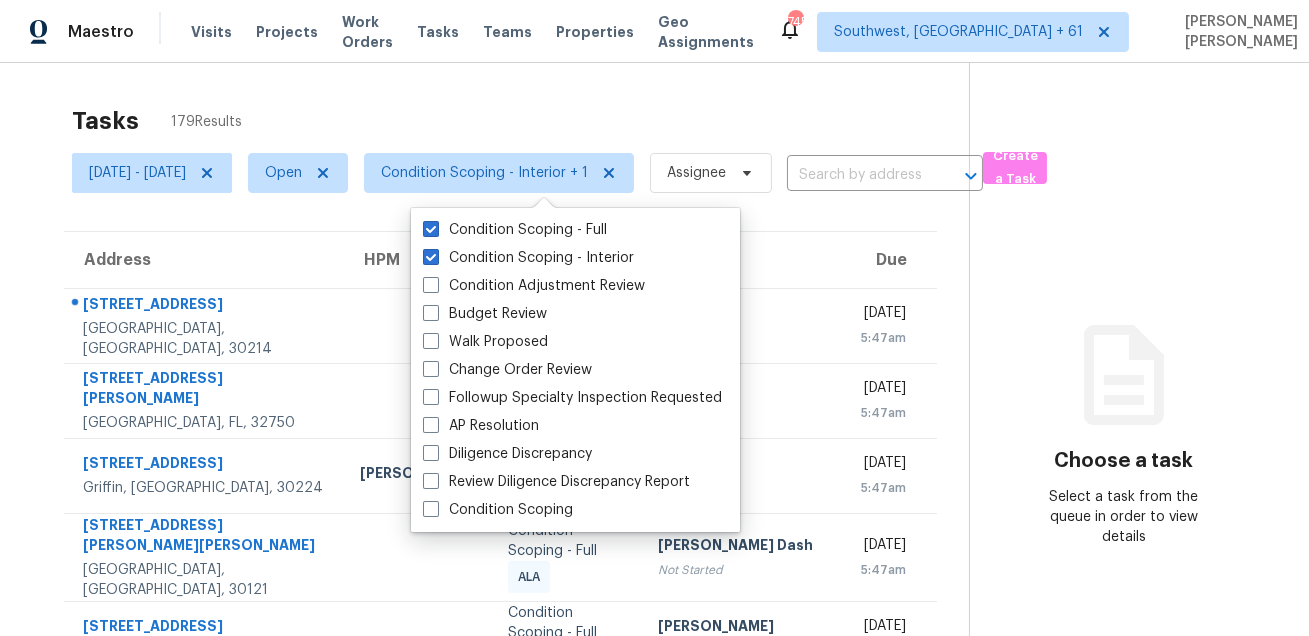 click on "Tasks 179  Results" at bounding box center [520, 121] 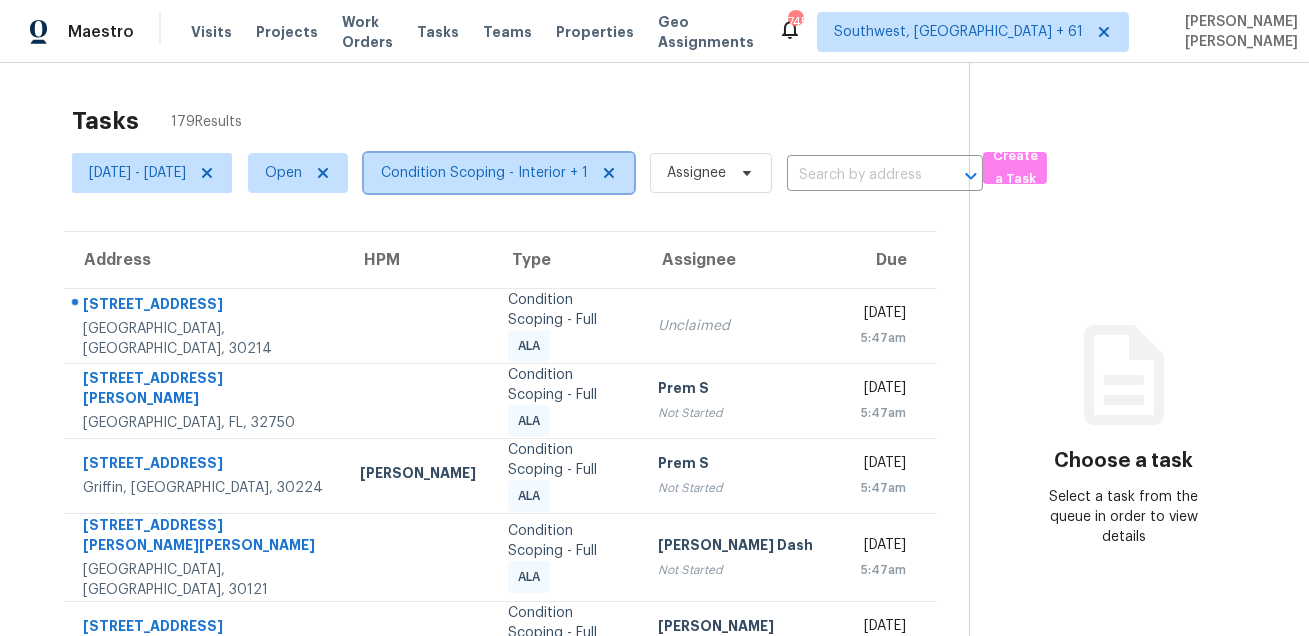 click on "Condition Scoping - Interior + 1" at bounding box center [484, 173] 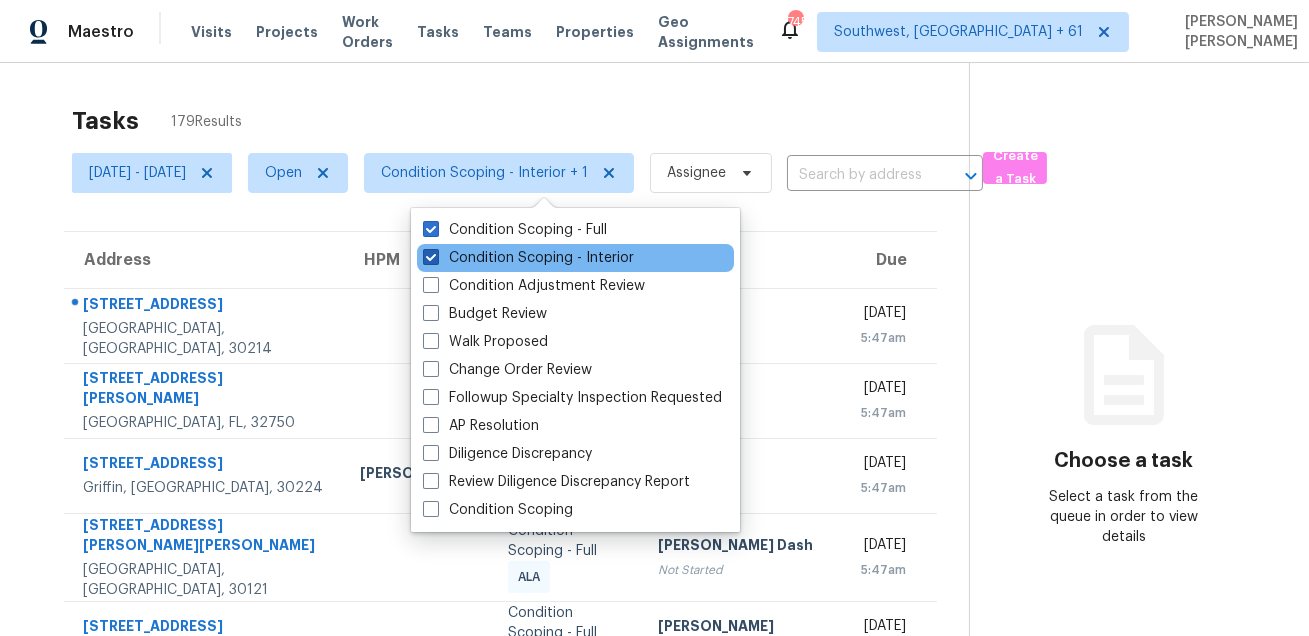 click on "Condition Scoping - Interior" at bounding box center (528, 258) 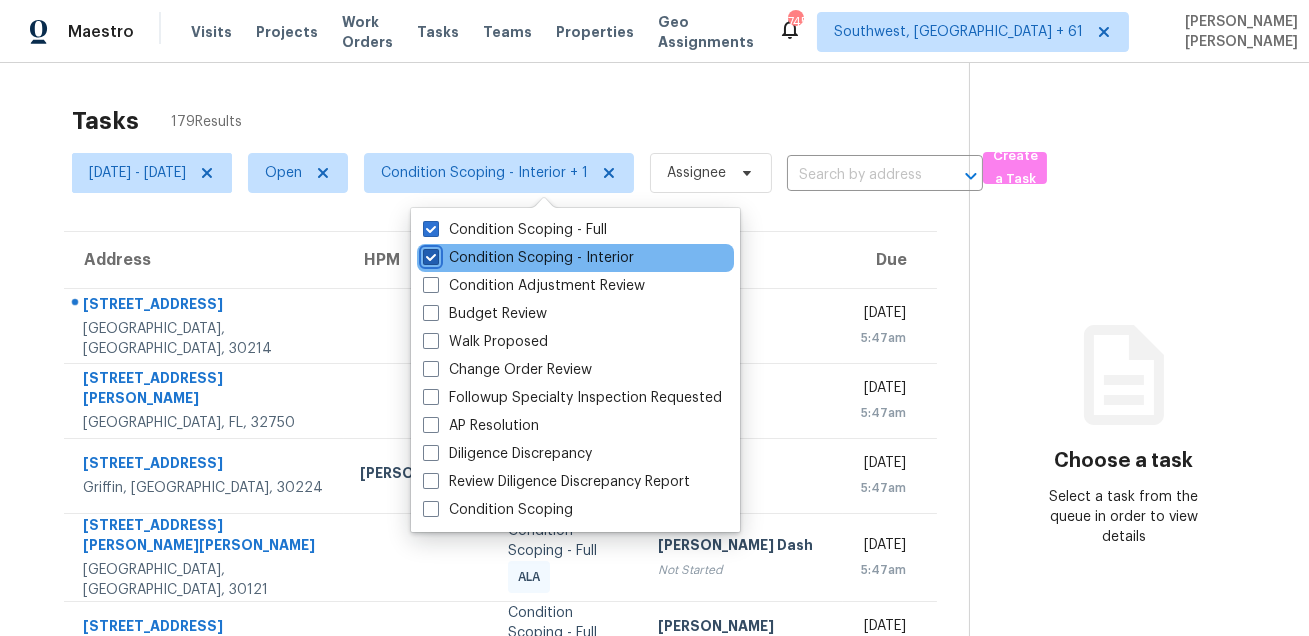 click on "Condition Scoping - Interior" at bounding box center [429, 254] 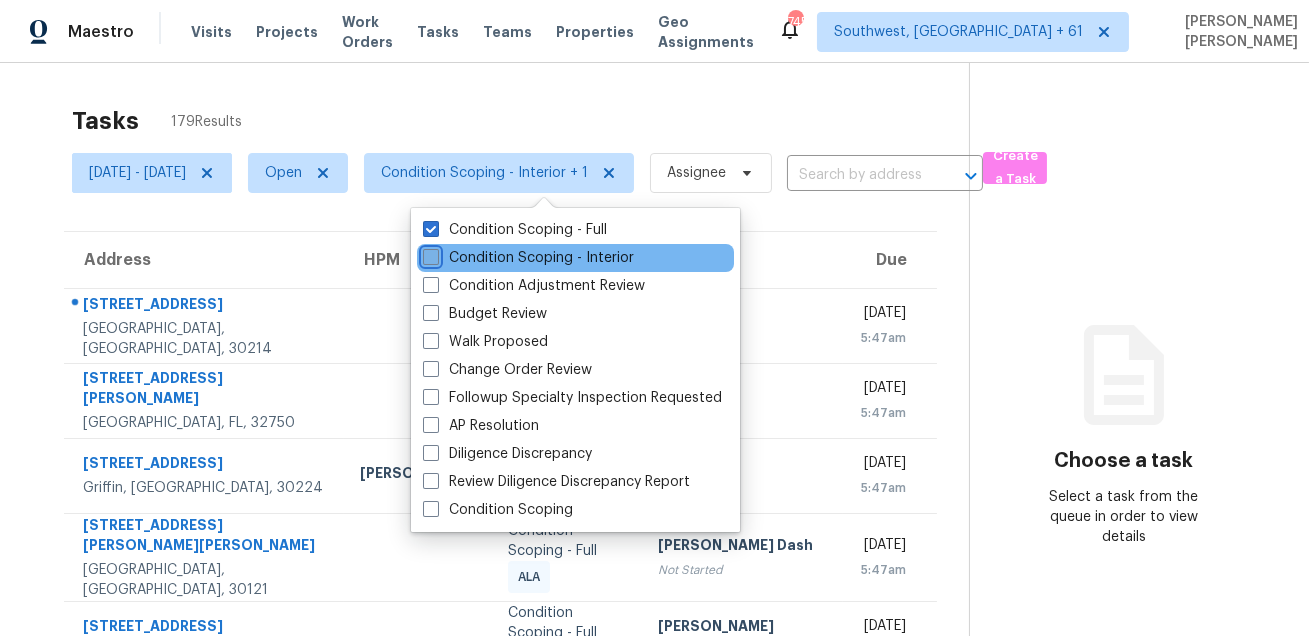 checkbox on "false" 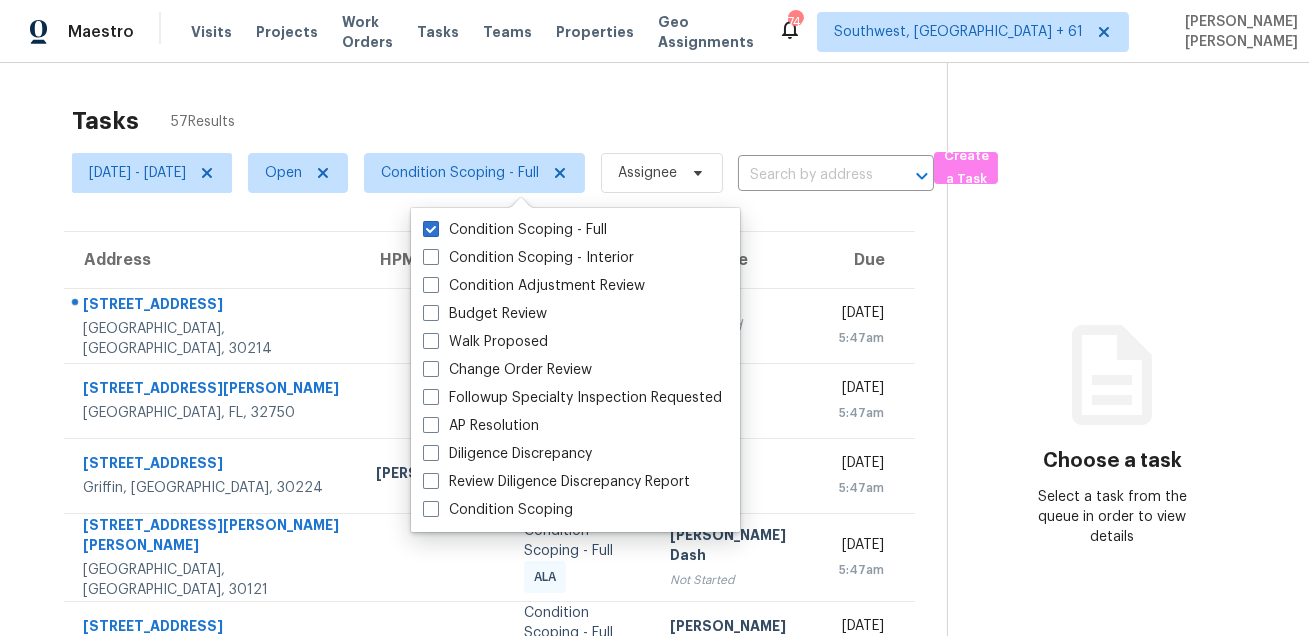 click on "Tasks 57  Results" at bounding box center [509, 121] 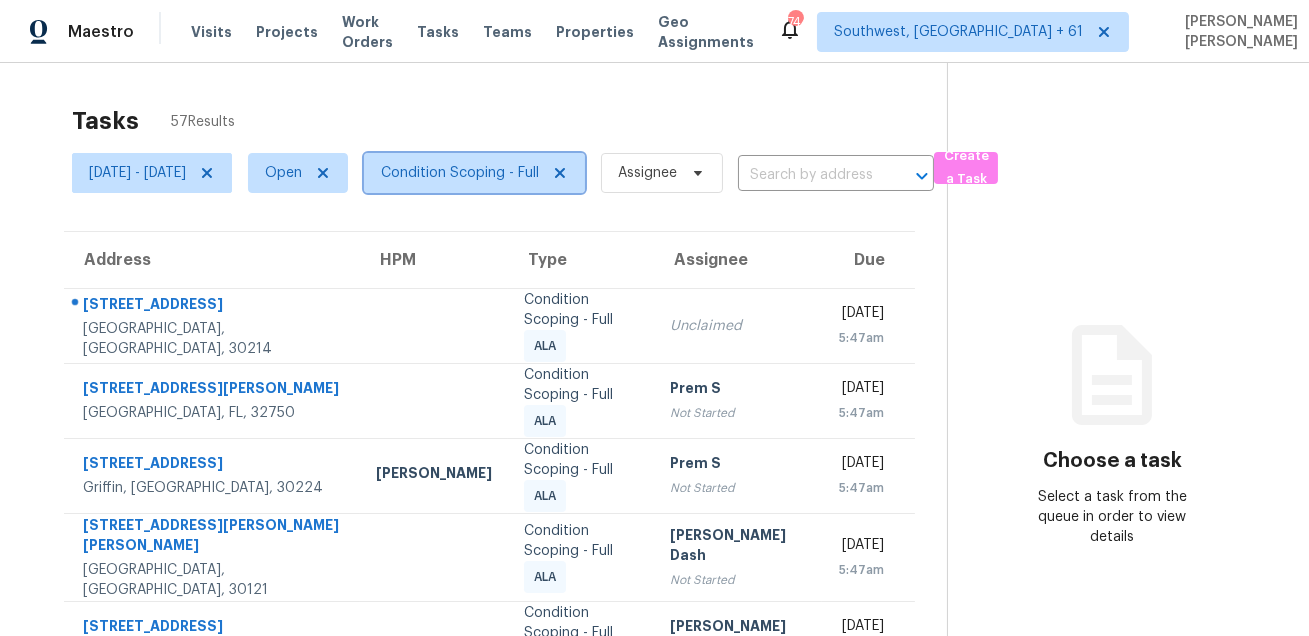 click on "Condition Scoping - Full" at bounding box center (460, 173) 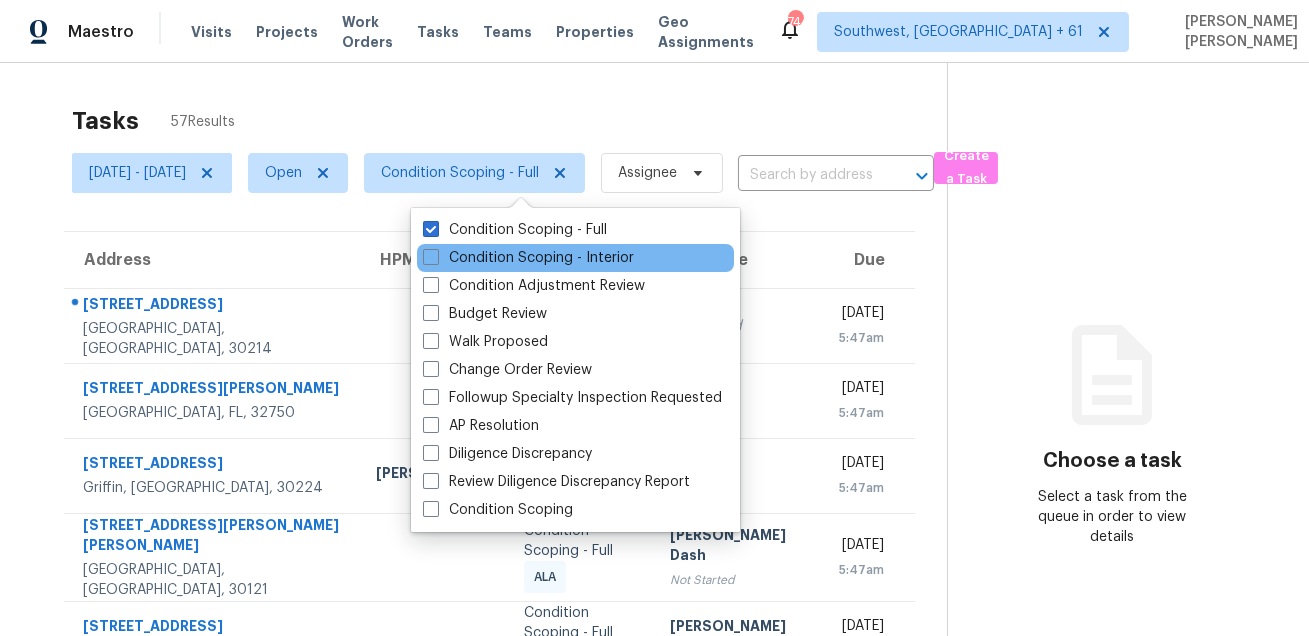click on "Condition Scoping - Interior" at bounding box center [575, 258] 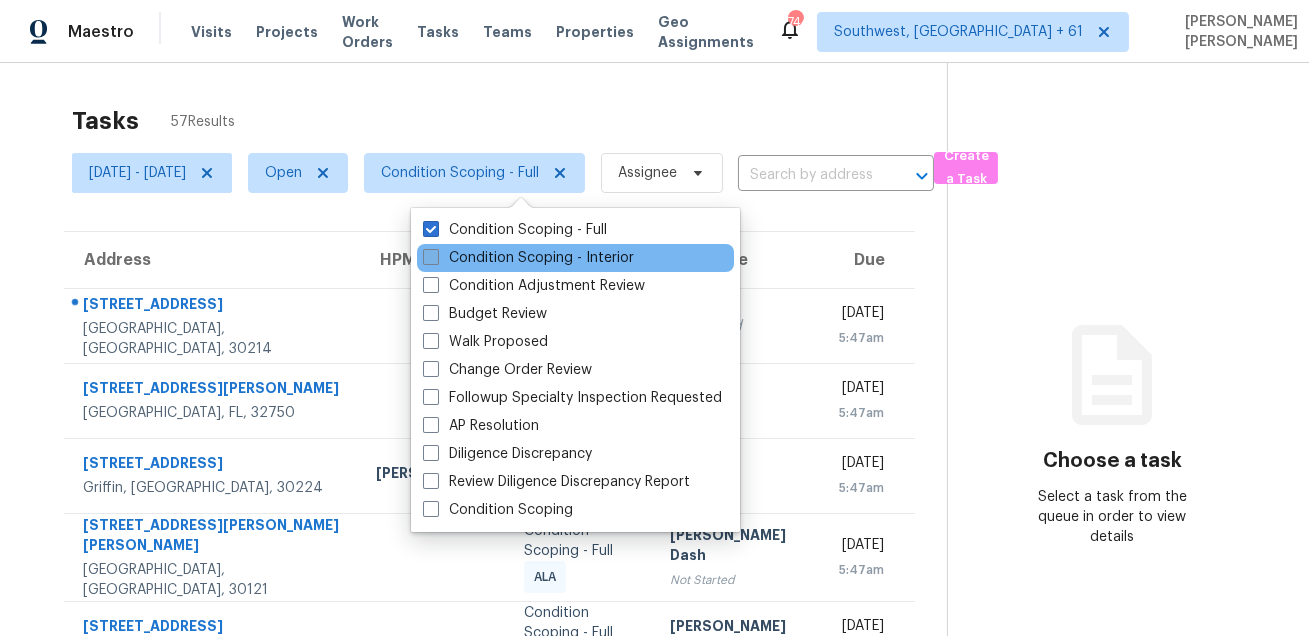 click on "Condition Scoping - Interior" at bounding box center (528, 258) 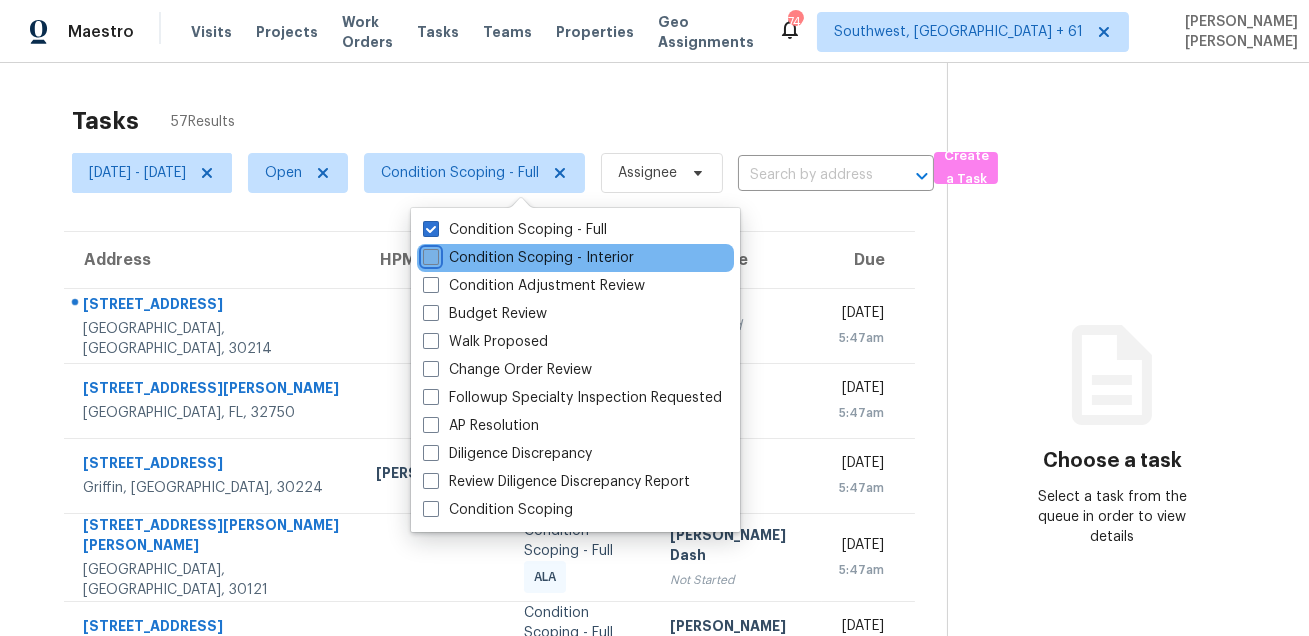 click on "Condition Scoping - Interior" at bounding box center (429, 254) 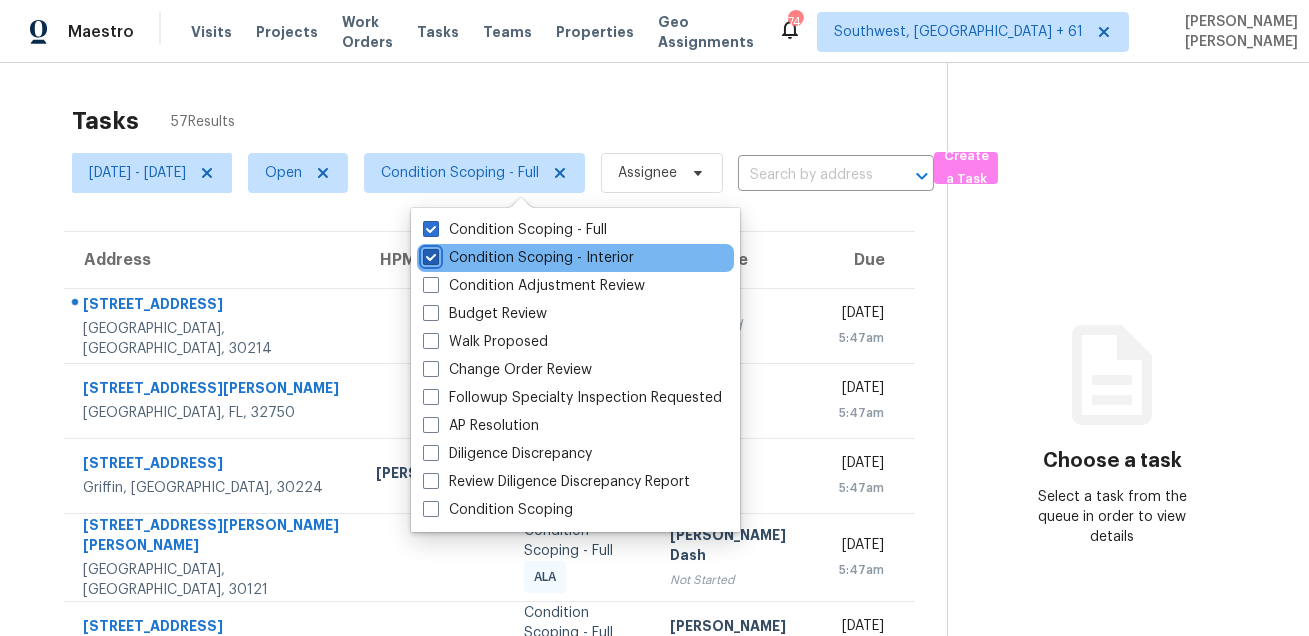 checkbox on "true" 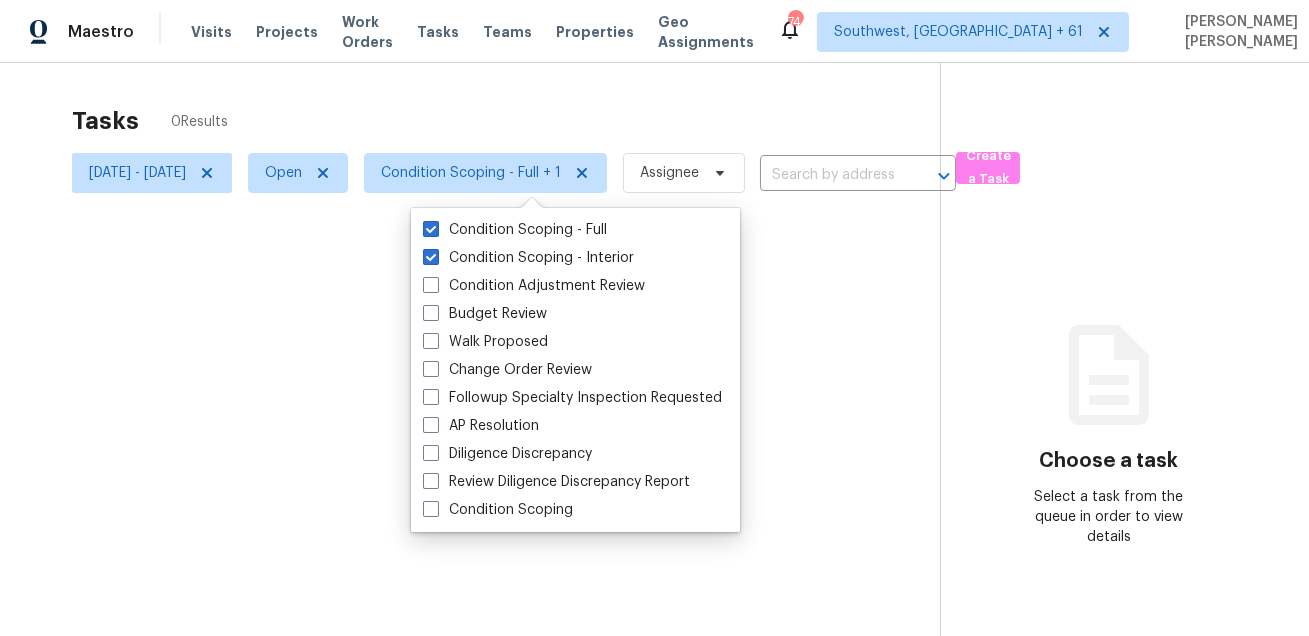 click 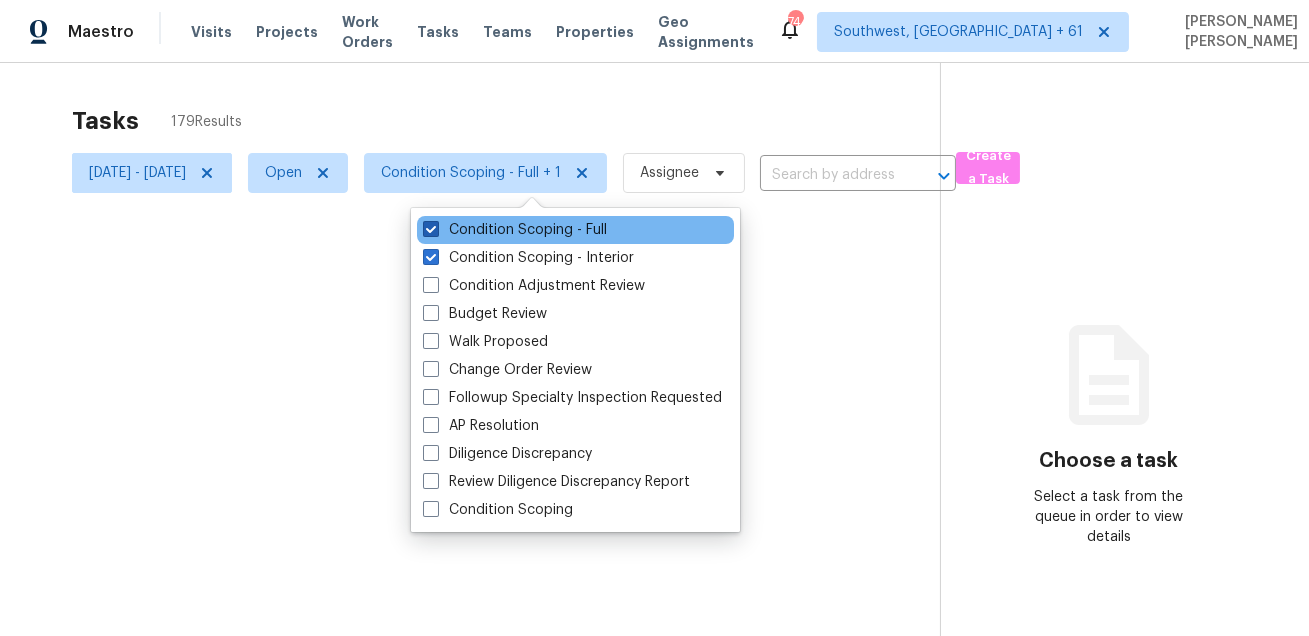 click on "Condition Scoping - Full" at bounding box center [515, 230] 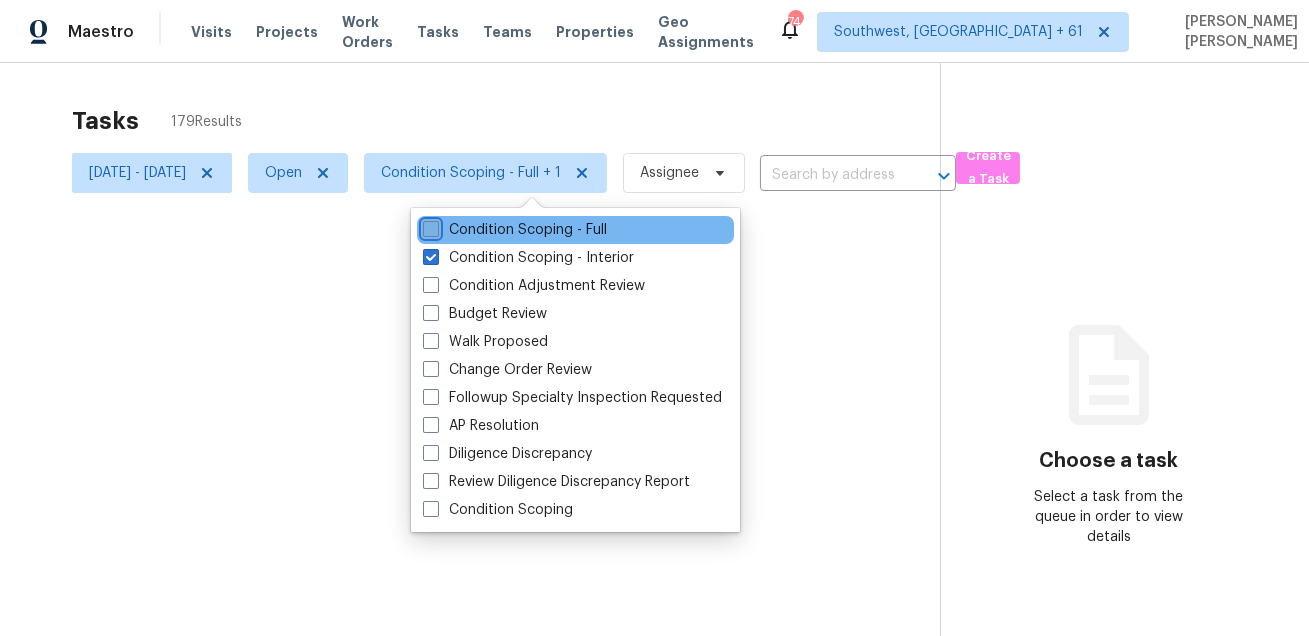 checkbox on "false" 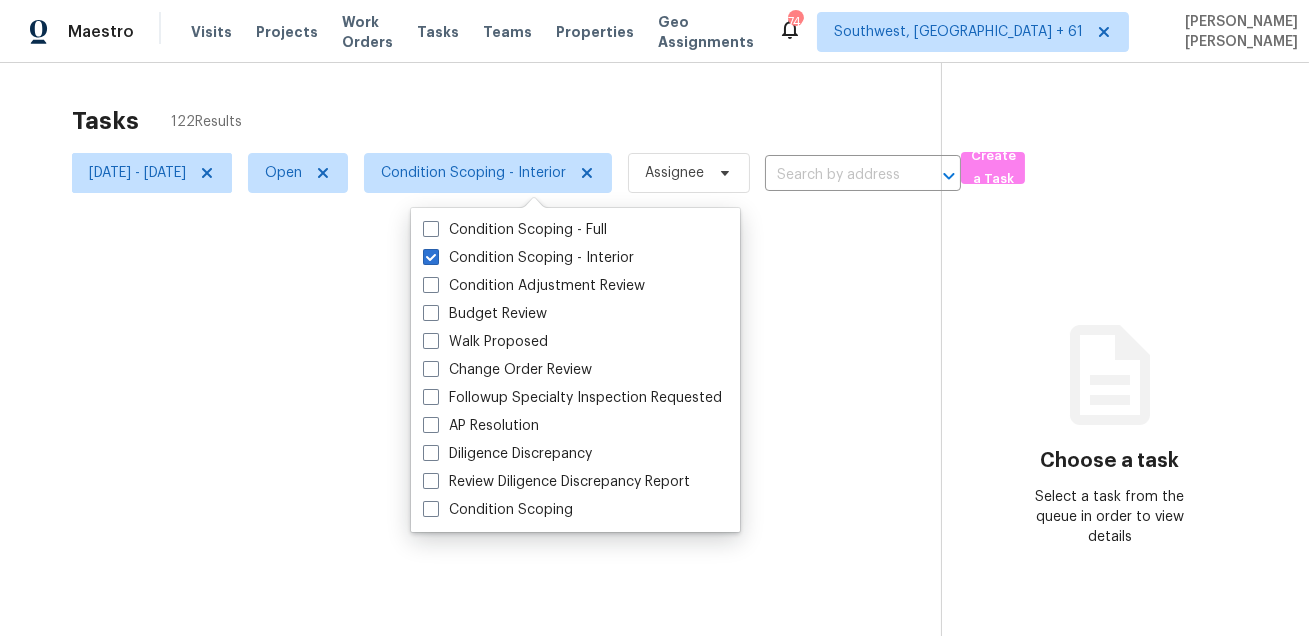 click at bounding box center (654, 318) 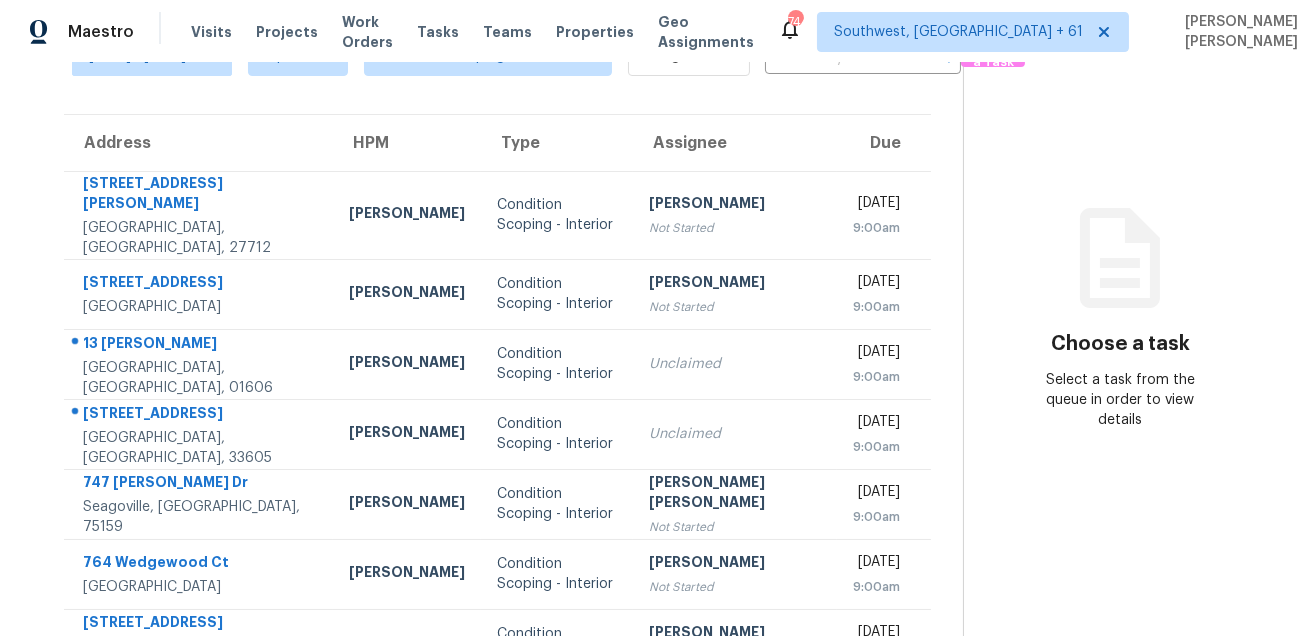 scroll, scrollTop: 405, scrollLeft: 0, axis: vertical 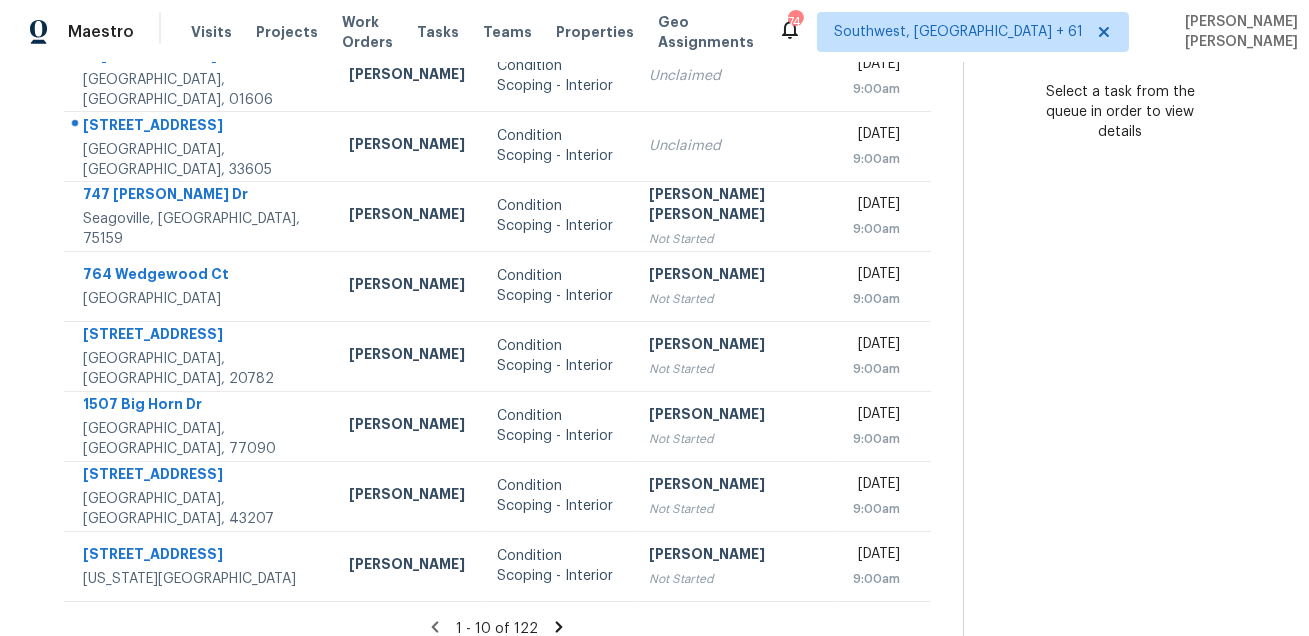 click on "Not Started" at bounding box center (734, 509) 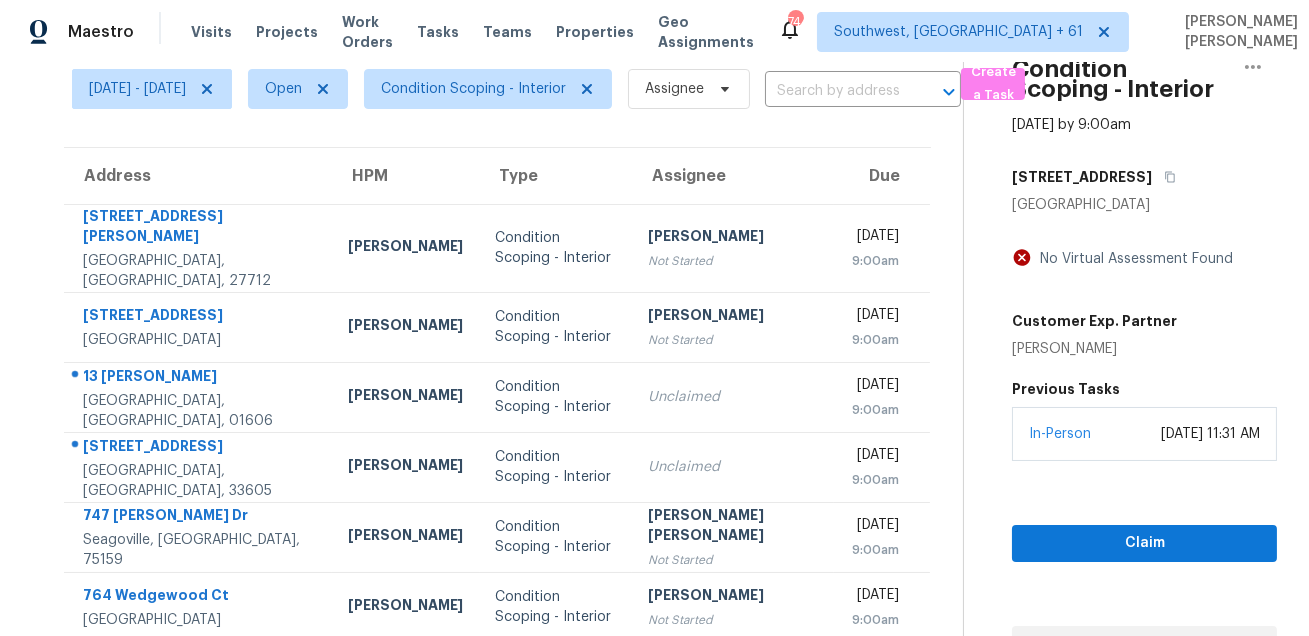 scroll, scrollTop: 0, scrollLeft: 0, axis: both 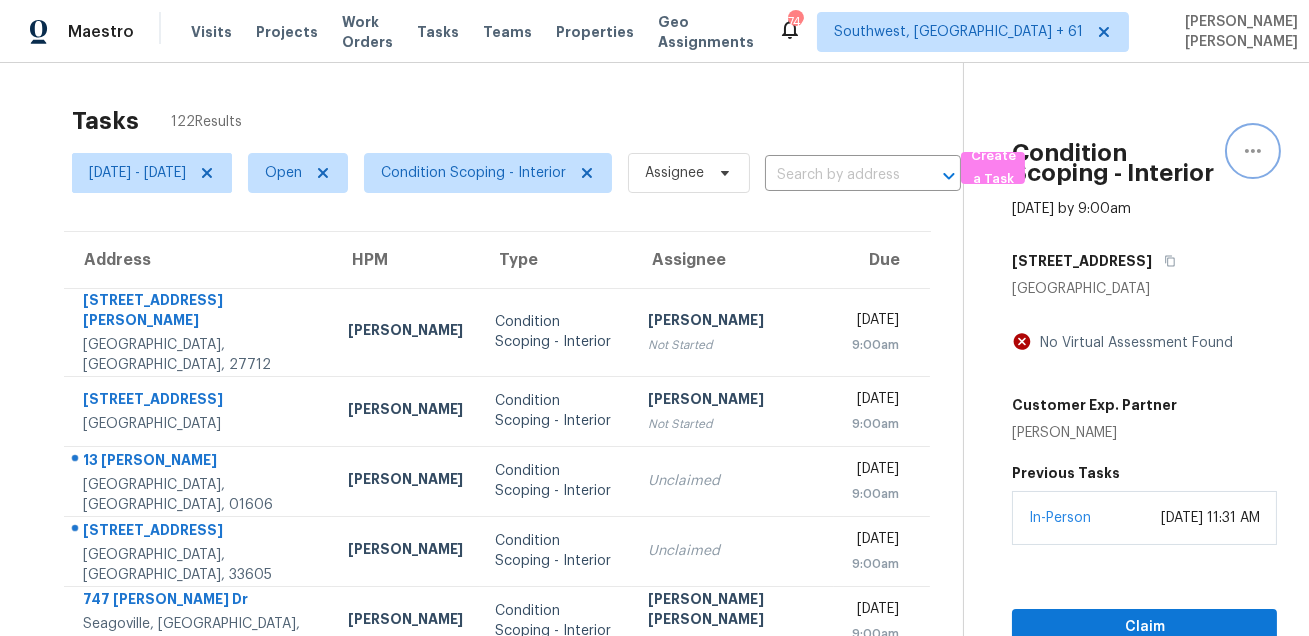 click 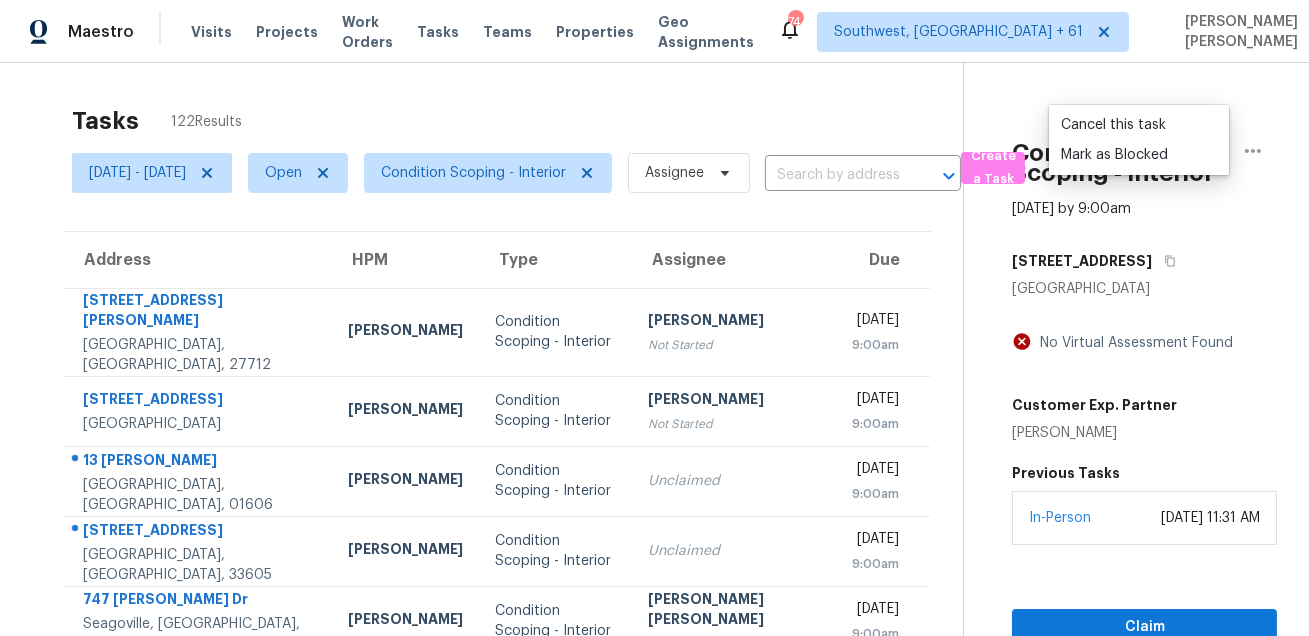 click on "Tasks 122  Results" at bounding box center [517, 121] 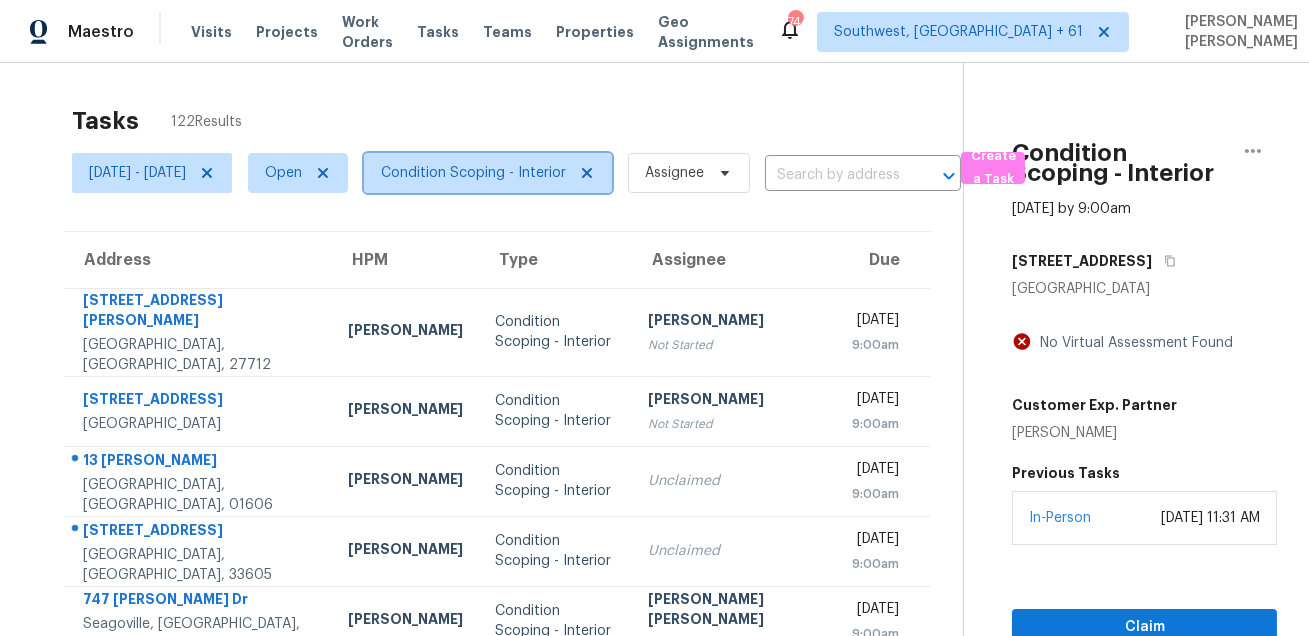 click on "Condition Scoping - Interior" at bounding box center [473, 173] 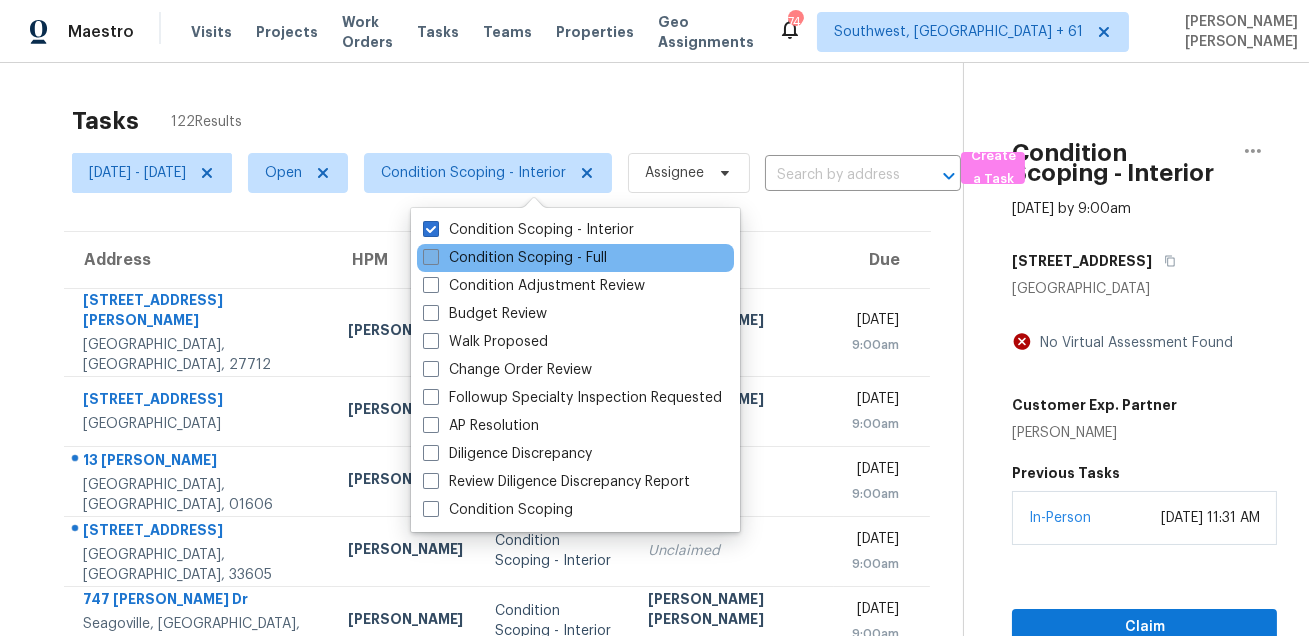 click on "Condition Scoping - Full" at bounding box center [515, 258] 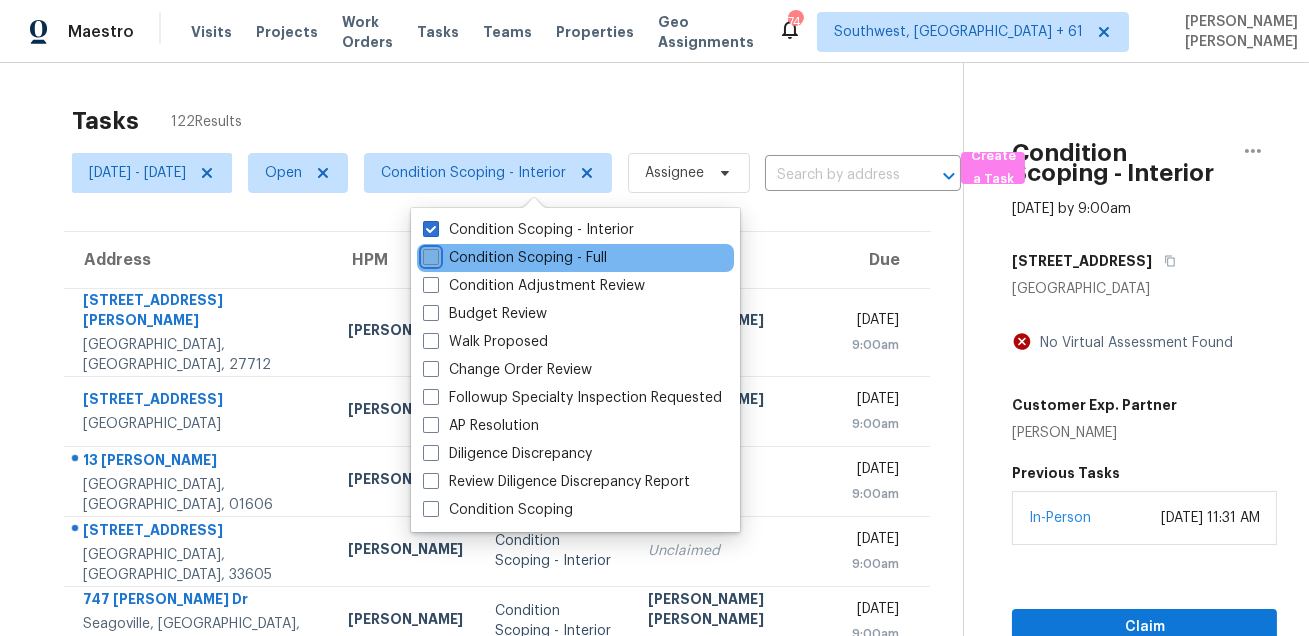 click on "Condition Scoping - Full" at bounding box center [429, 254] 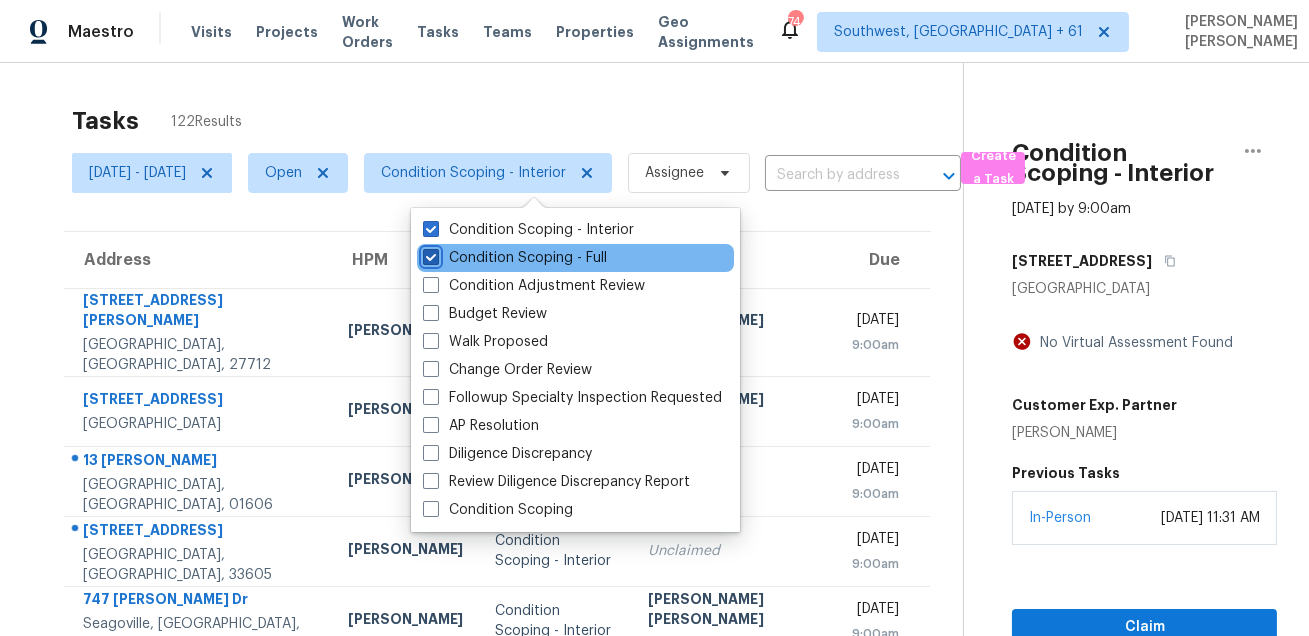 checkbox on "true" 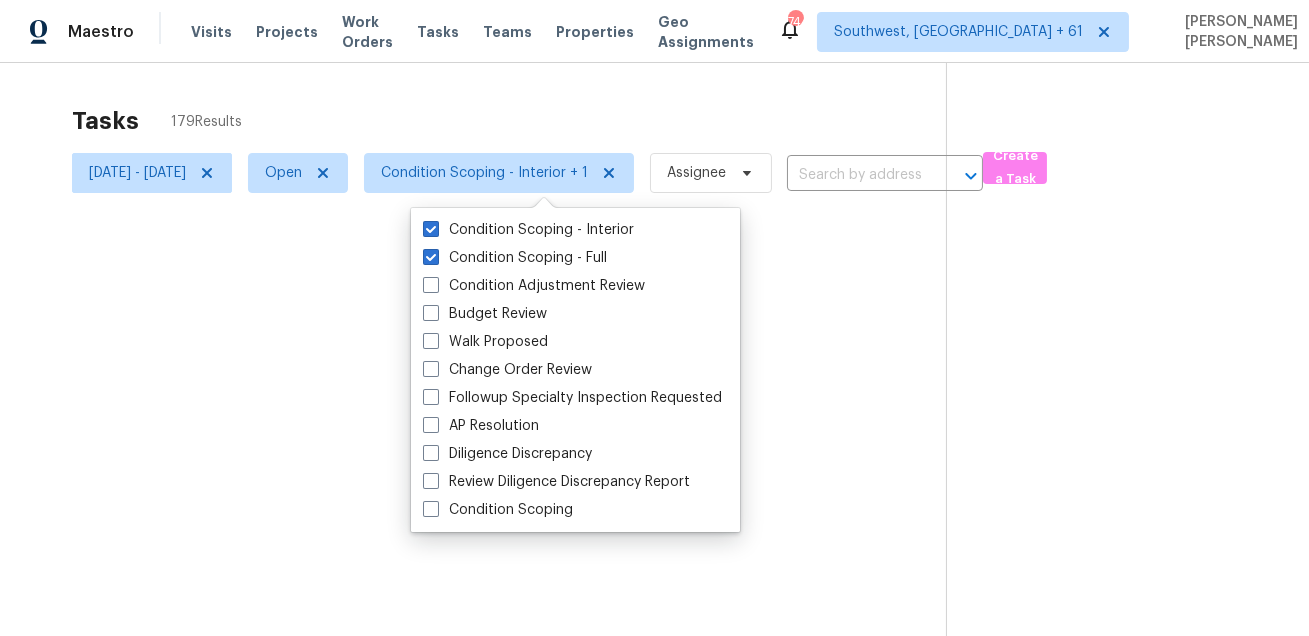 click at bounding box center (654, 318) 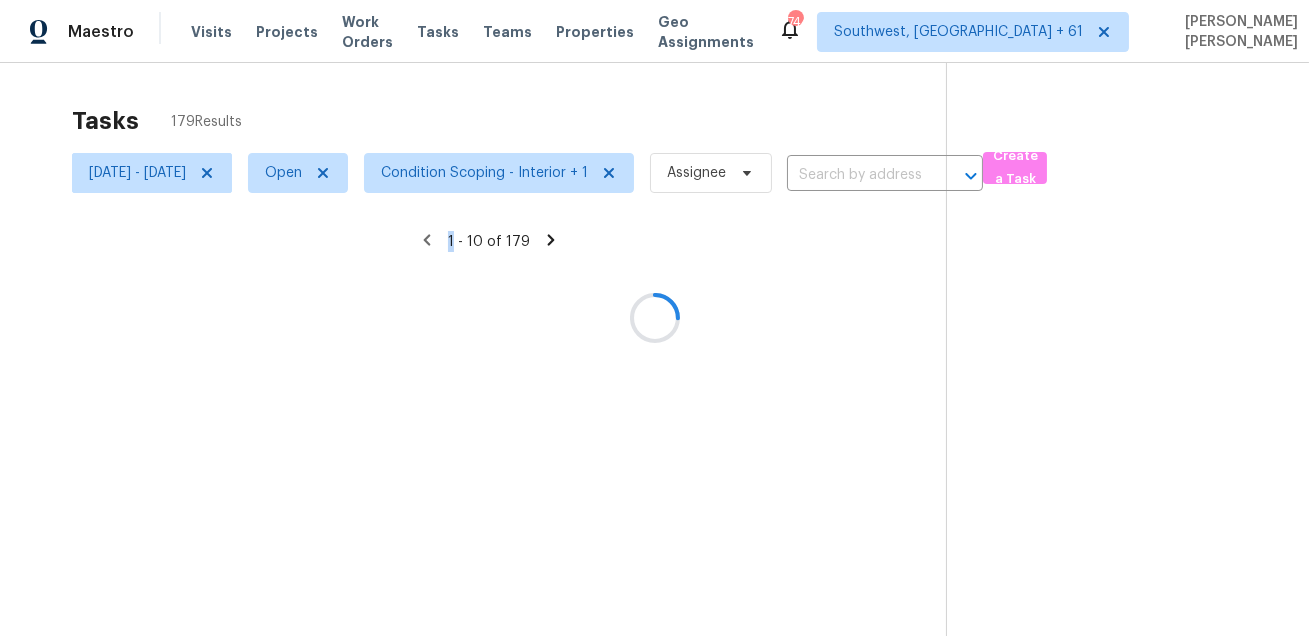 click at bounding box center [654, 318] 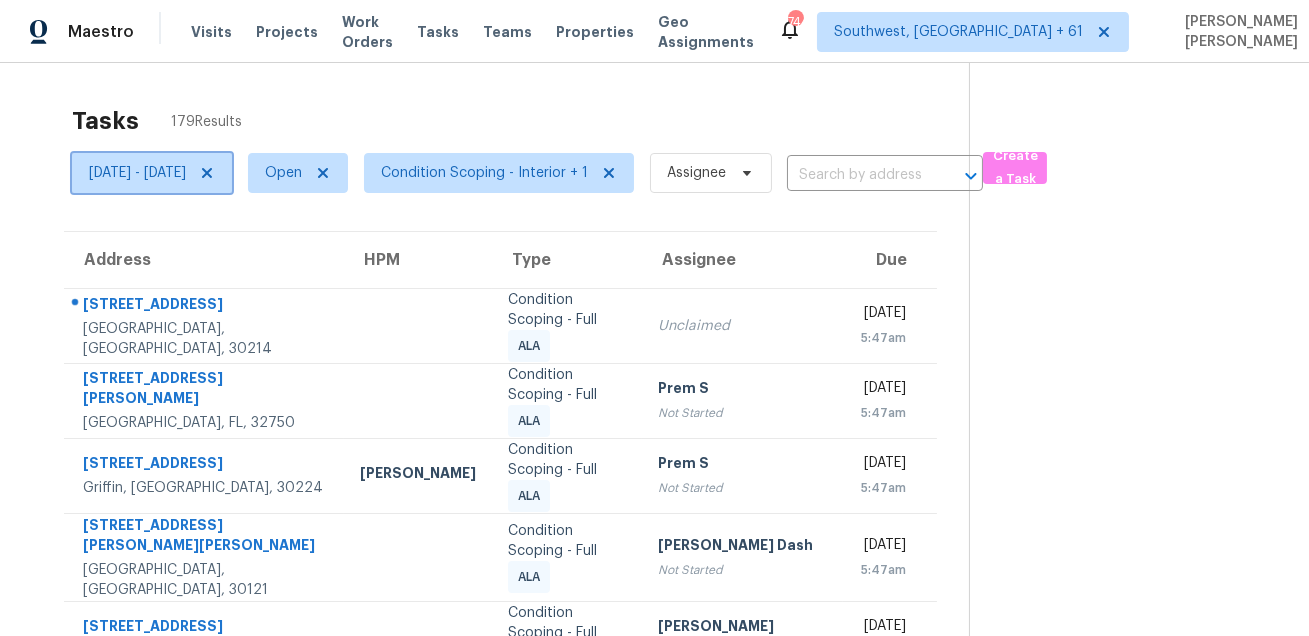 click on "Thu, Jul 17 - Thu, Jul 17" at bounding box center (137, 173) 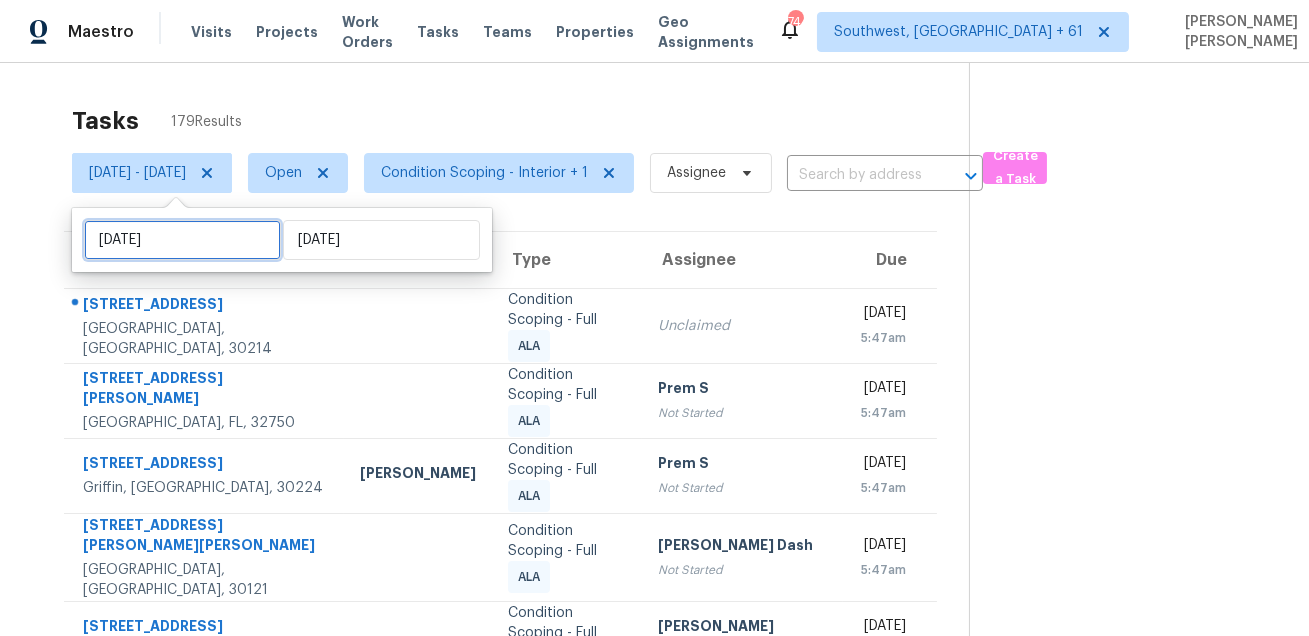 click on "Thu, Jul 17" at bounding box center [182, 240] 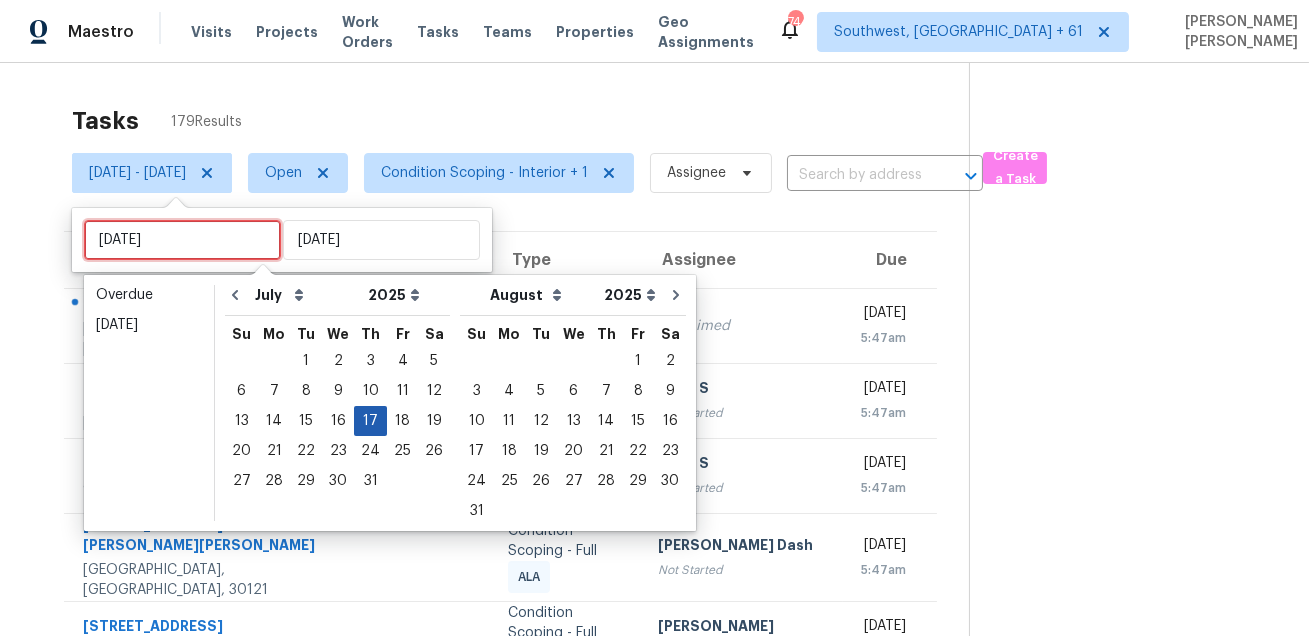 type on "Tue, Jul 01" 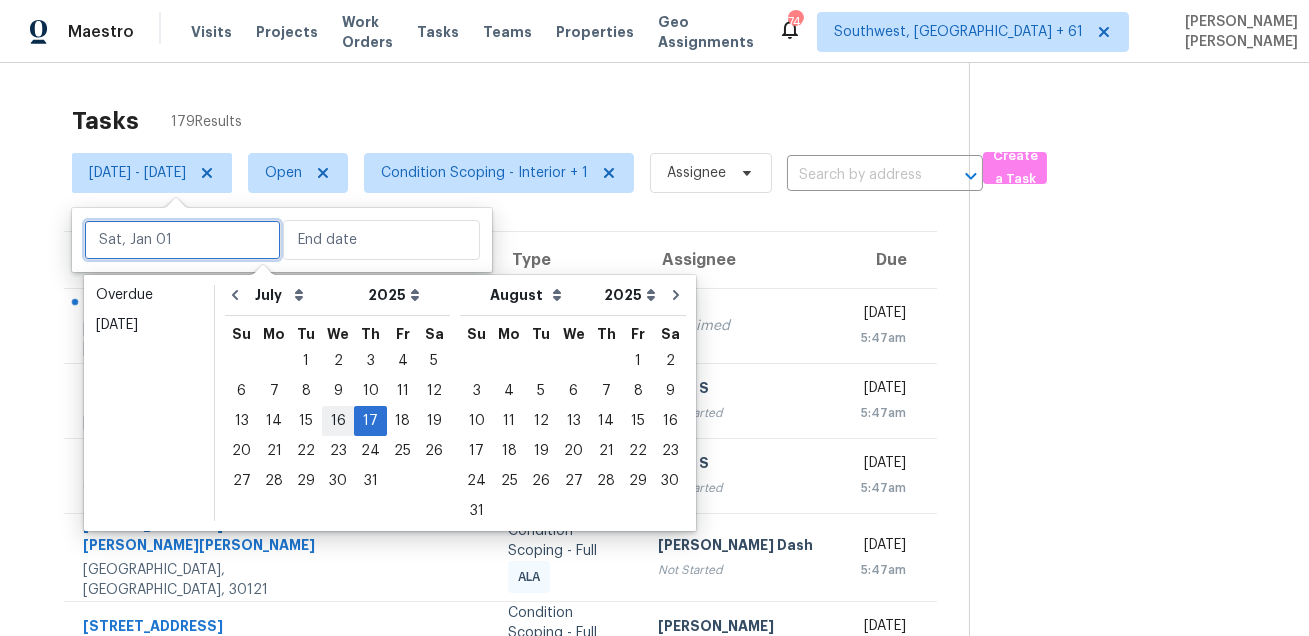 type on "Wed, Jul 16" 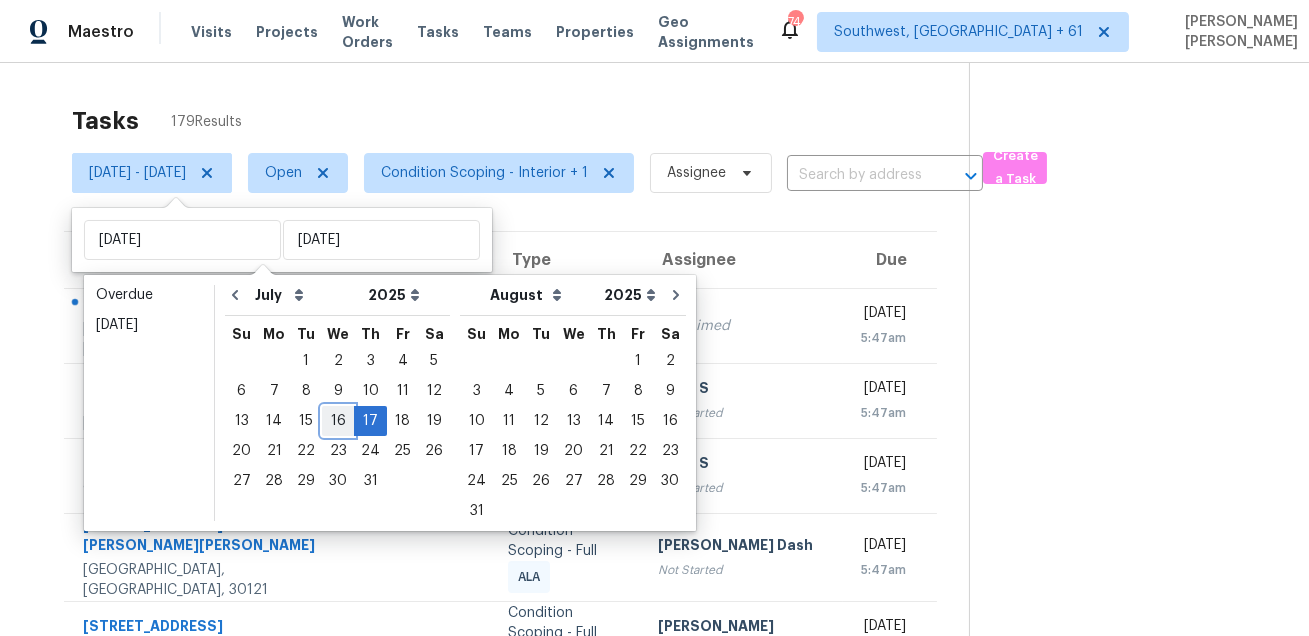 click on "16" at bounding box center (338, 421) 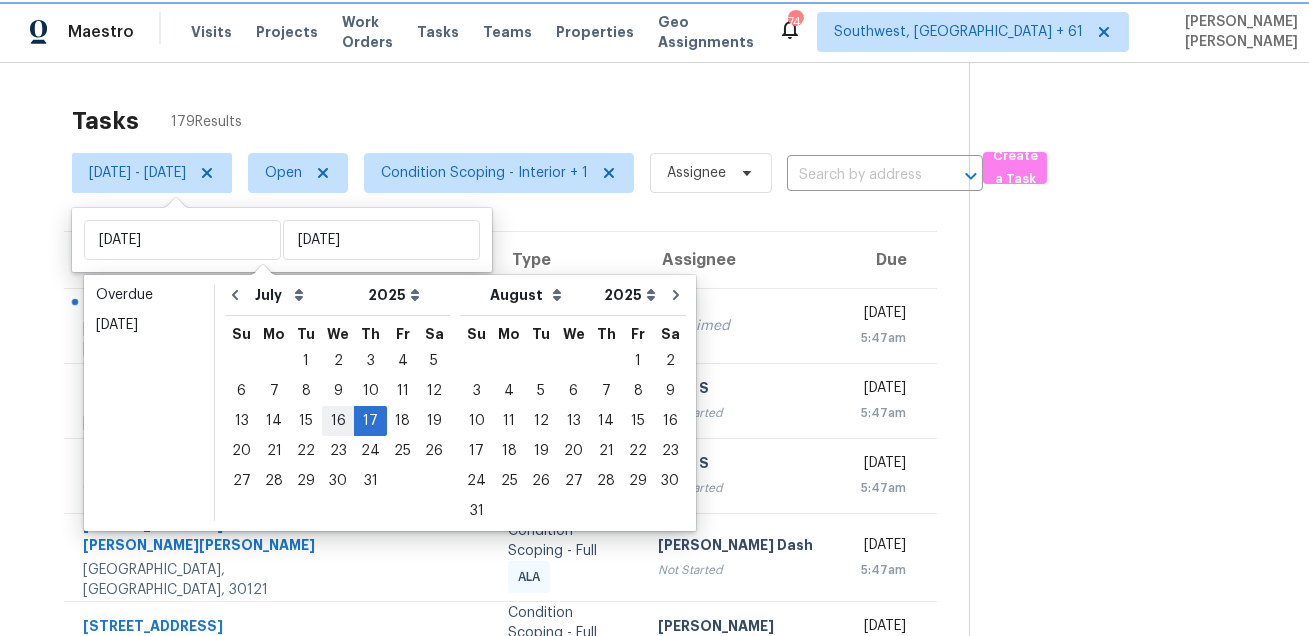 type on "Wed, Jul 16" 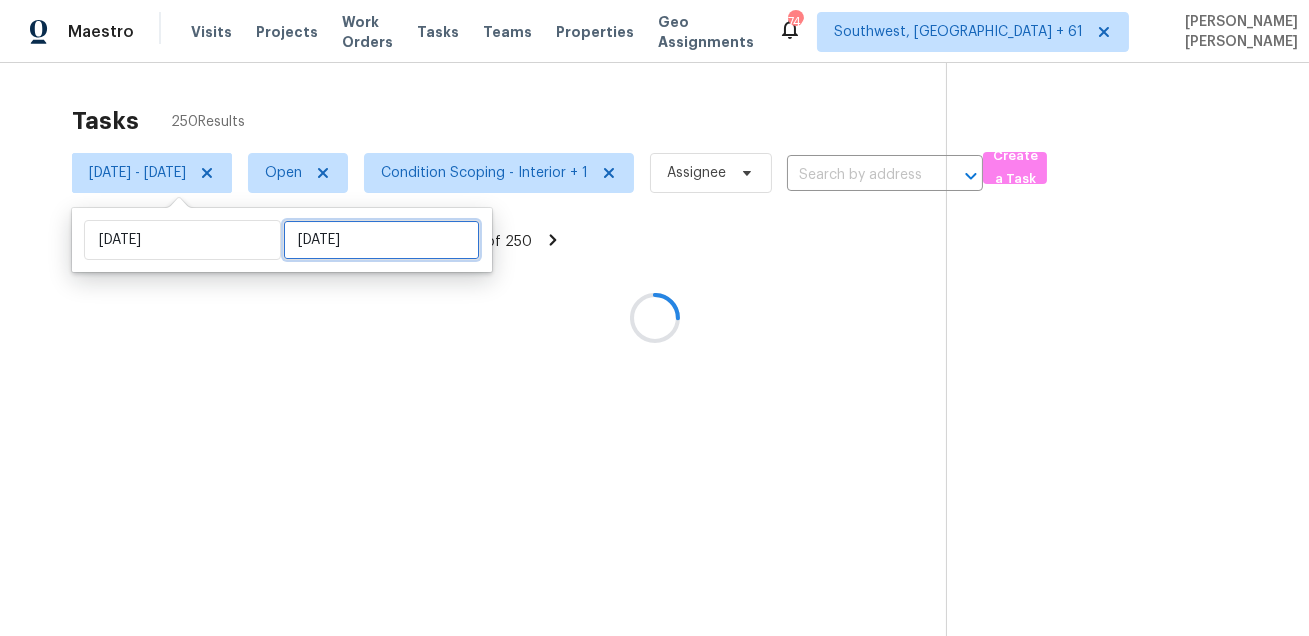 click on "Thu, Jul 17" at bounding box center [381, 240] 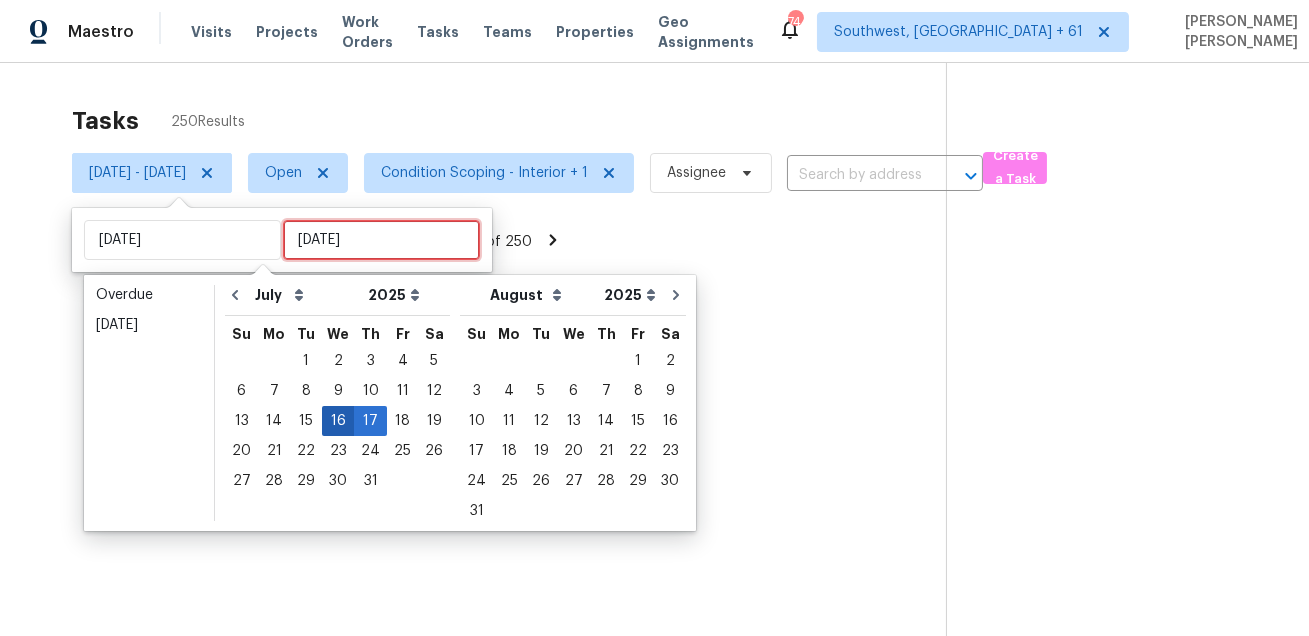 type 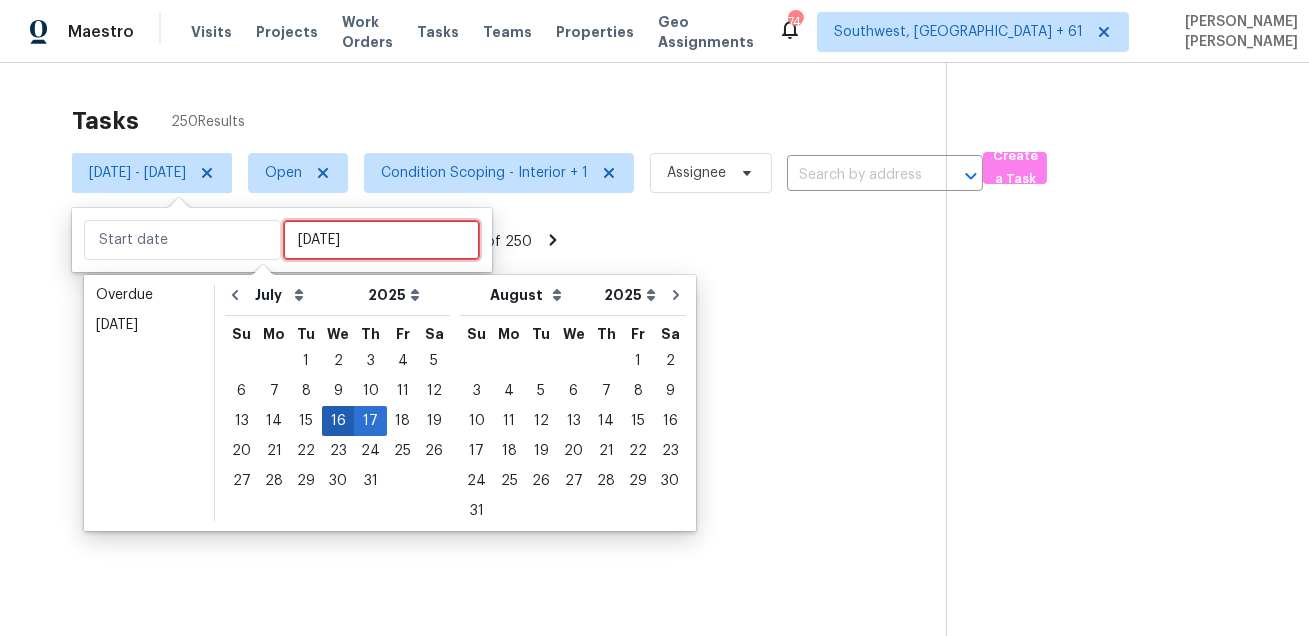 type on "Wed, Jul 09" 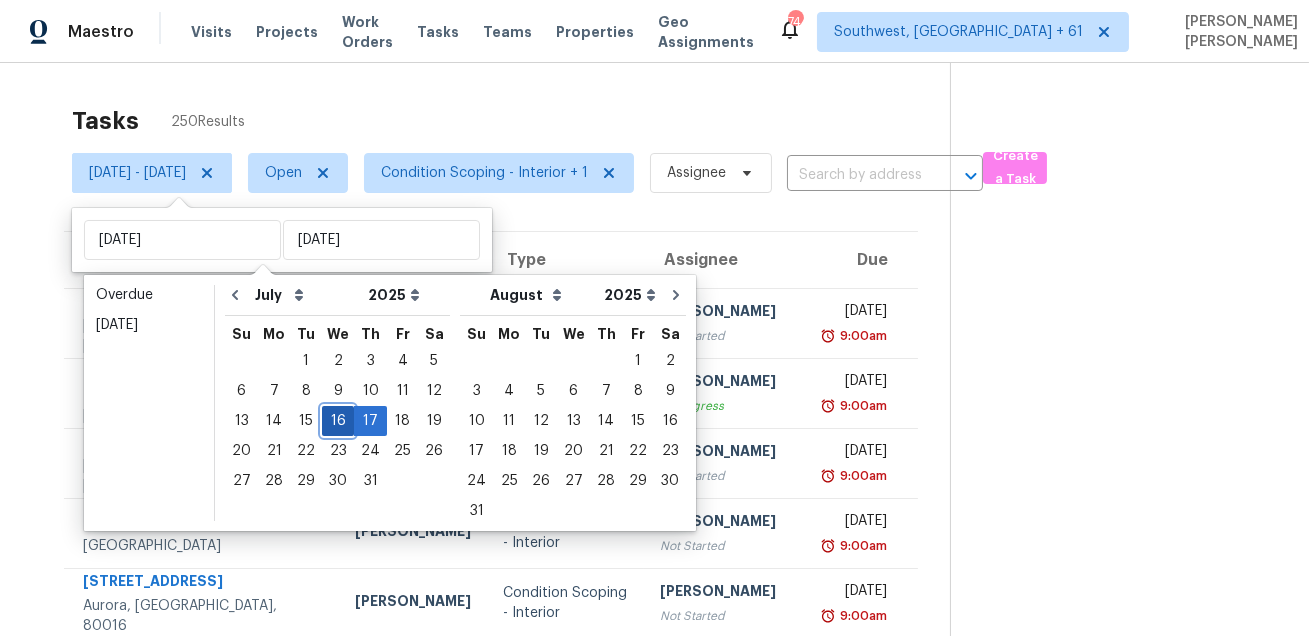 click on "16" at bounding box center [338, 421] 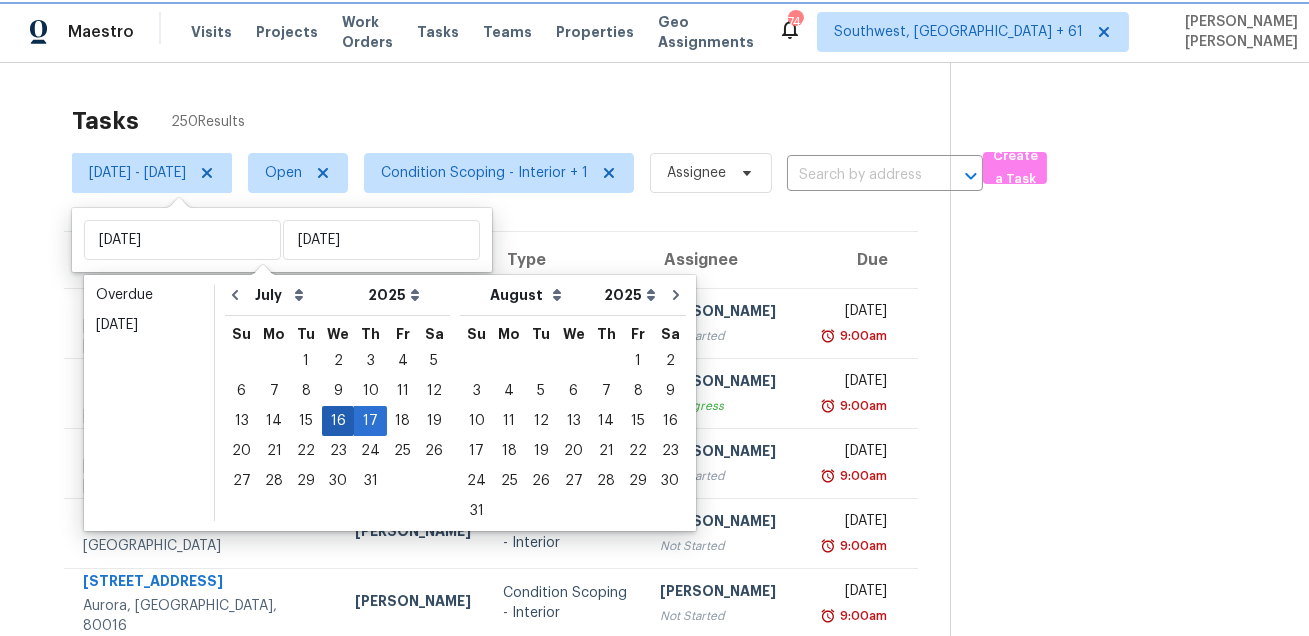 type on "Wed, Jul 16" 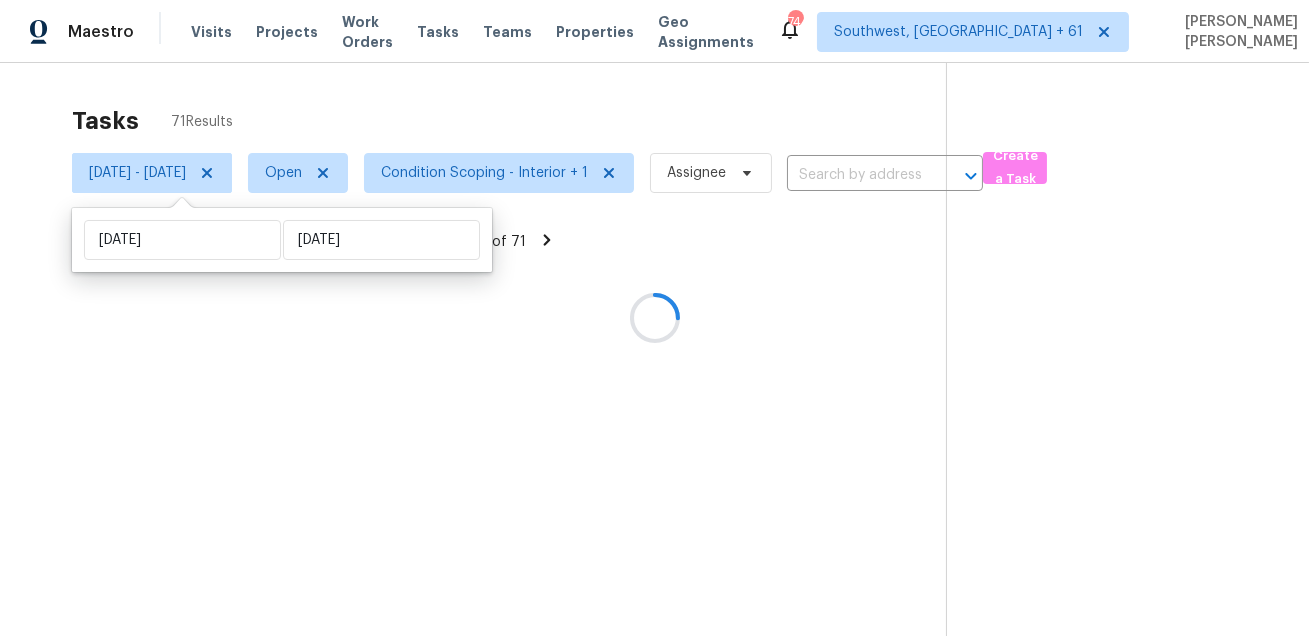 click at bounding box center (654, 318) 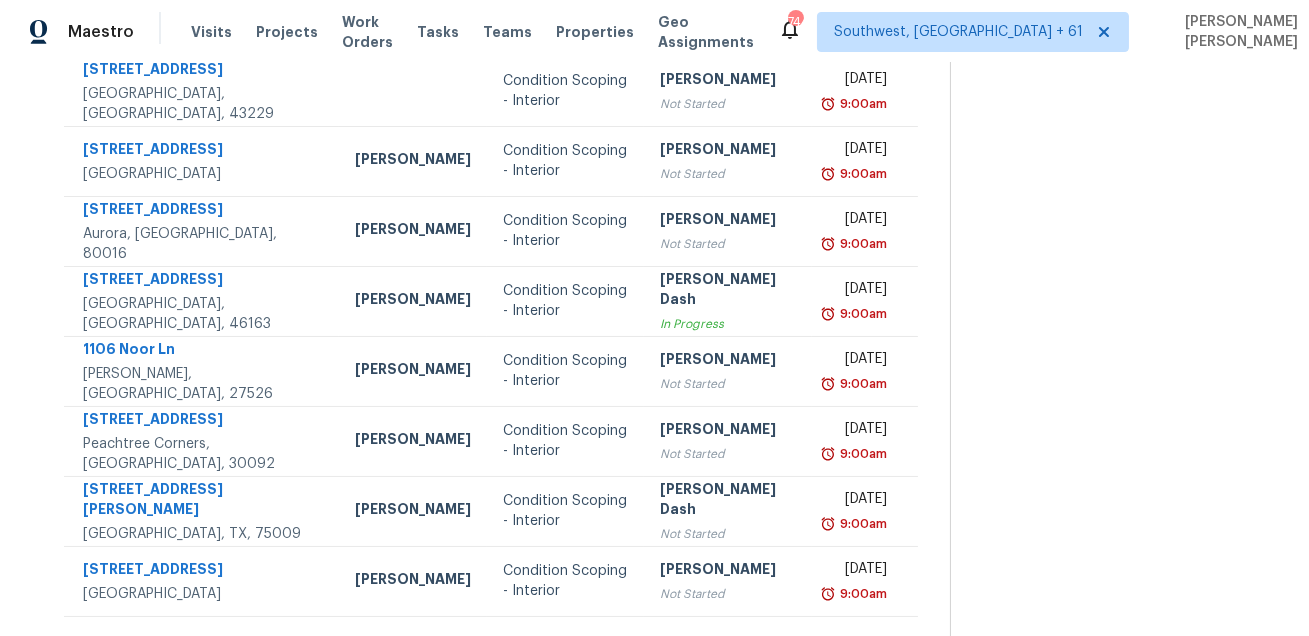 scroll, scrollTop: 0, scrollLeft: 0, axis: both 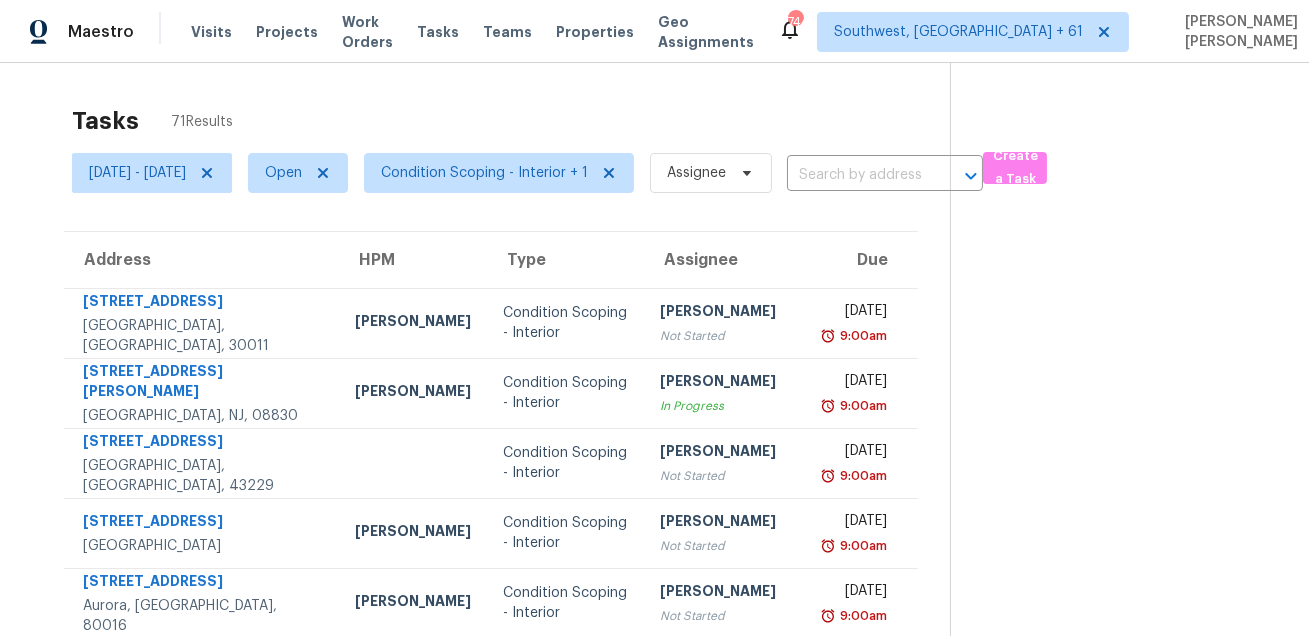 click on "Tasks 71  Results" at bounding box center (511, 121) 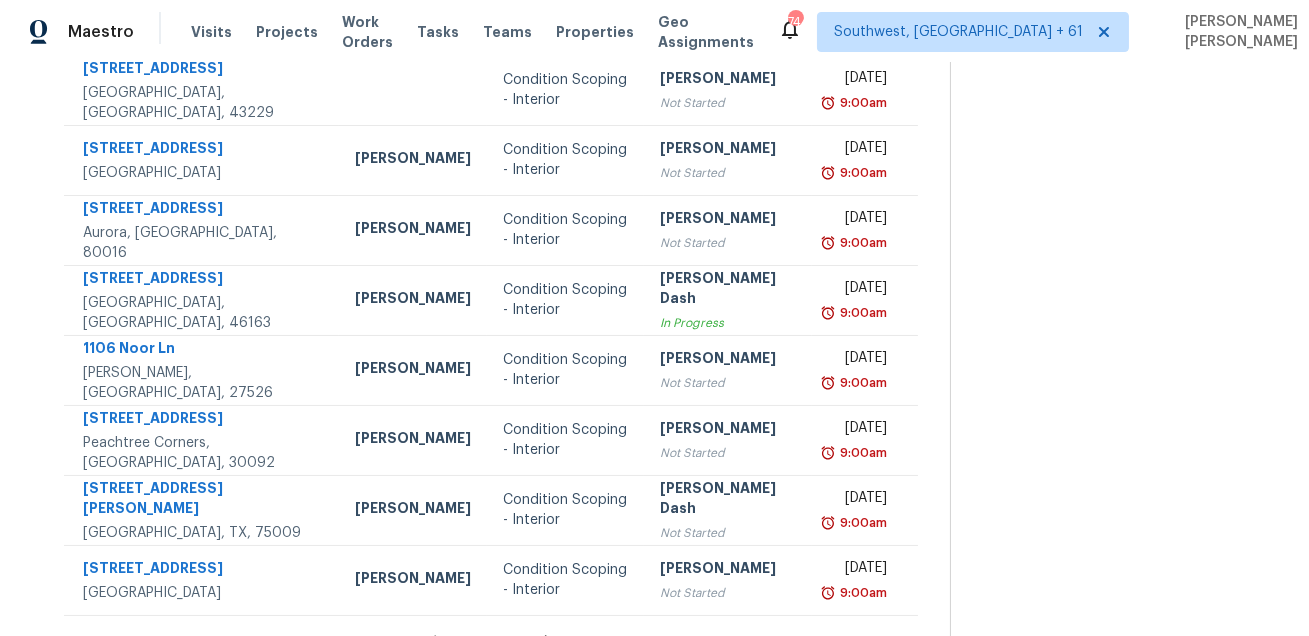 scroll, scrollTop: 405, scrollLeft: 0, axis: vertical 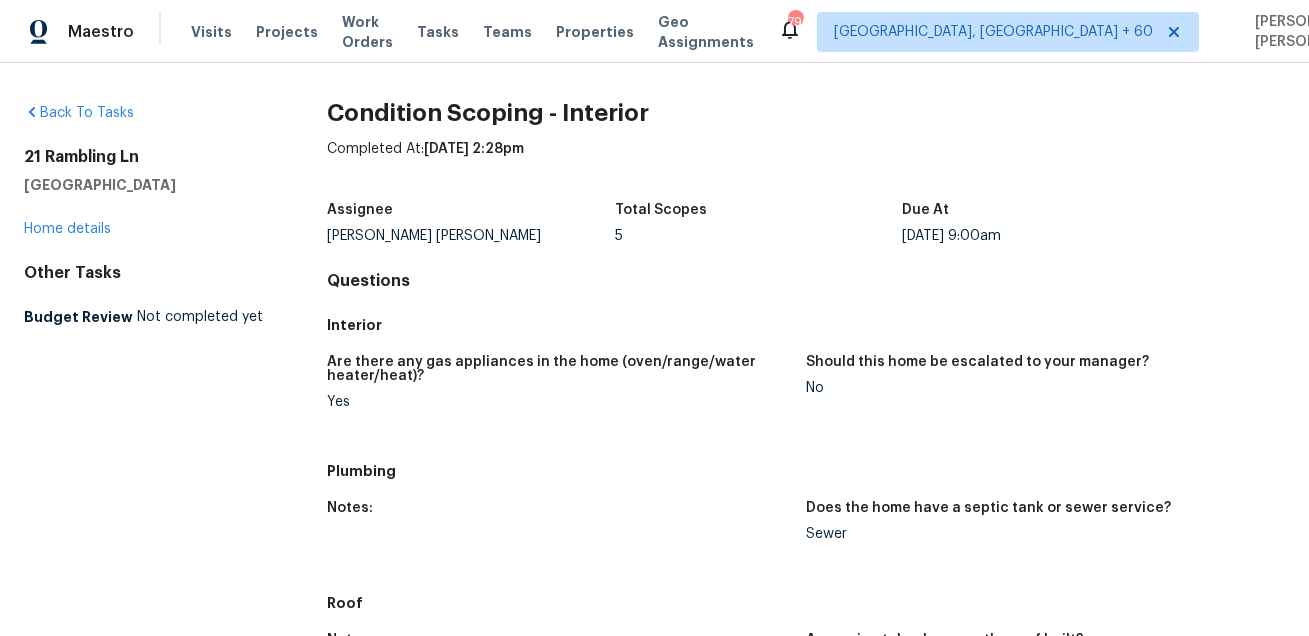 click on "Condition Scoping - Interior Completed At:  [DATE] 2:28pm Assignee [PERSON_NAME] [PERSON_NAME] Total Scopes 5 Due At [DATE] 9:00am Questions Interior Are there any gas appliances in the home (oven/range/water heater/heat)? Yes Should this home be escalated to your manager? No Plumbing Notes: Does the home have a septic tank or sewer service? Sewer Roof Notes: Approximately when was the roof built? Pricing Does the home have any additions? No Does the home have any layout issues that seem odd? Select all that apply. N/A Do you have to walk through the garage to get to any rooms in the home? No Does the kitchen seem cramped? No Does the home appear to be very outdated? No IVA Quality Was the video quality and content sufficient to accurately assess the home, get a feel for the layout, and identify any potential resale outliers (odd layout, datedness, unfinished reno, ect.) If not, please explain why. Yes 5 Condition Adjustments Condition Adjustments Total:  $6594.8 Deferred:  $0 Condition charge $1.00   0" at bounding box center (806, 957) 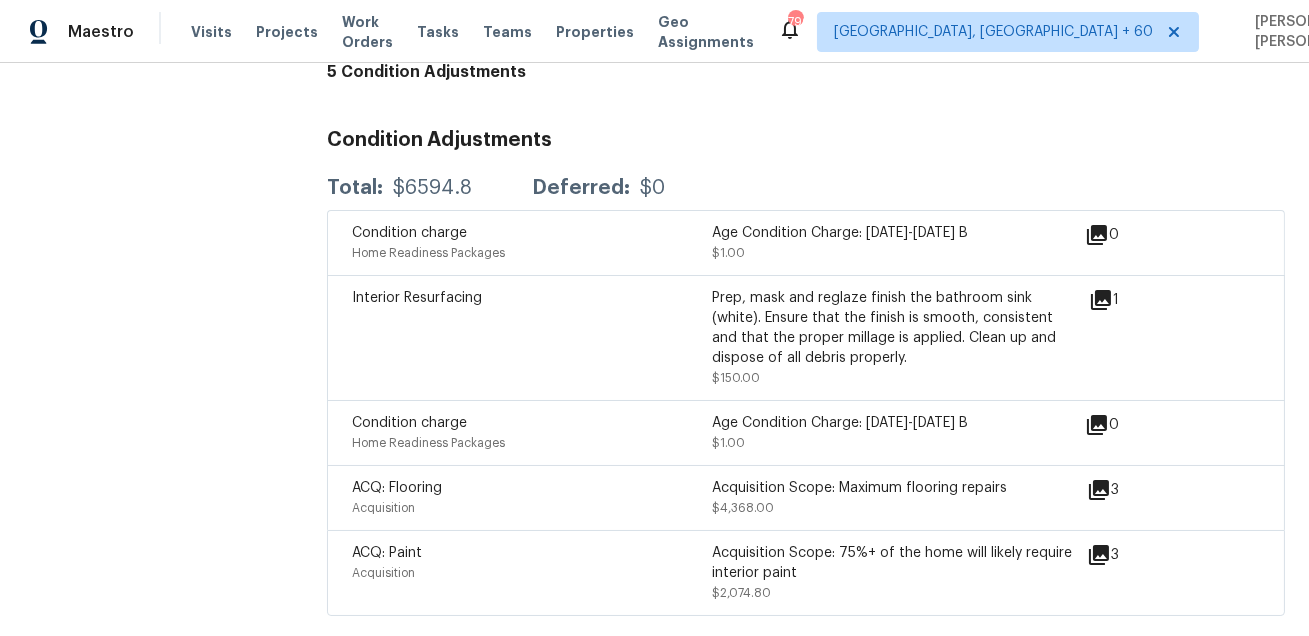 click on "Condition Adjustments" at bounding box center [806, 140] 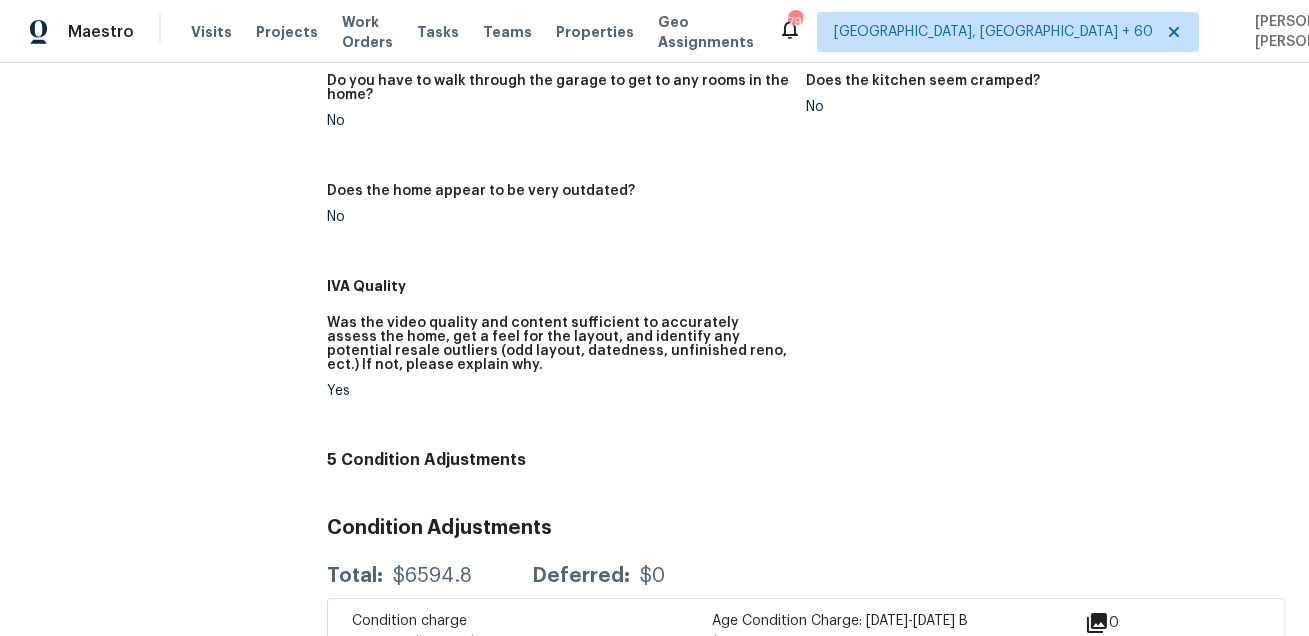 scroll, scrollTop: 11, scrollLeft: 0, axis: vertical 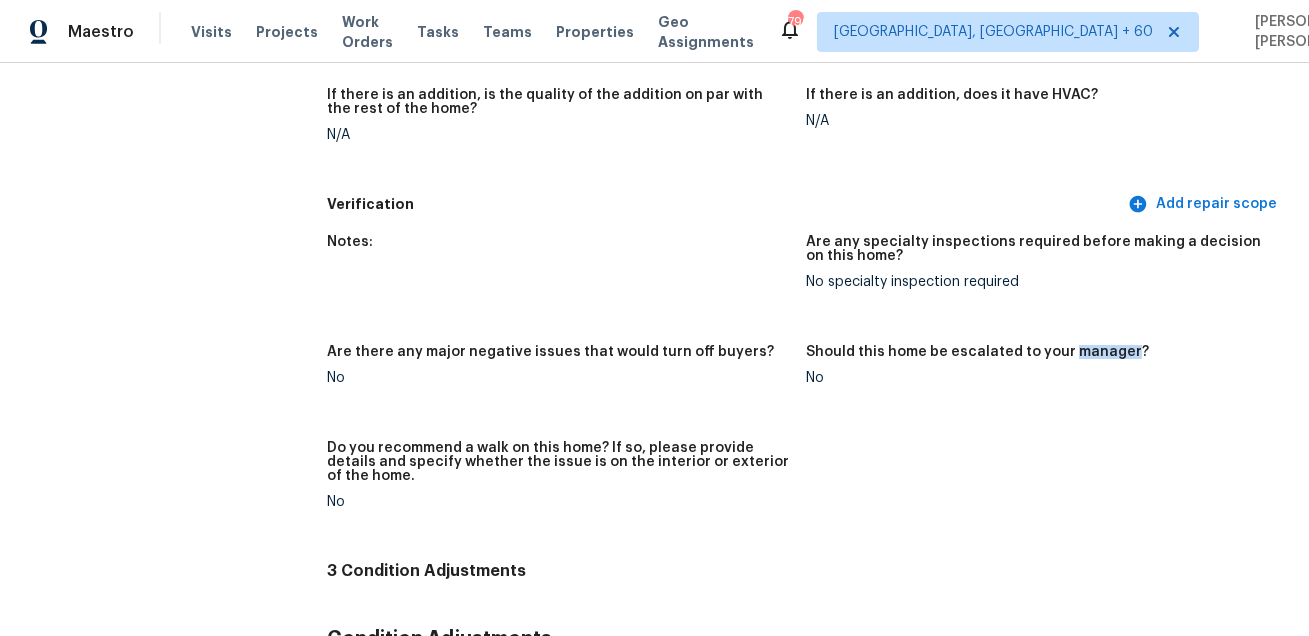 click on "If there is an addition, does it have HVAC? N/A" at bounding box center [1045, 131] 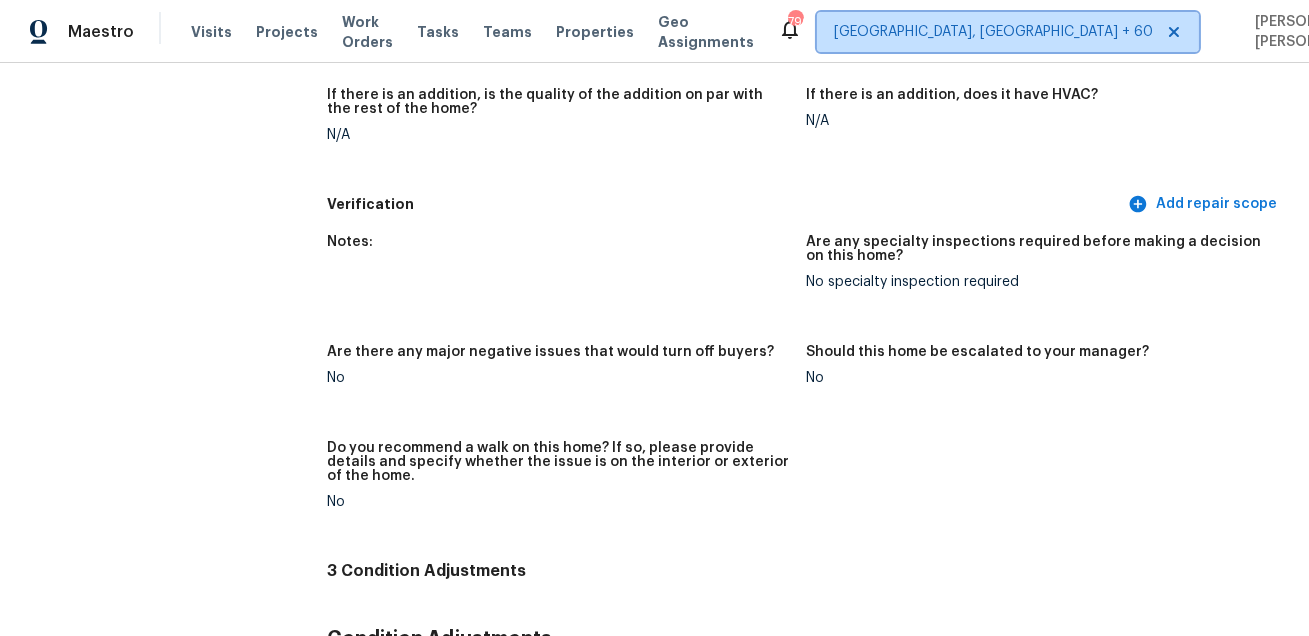 click on "[GEOGRAPHIC_DATA], [GEOGRAPHIC_DATA] + 60" at bounding box center (993, 32) 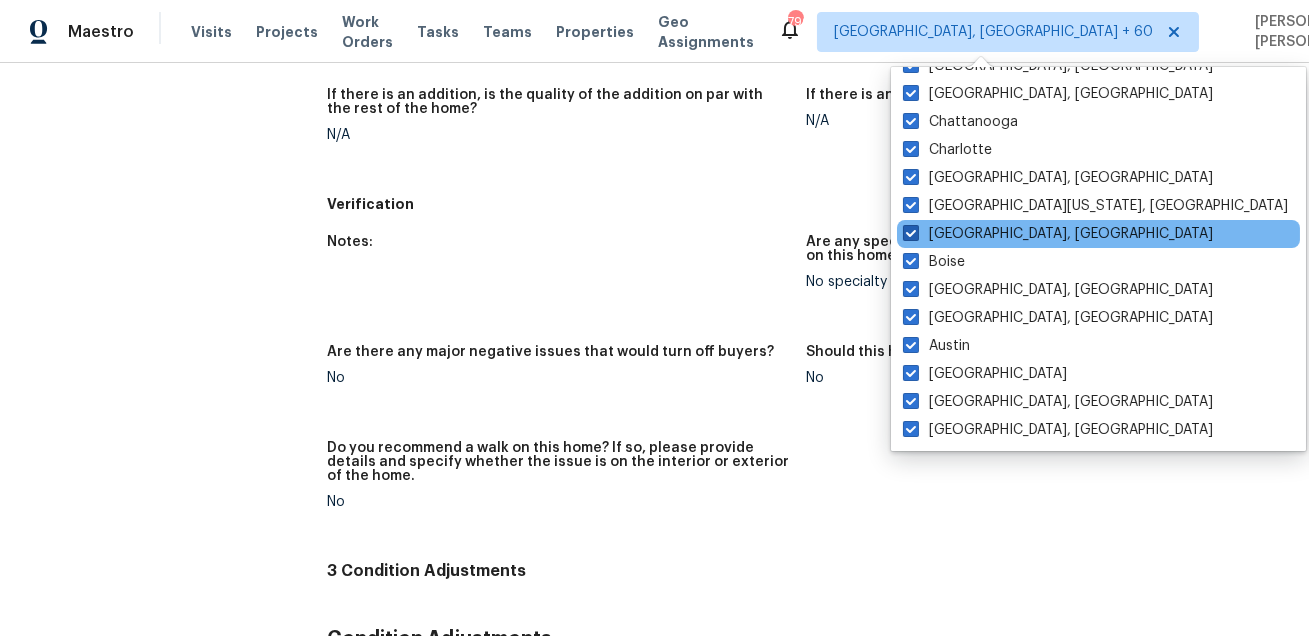 scroll, scrollTop: 0, scrollLeft: 0, axis: both 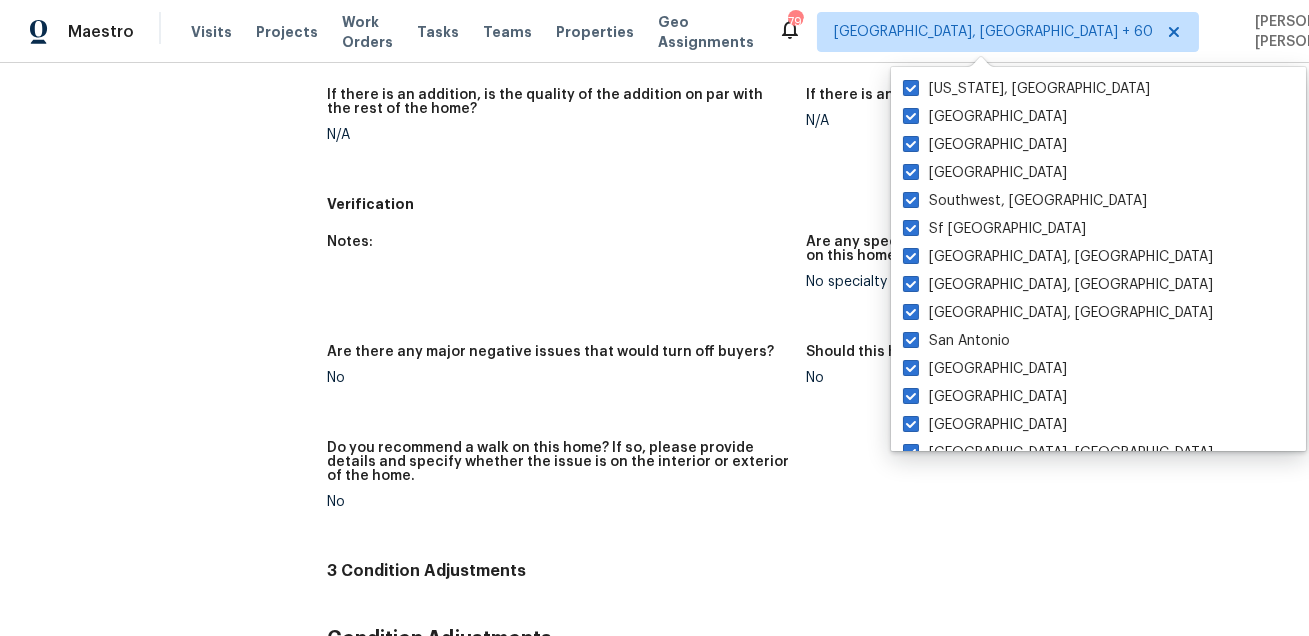 click on "Verification" at bounding box center [725, 204] 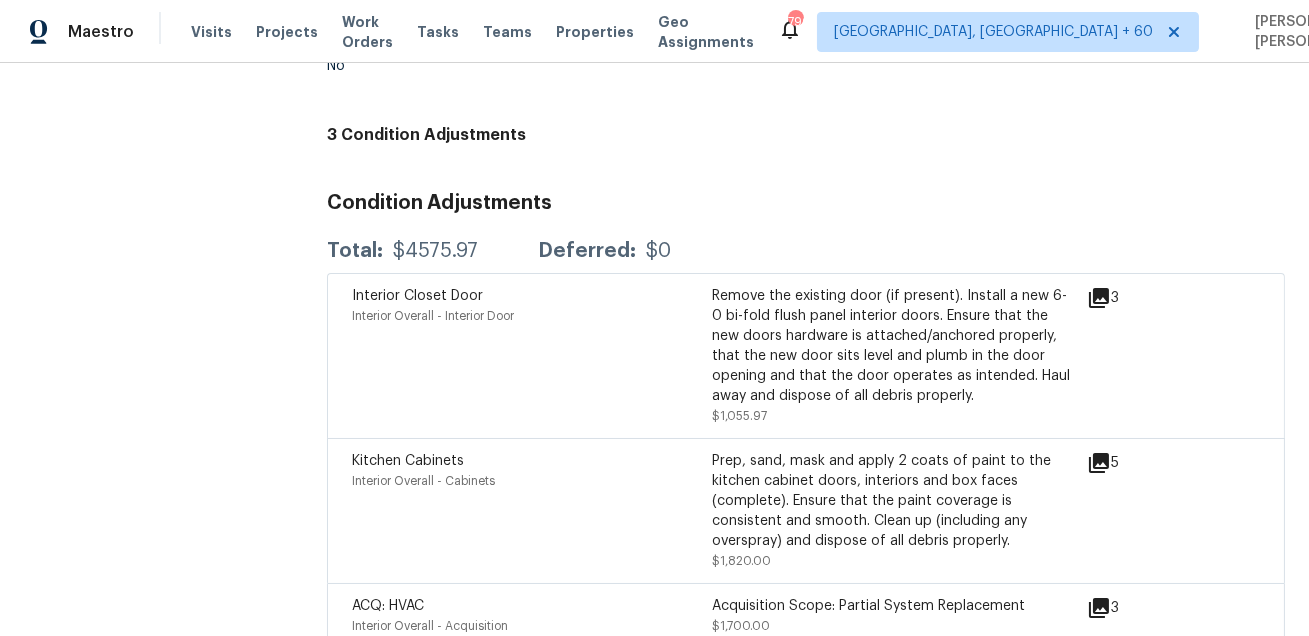 scroll, scrollTop: 4715, scrollLeft: 0, axis: vertical 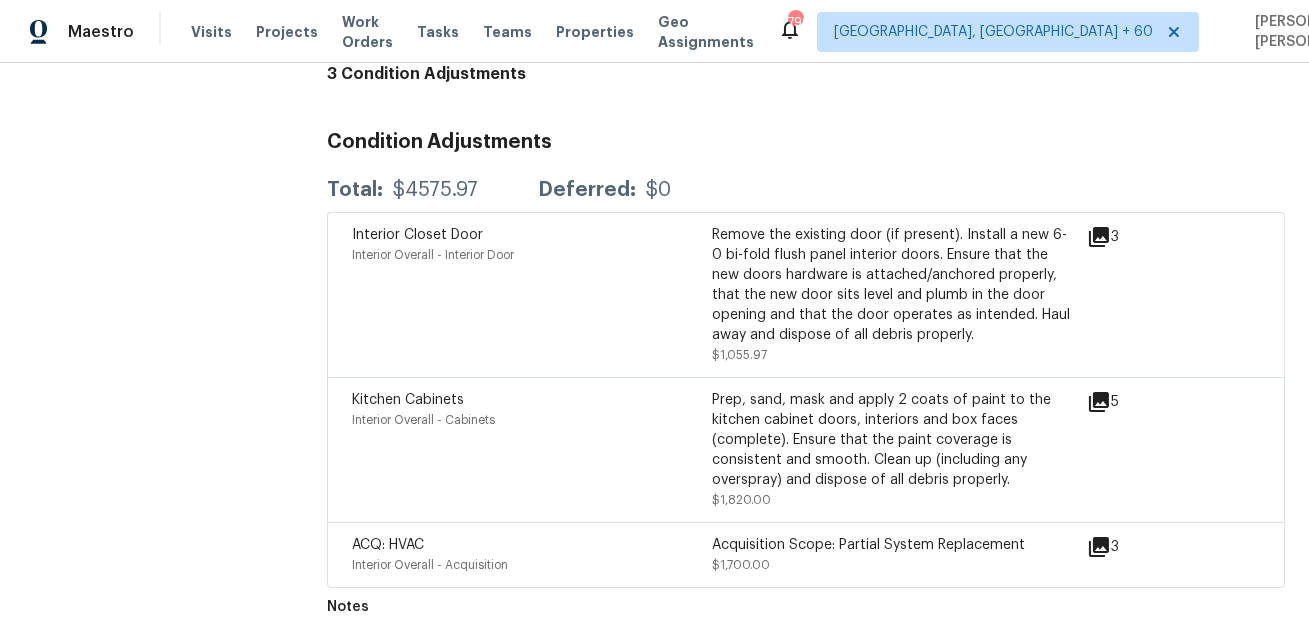 click on "Condition Adjustments Total:  $4575.97 Deferred:  $0 Interior Closet Door Interior Overall - Interior Door Remove the existing door (if present). Install a new 6-0 bi-fold flush panel interior doors. Ensure that the new doors hardware is attached/anchored properly, that the new door sits level and plumb in the door opening and that the door operates as intended. Haul away and dispose of all debris properly. $1,055.97   3 Kitchen Cabinets Interior Overall - Cabinets Prep, sand, mask and apply 2 coats of paint to the kitchen cabinet doors, interiors and box faces (complete). Ensure that the paint coverage is consistent and smooth. Clean up (including any overspray) and dispose of all debris properly. $1,820.00   5 ACQ: HVAC Interior Overall - Acquisition Acquisition Scope: Partial System Replacement $1,700.00   3" at bounding box center (806, 352) 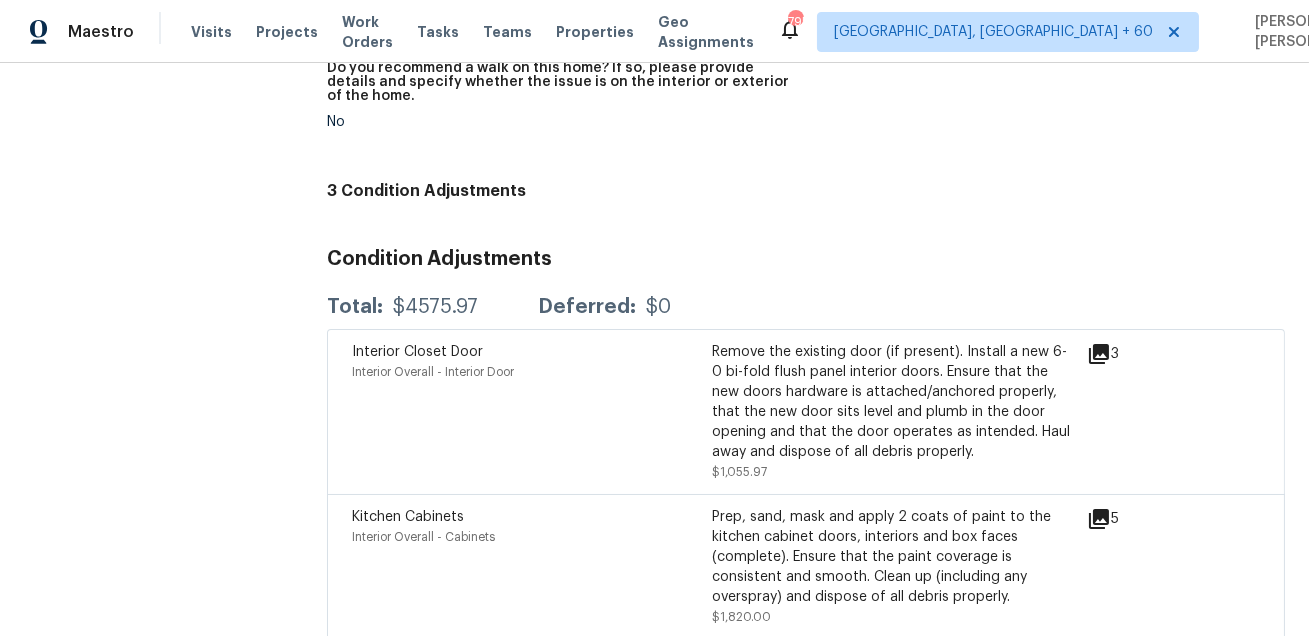 scroll, scrollTop: 4715, scrollLeft: 0, axis: vertical 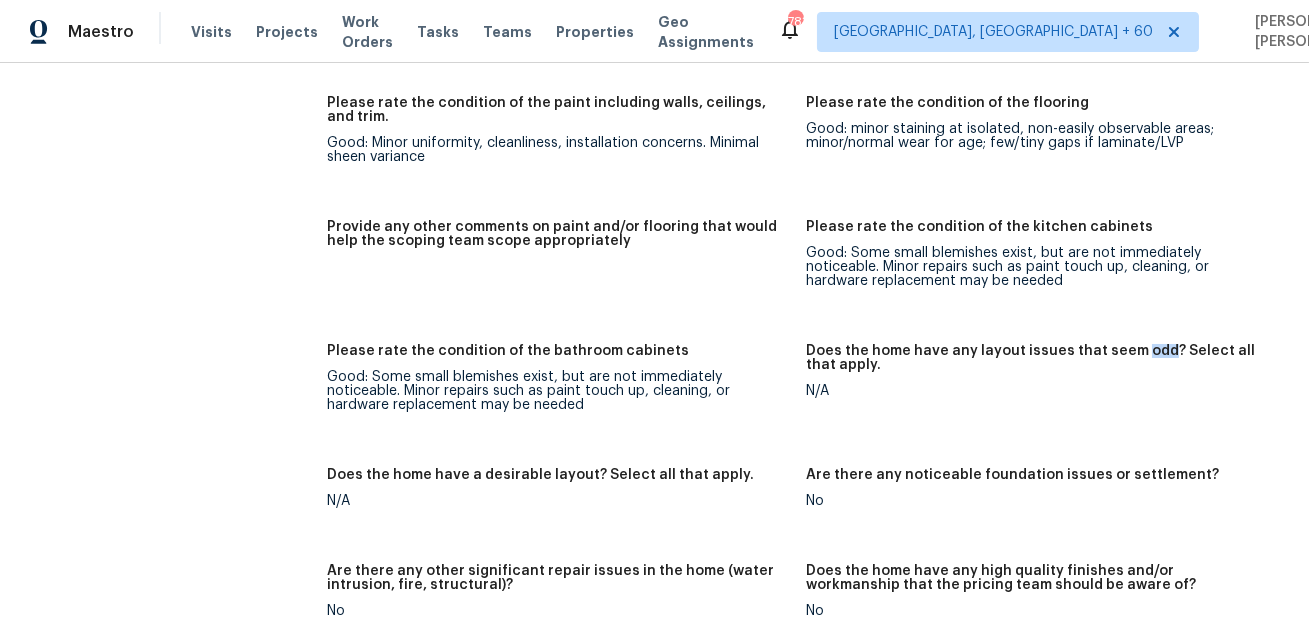 click on "Please rate the condition of the flooring" at bounding box center (1037, 109) 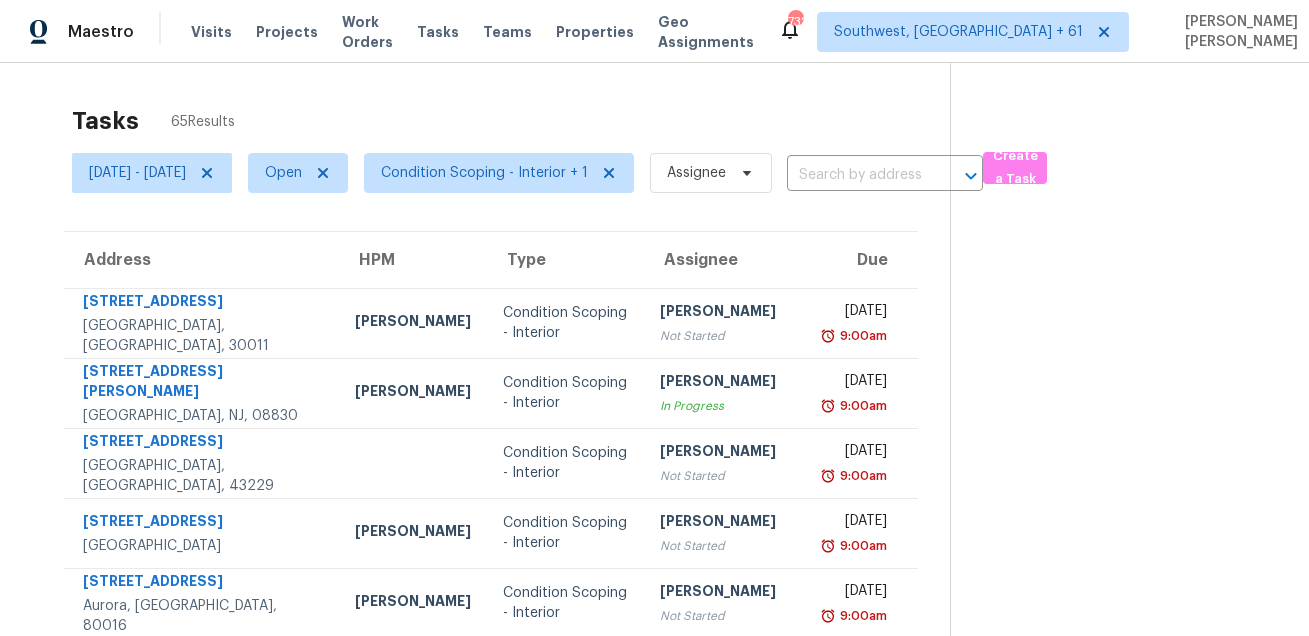 scroll, scrollTop: 0, scrollLeft: 0, axis: both 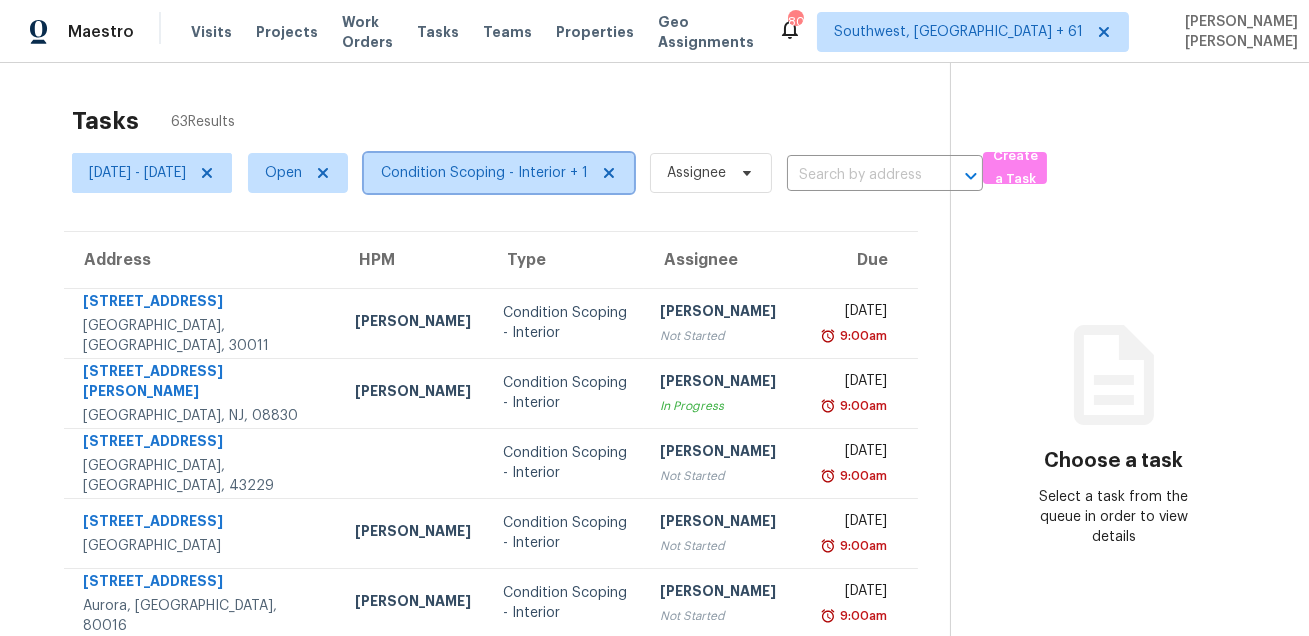 click on "Condition Scoping - Interior + 1" at bounding box center [499, 173] 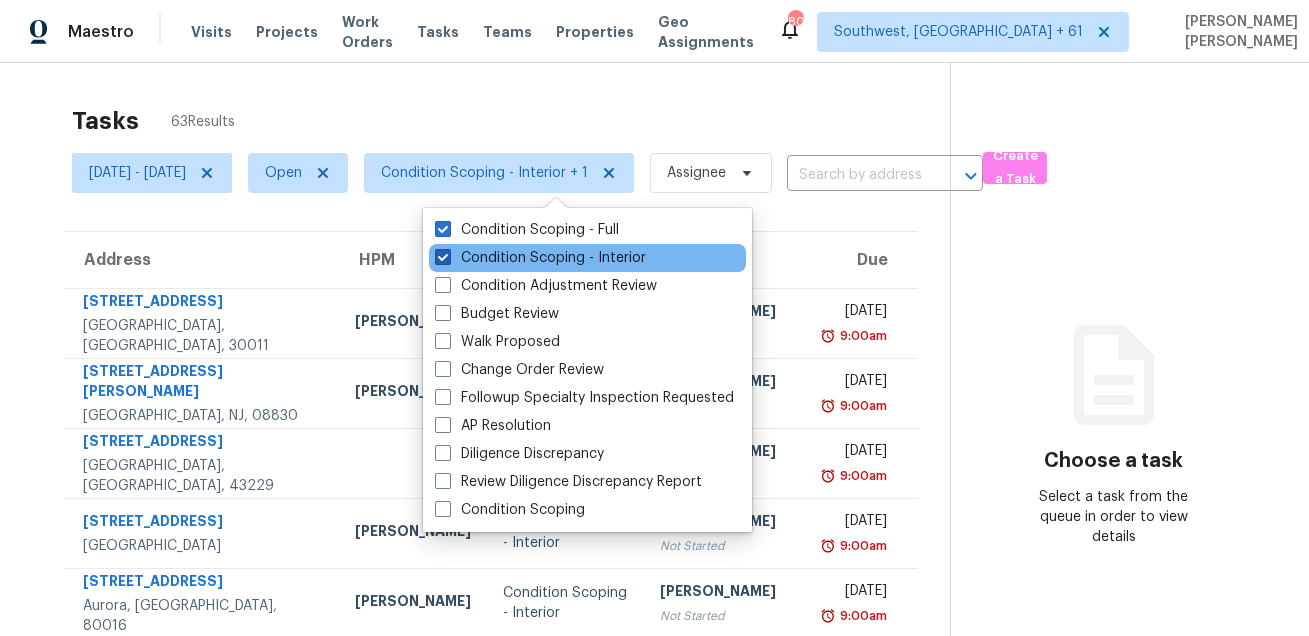 click on "Condition Scoping - Interior" at bounding box center [540, 258] 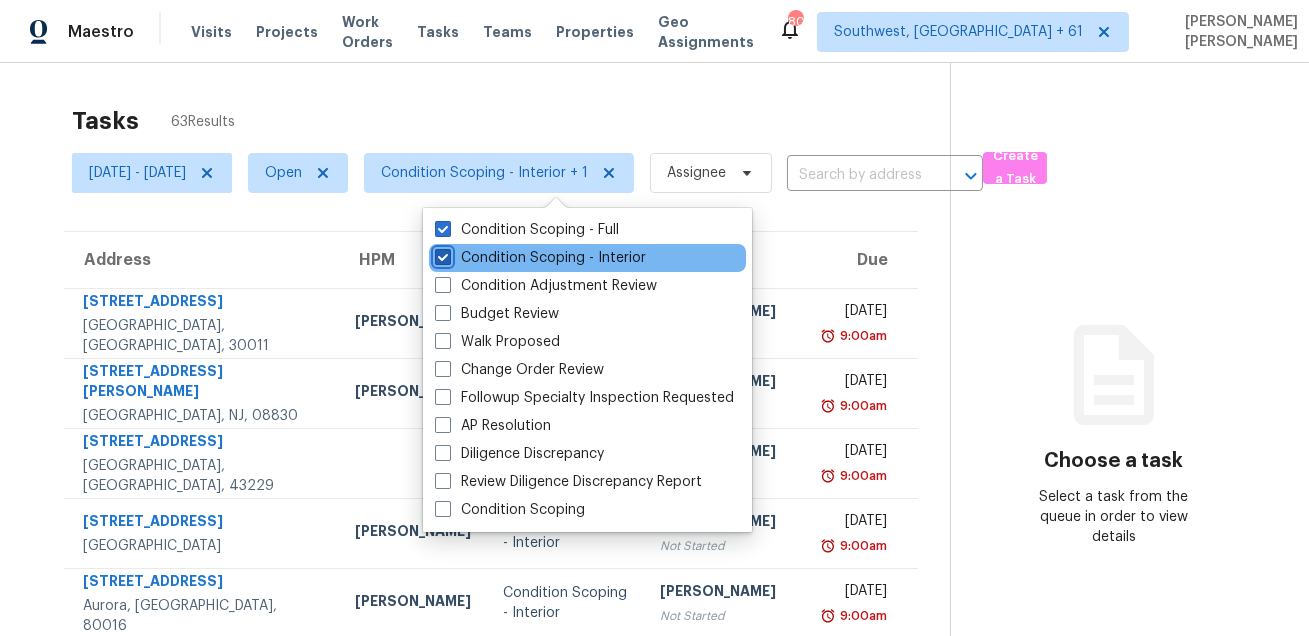 click on "Condition Scoping - Interior" at bounding box center [441, 254] 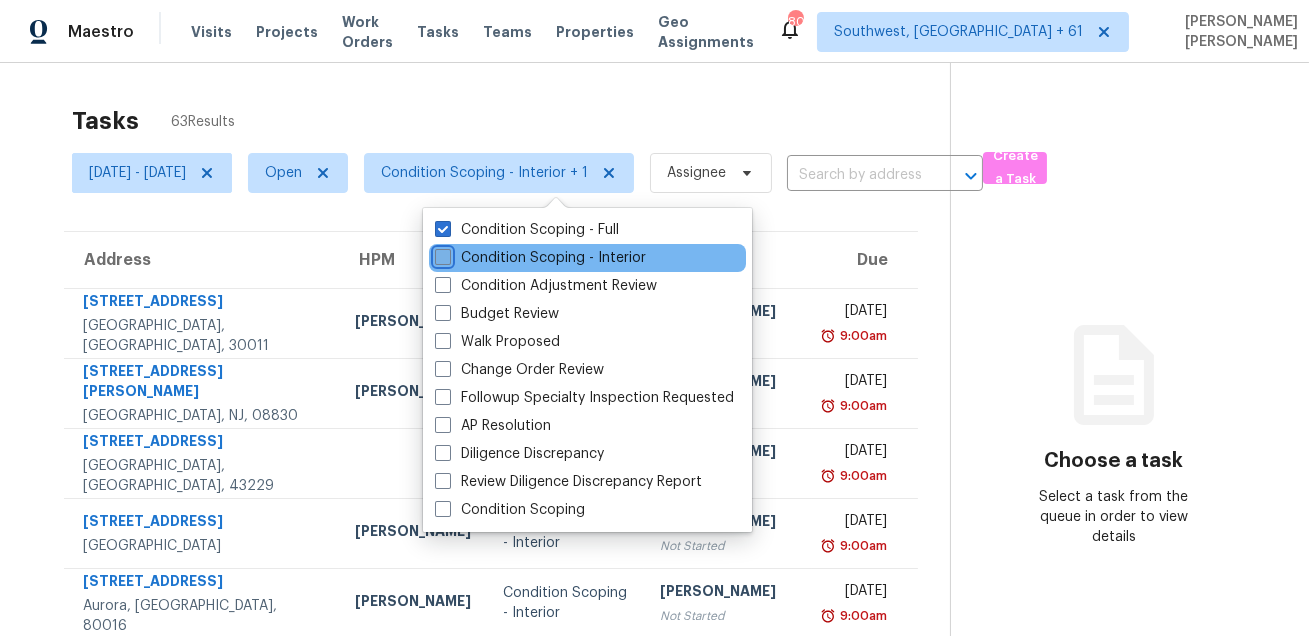 checkbox on "false" 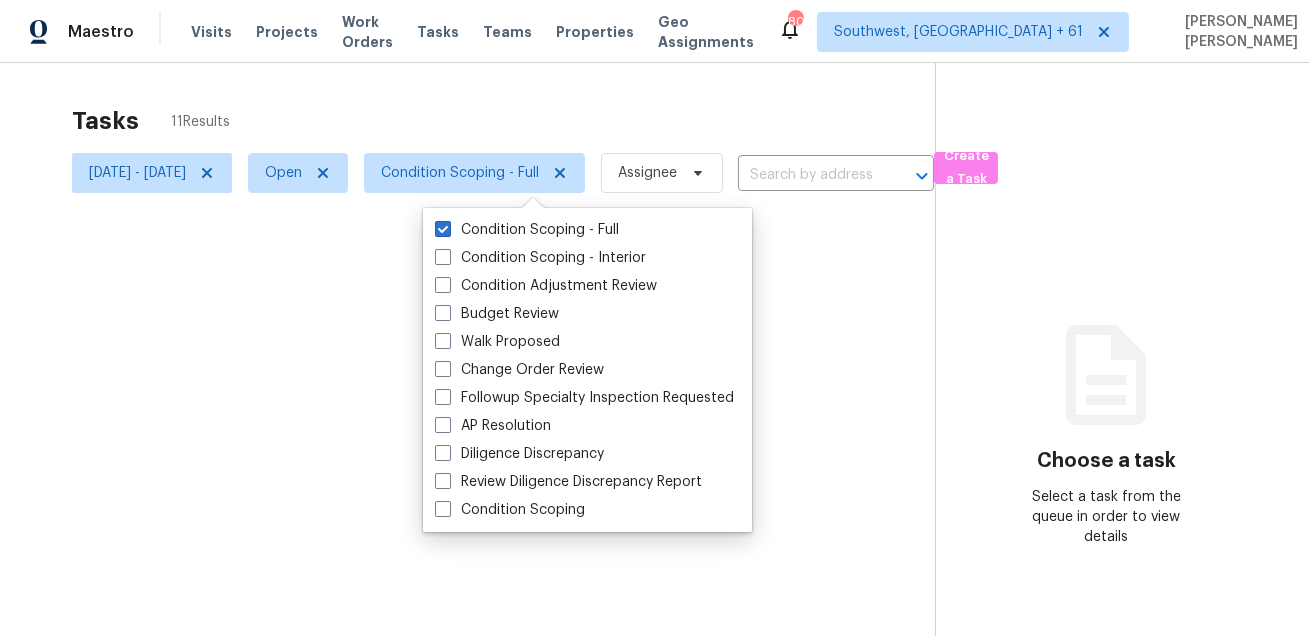 click at bounding box center (654, 318) 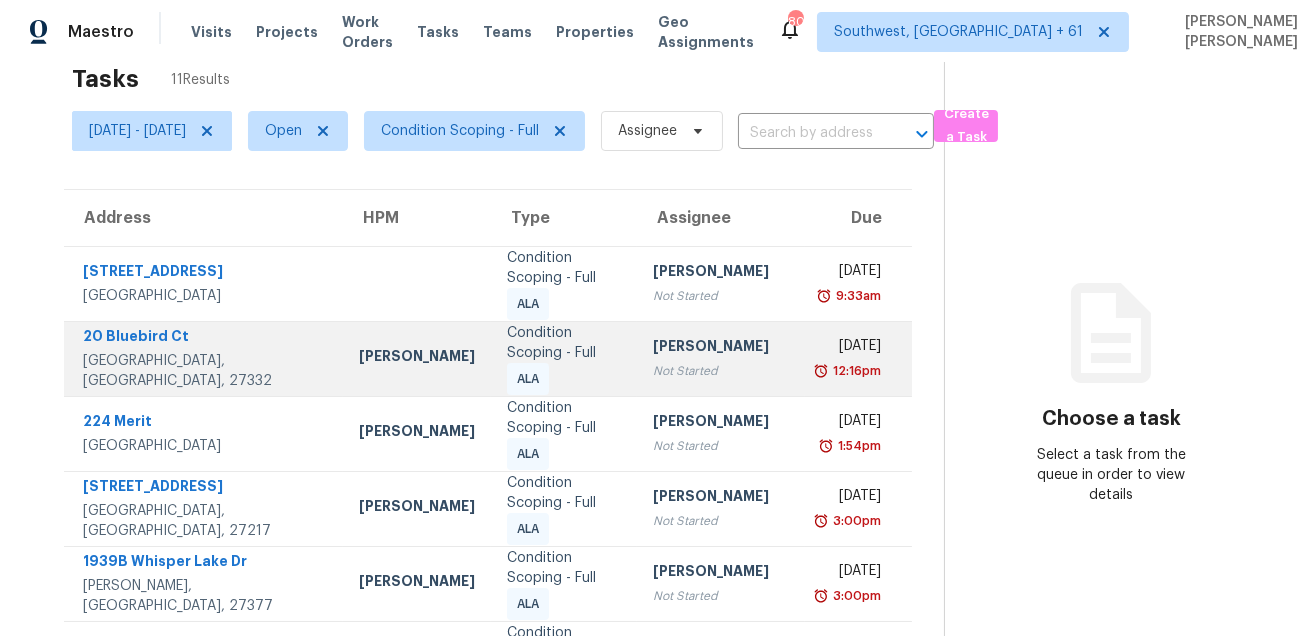 scroll, scrollTop: 453, scrollLeft: 0, axis: vertical 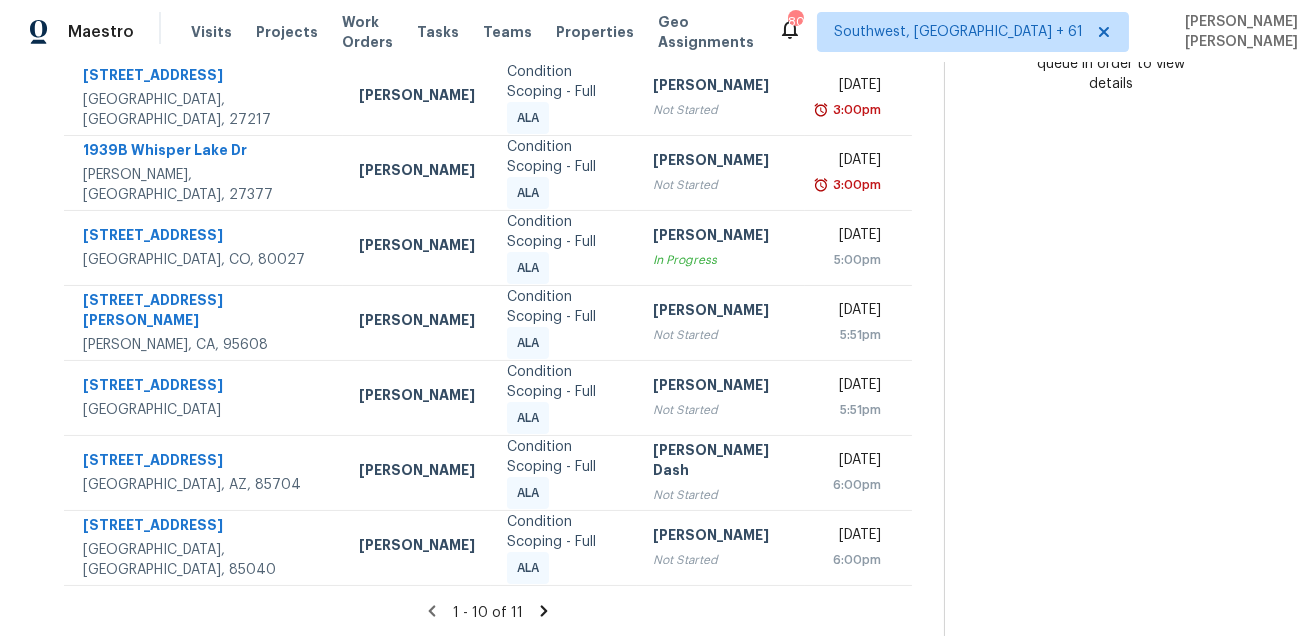 click 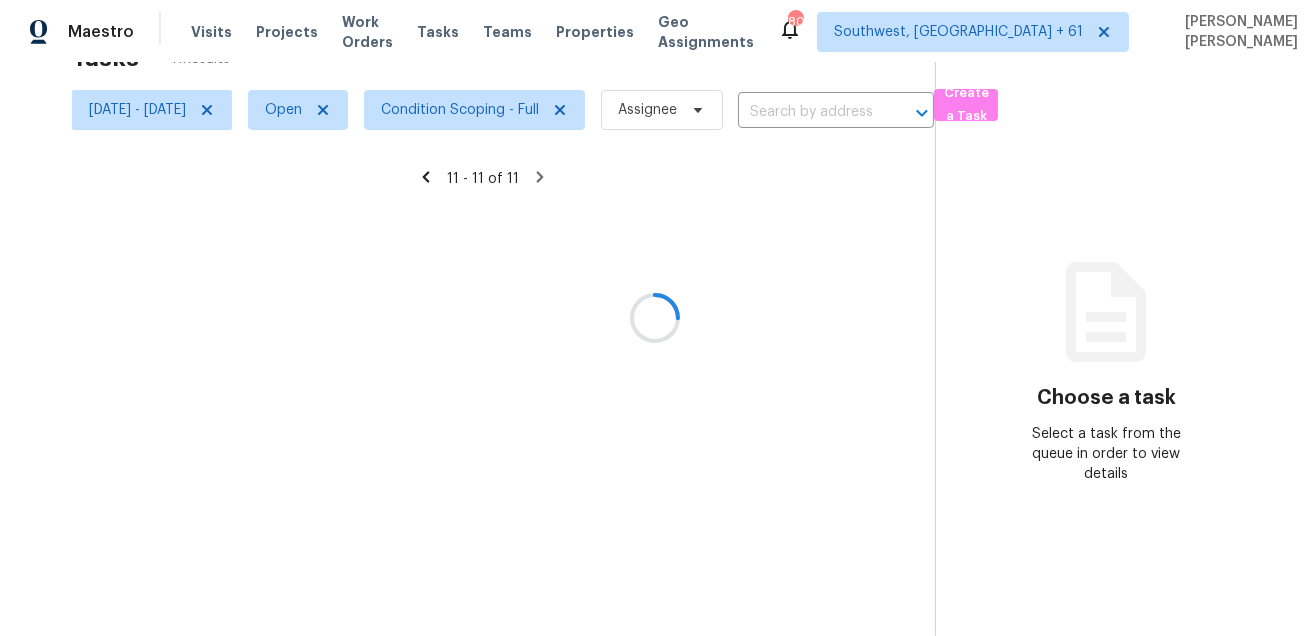 scroll, scrollTop: 62, scrollLeft: 0, axis: vertical 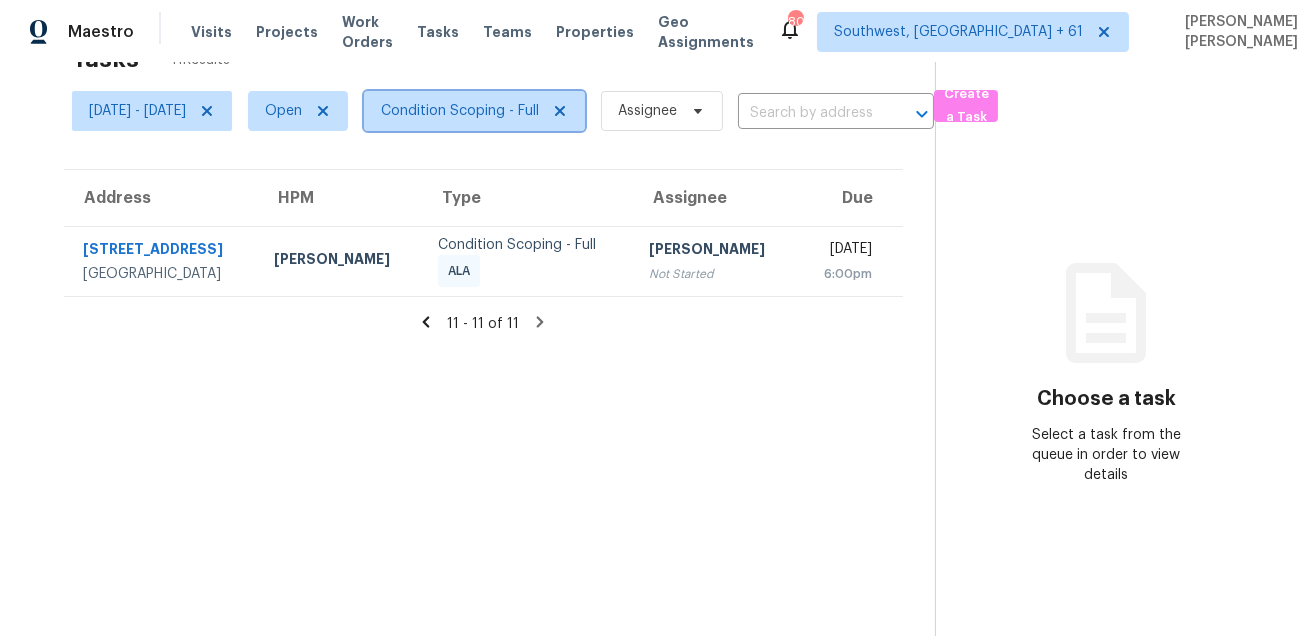 click on "Condition Scoping - Full" at bounding box center (460, 111) 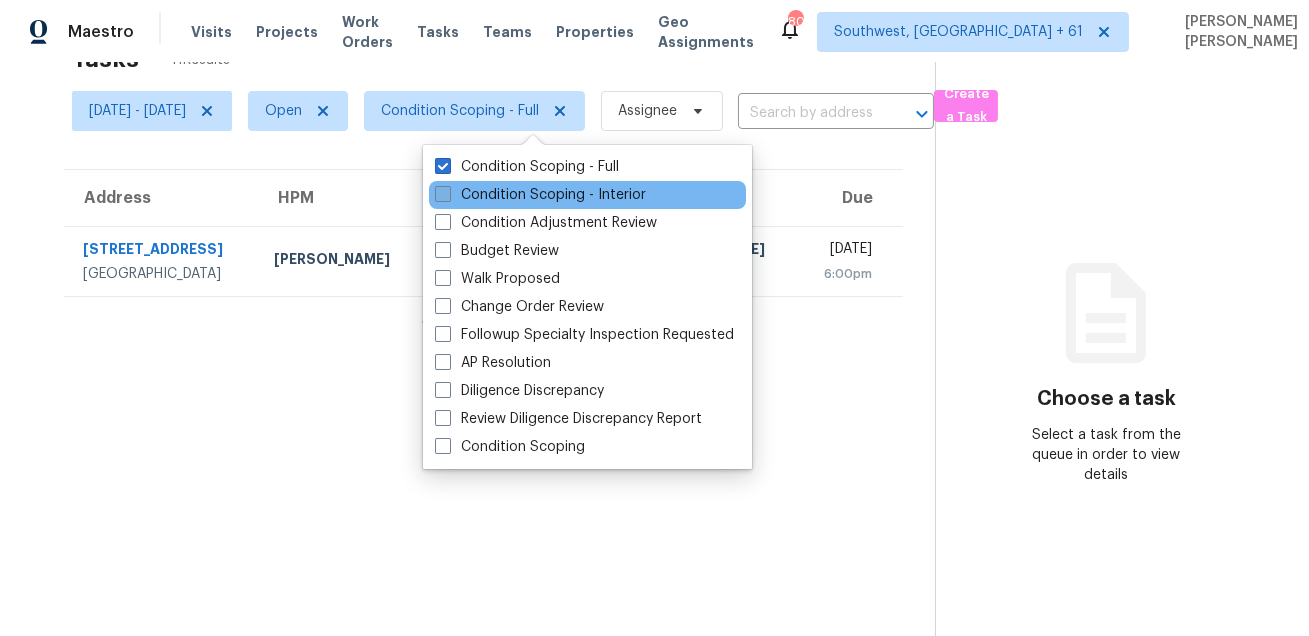click on "Condition Scoping - Interior" at bounding box center [540, 195] 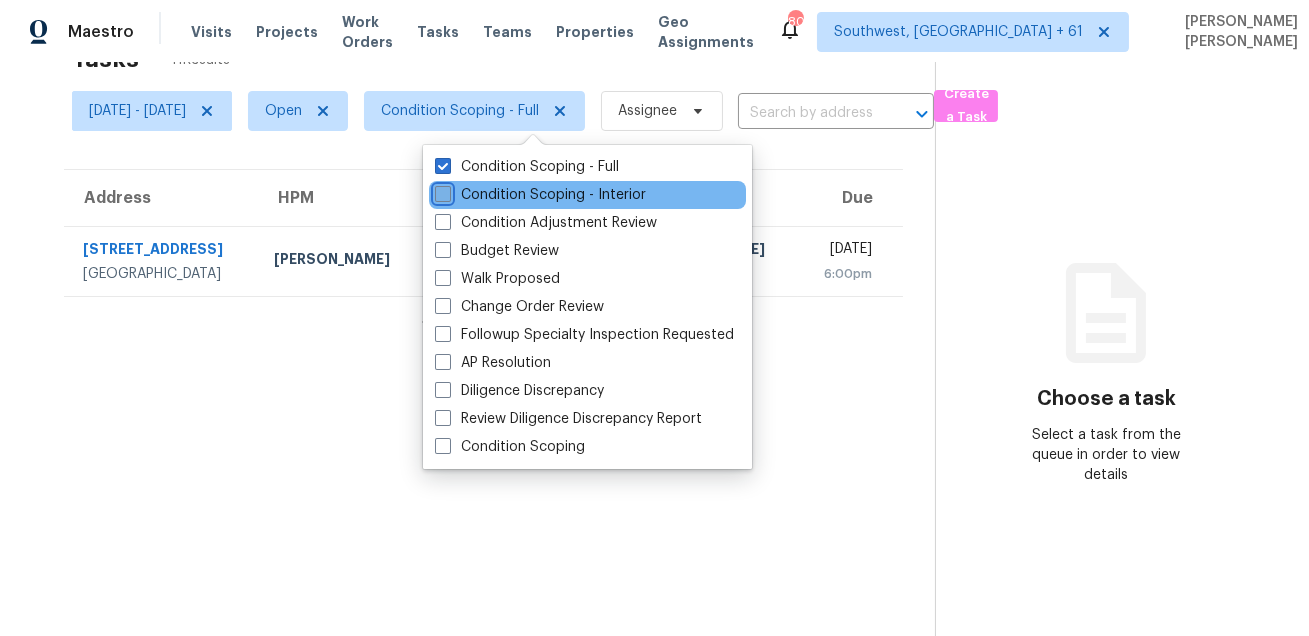 click on "Condition Scoping - Interior" at bounding box center (441, 191) 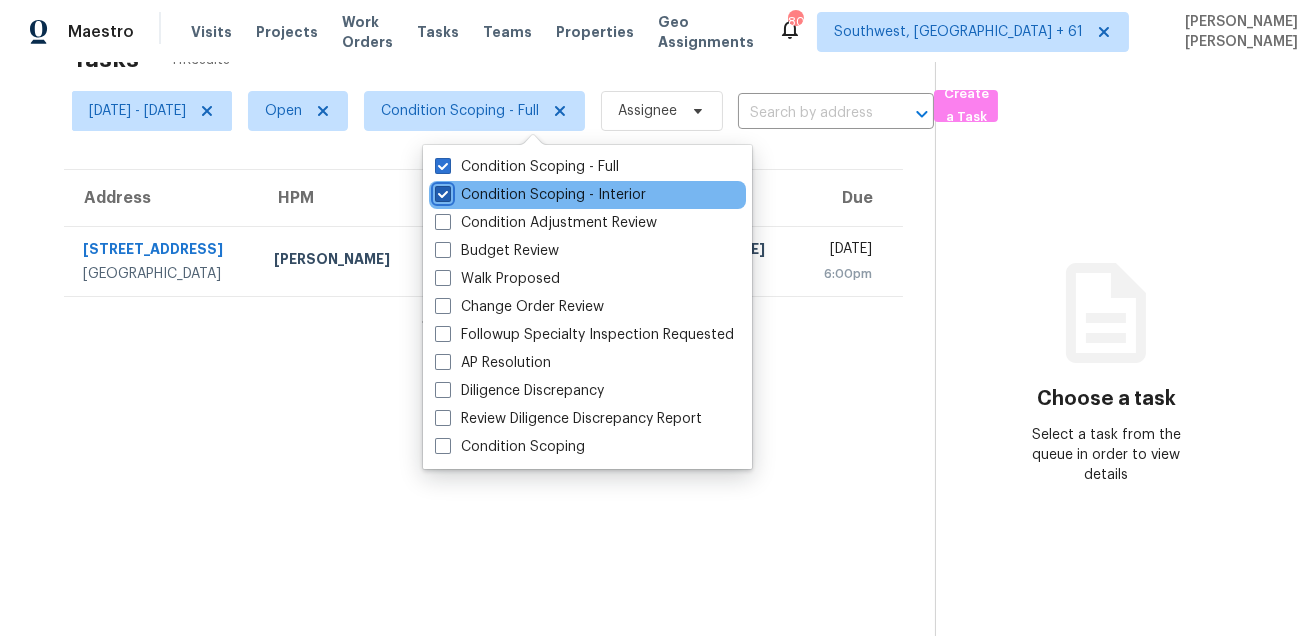 checkbox on "true" 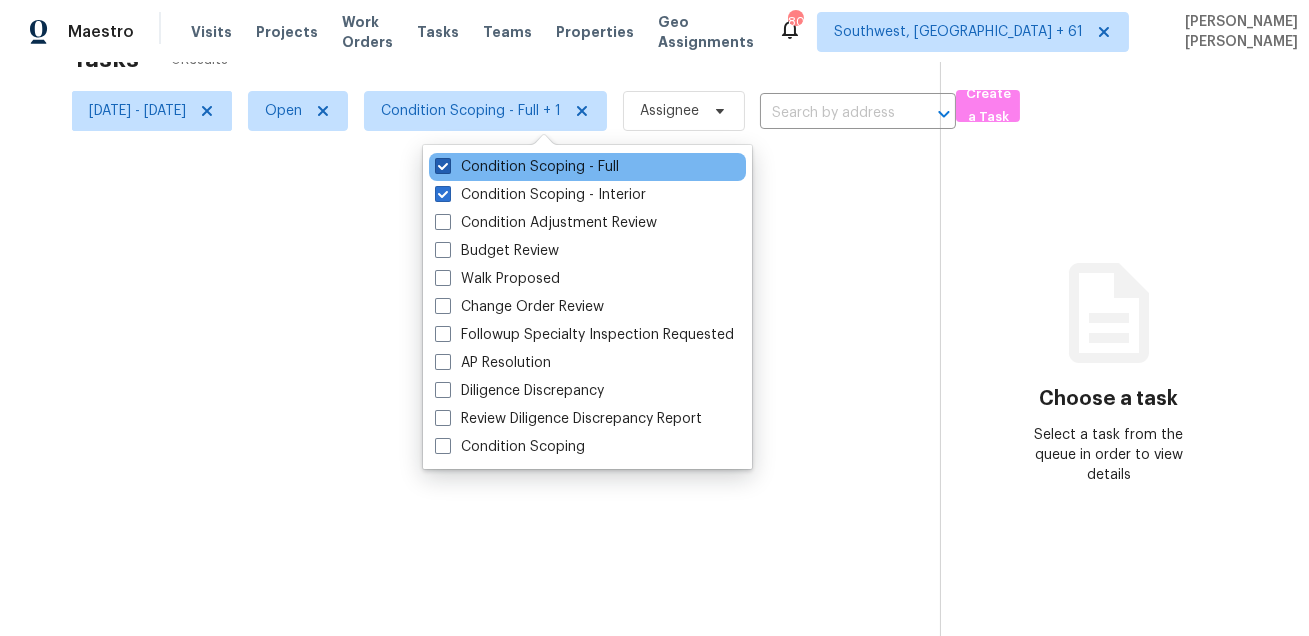 click on "Condition Scoping - Full" at bounding box center [527, 167] 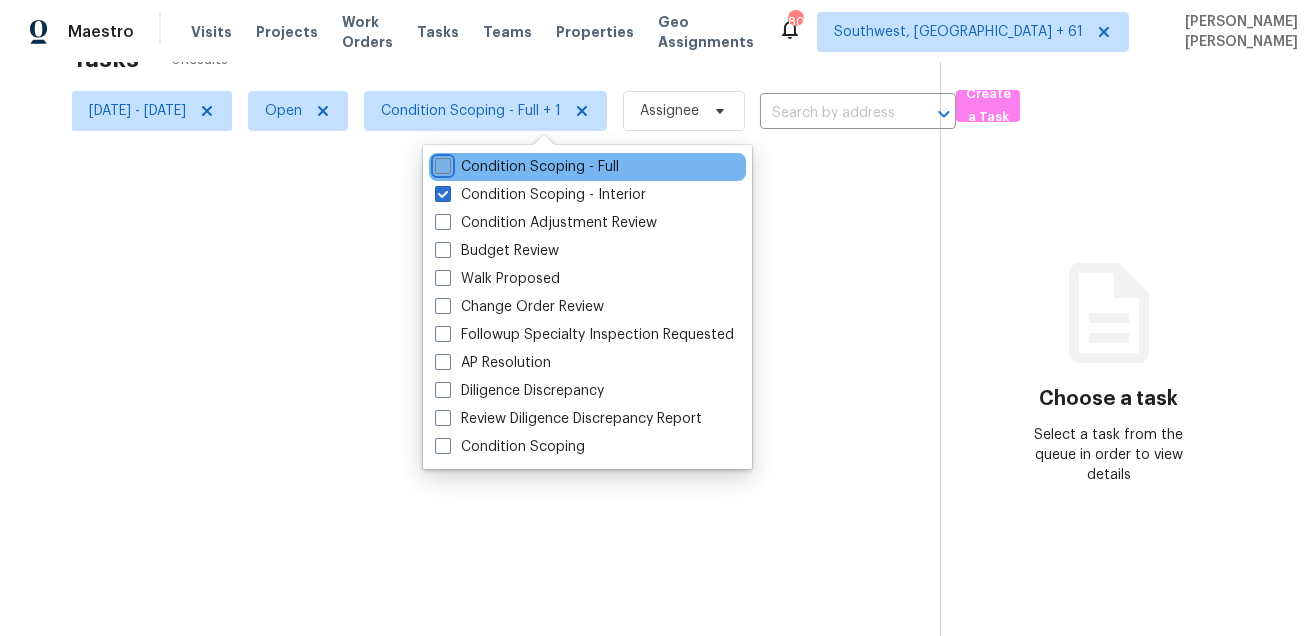 checkbox on "false" 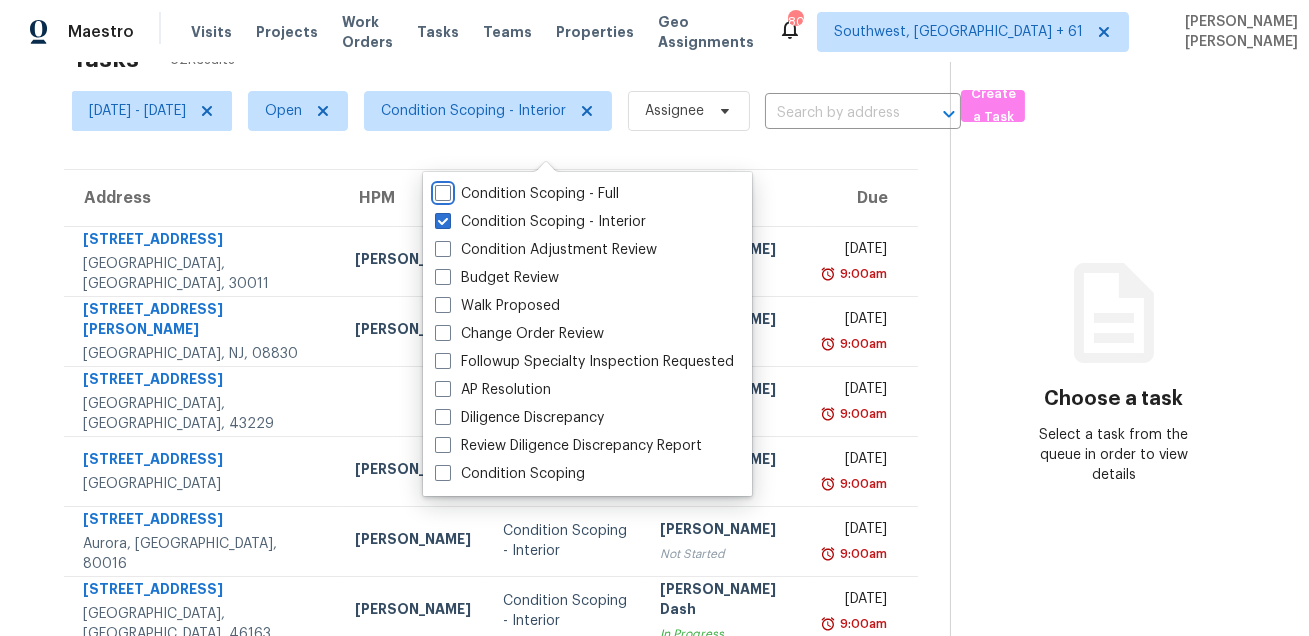 scroll, scrollTop: 0, scrollLeft: 0, axis: both 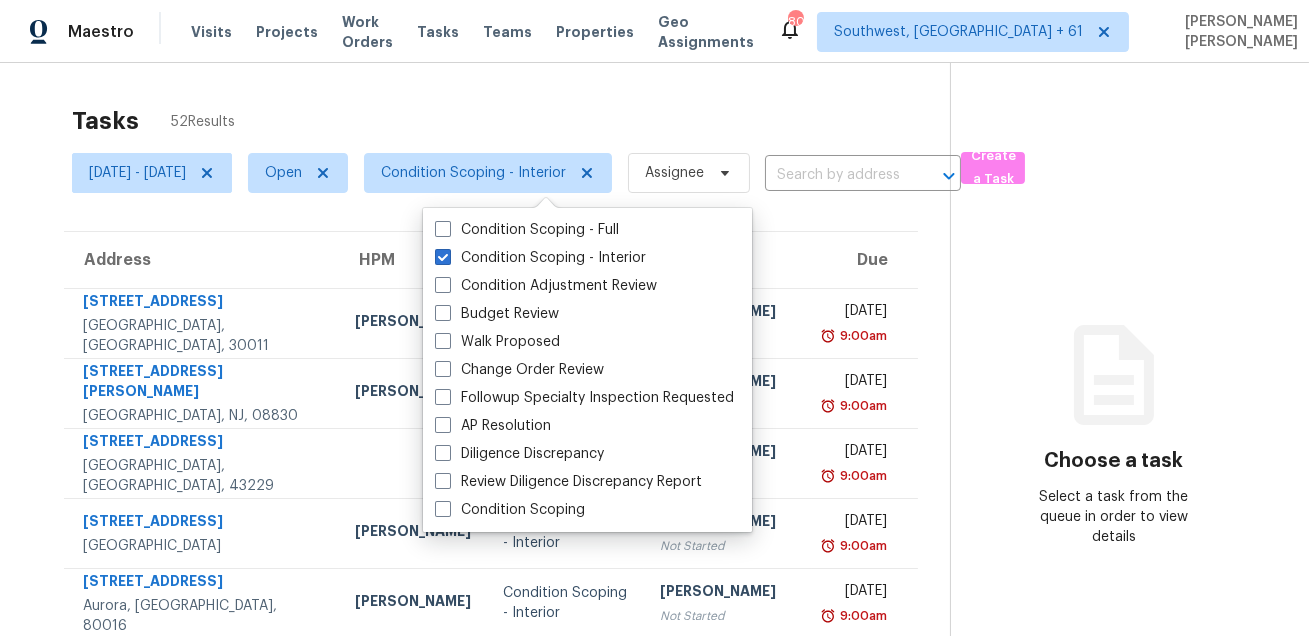 click on "Tasks 52  Results" at bounding box center [511, 121] 